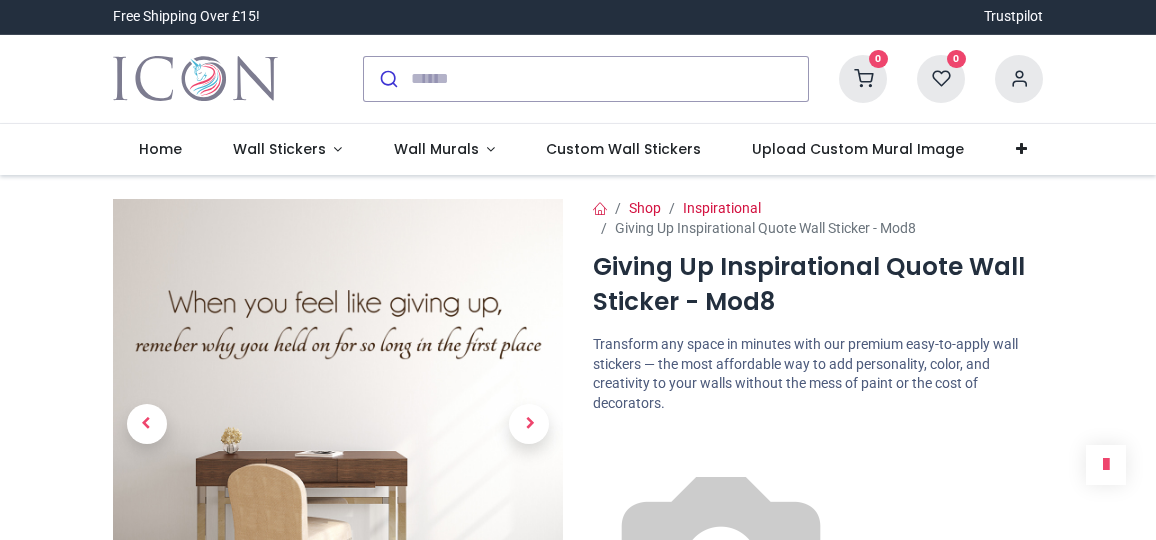 scroll, scrollTop: 0, scrollLeft: 0, axis: both 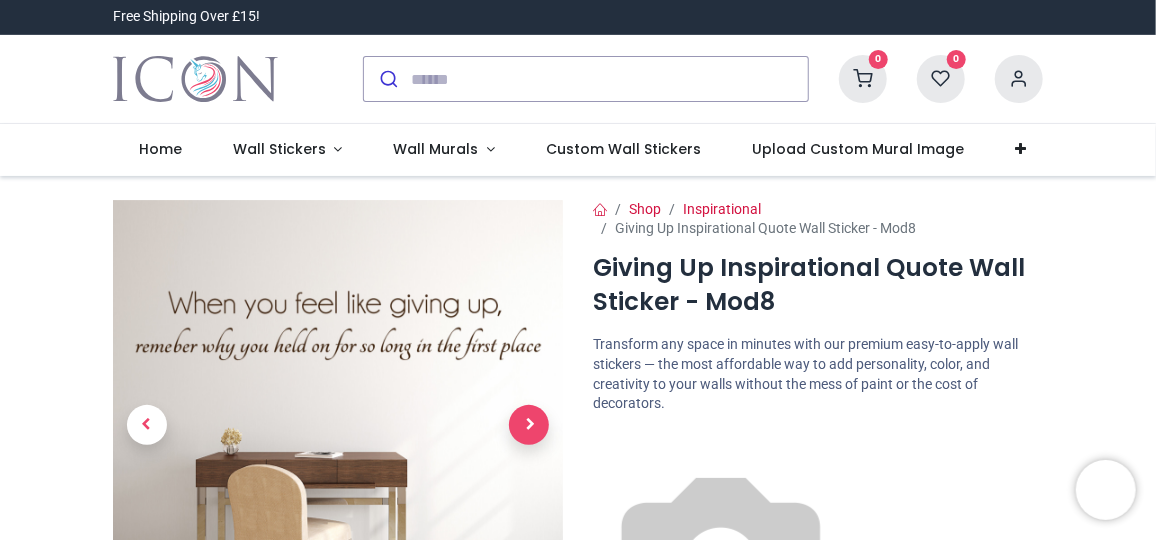 click at bounding box center (529, 425) 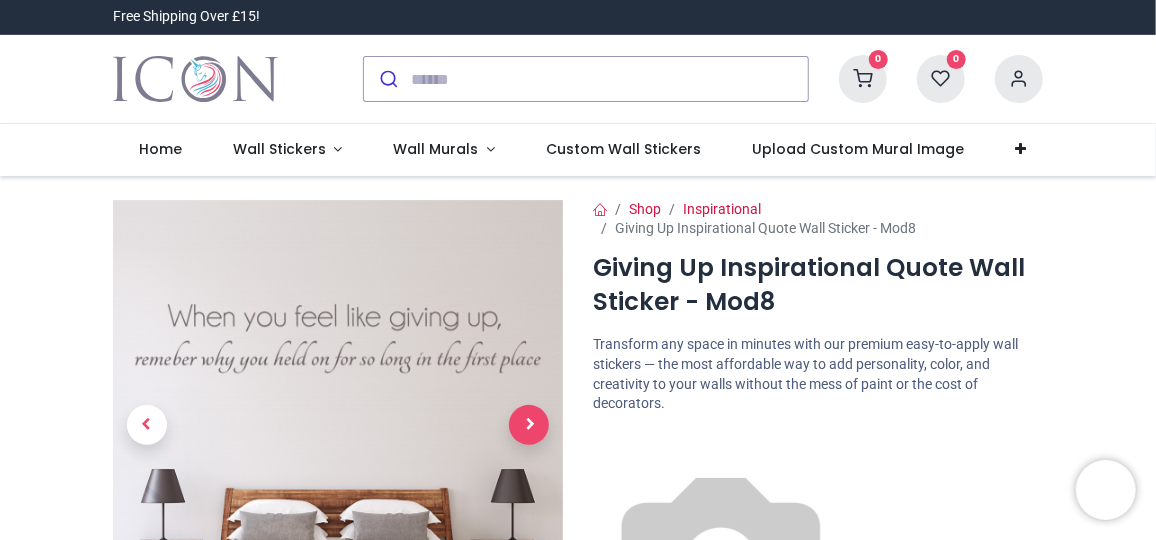 click at bounding box center (529, 425) 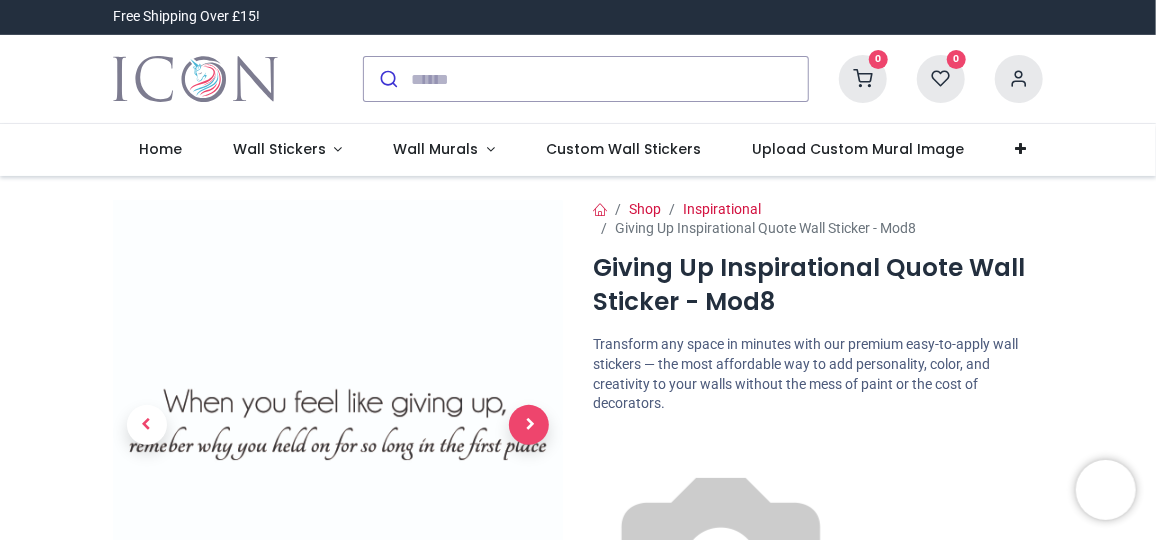 click at bounding box center [529, 425] 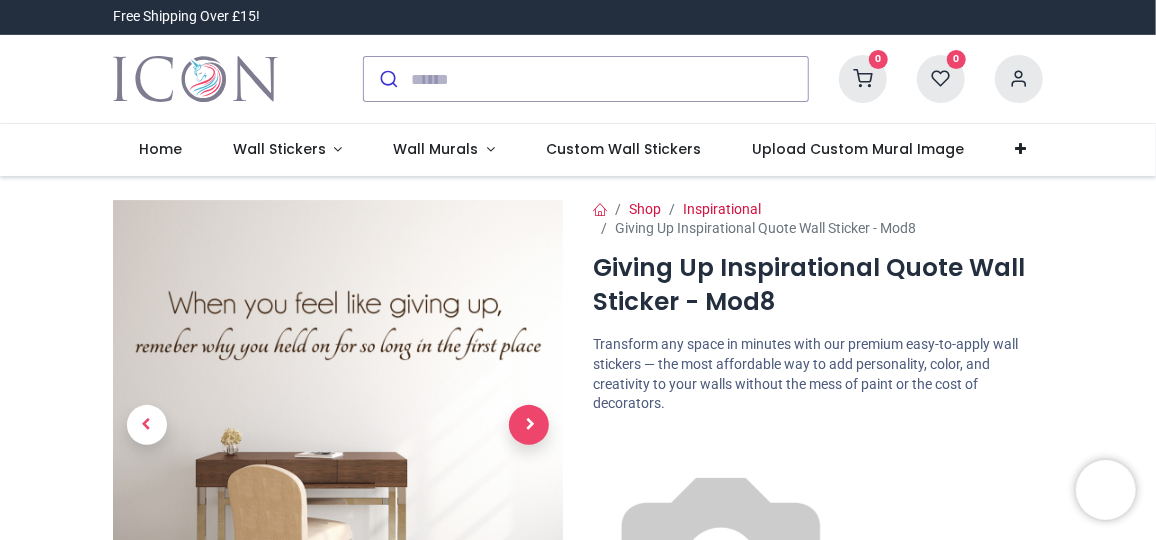 click at bounding box center (529, 425) 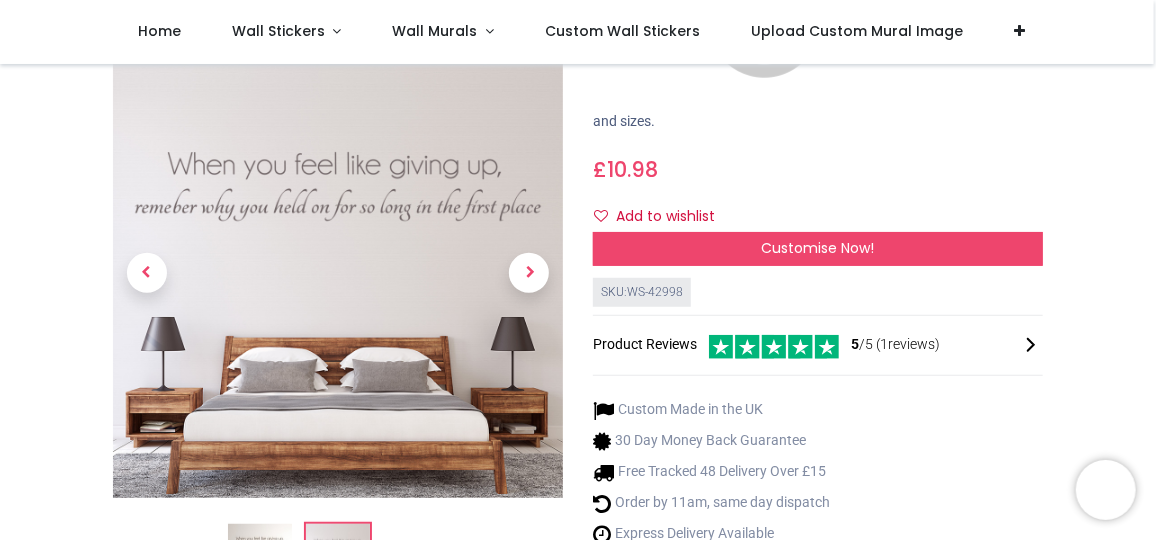 scroll, scrollTop: 99, scrollLeft: 0, axis: vertical 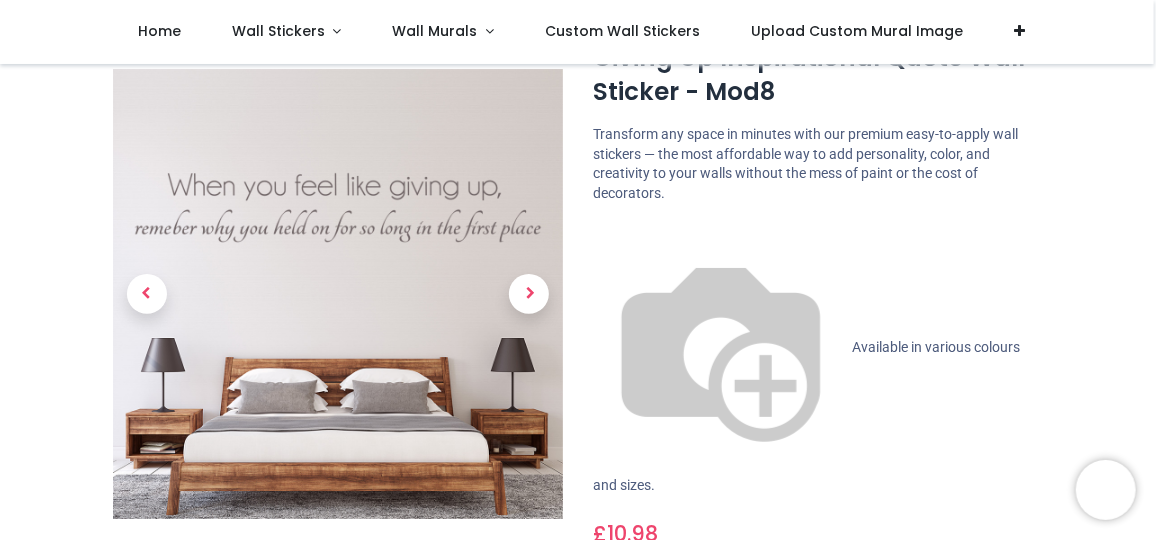 click on "Customise Now!" at bounding box center [818, 613] 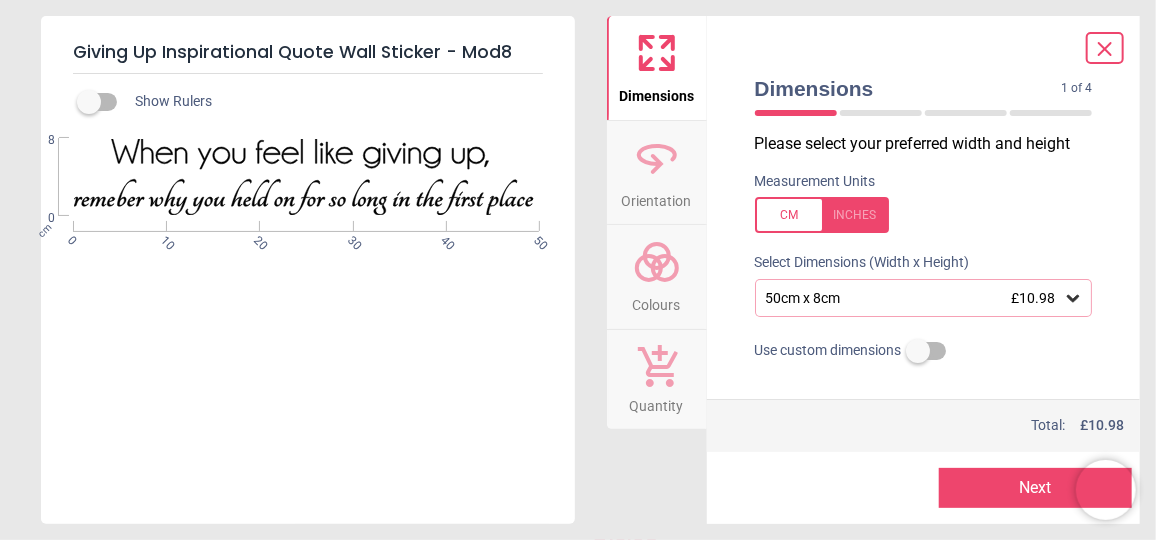 click on "Colours" at bounding box center (657, 301) 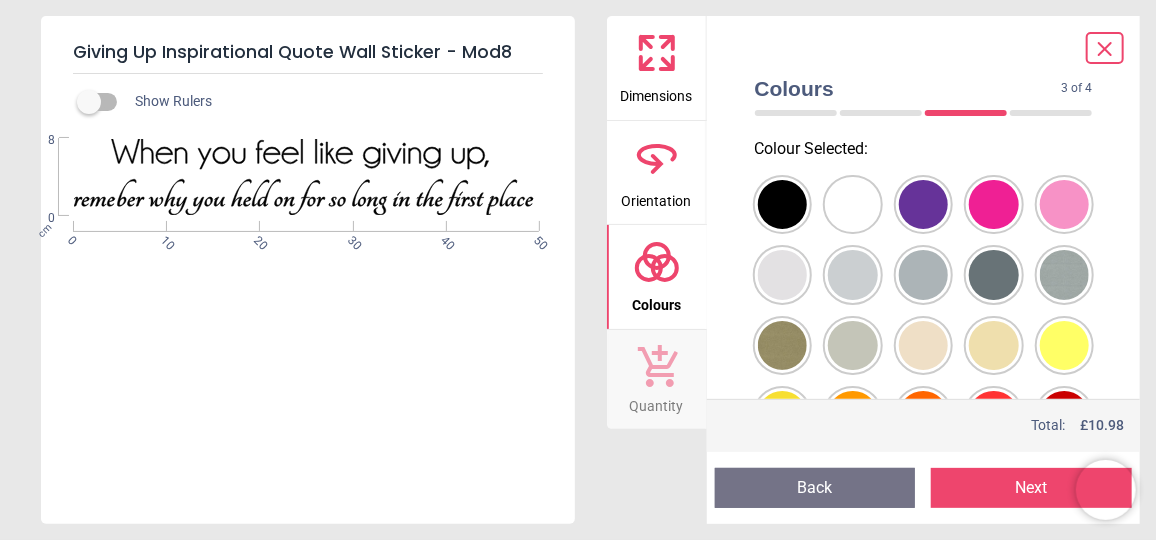 click at bounding box center [783, 205] 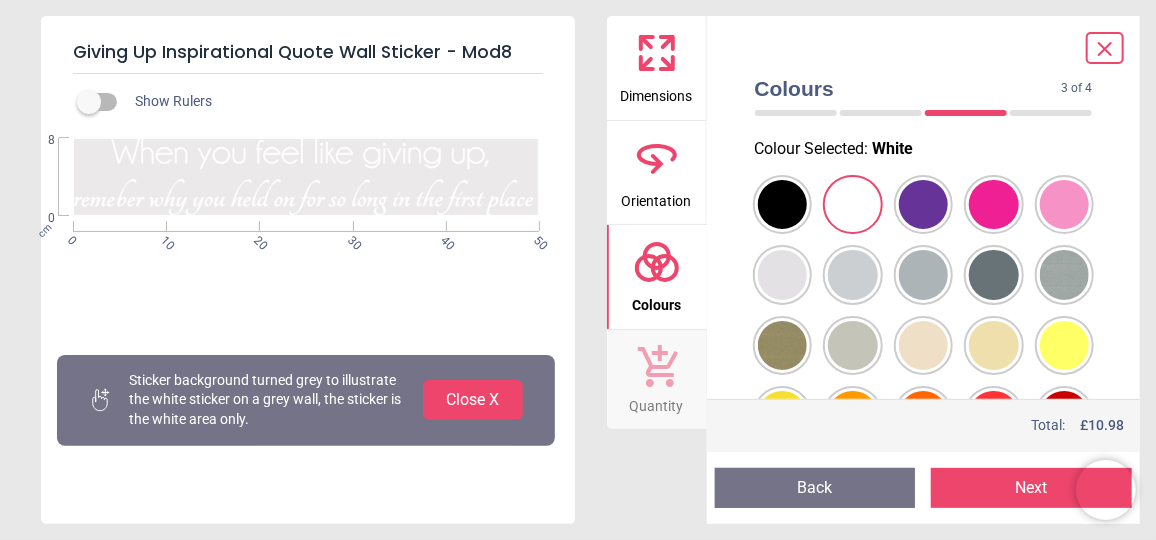 click on "Close X" at bounding box center [473, 400] 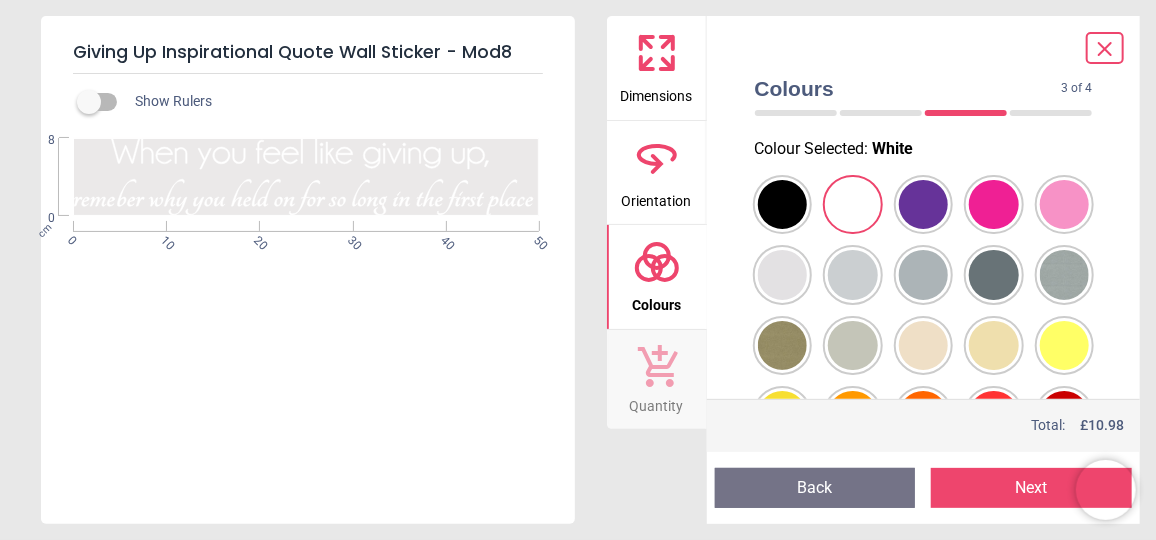 drag, startPoint x: 537, startPoint y: 234, endPoint x: 549, endPoint y: 231, distance: 12.369317 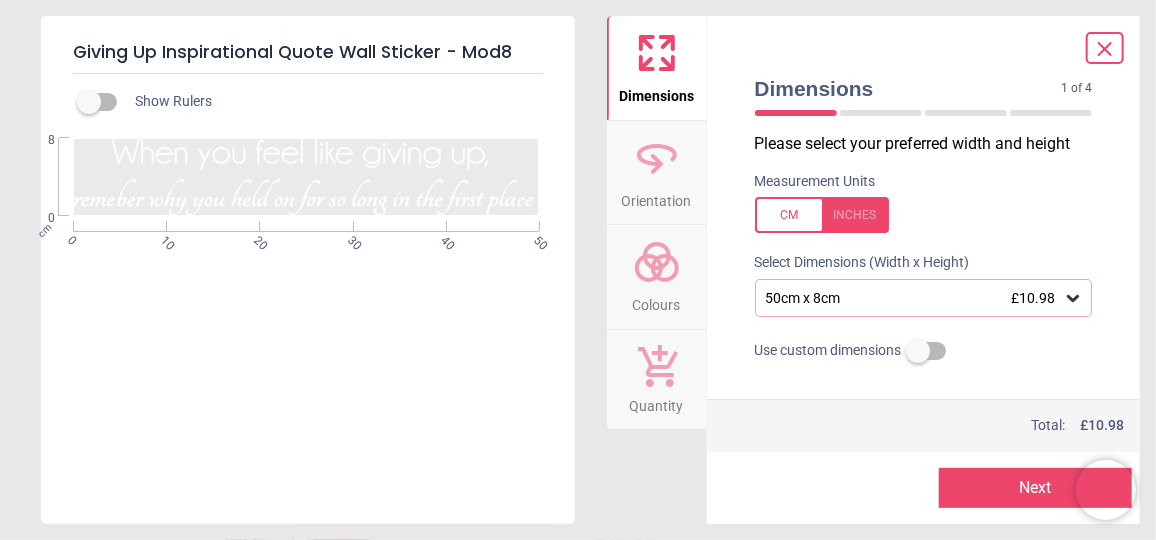 click 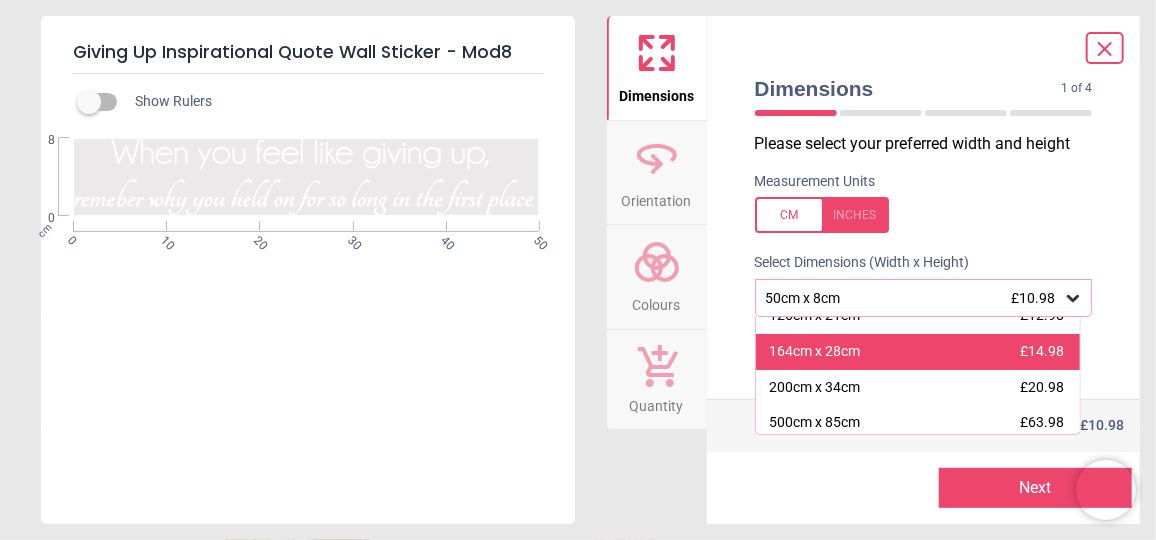 scroll, scrollTop: 131, scrollLeft: 0, axis: vertical 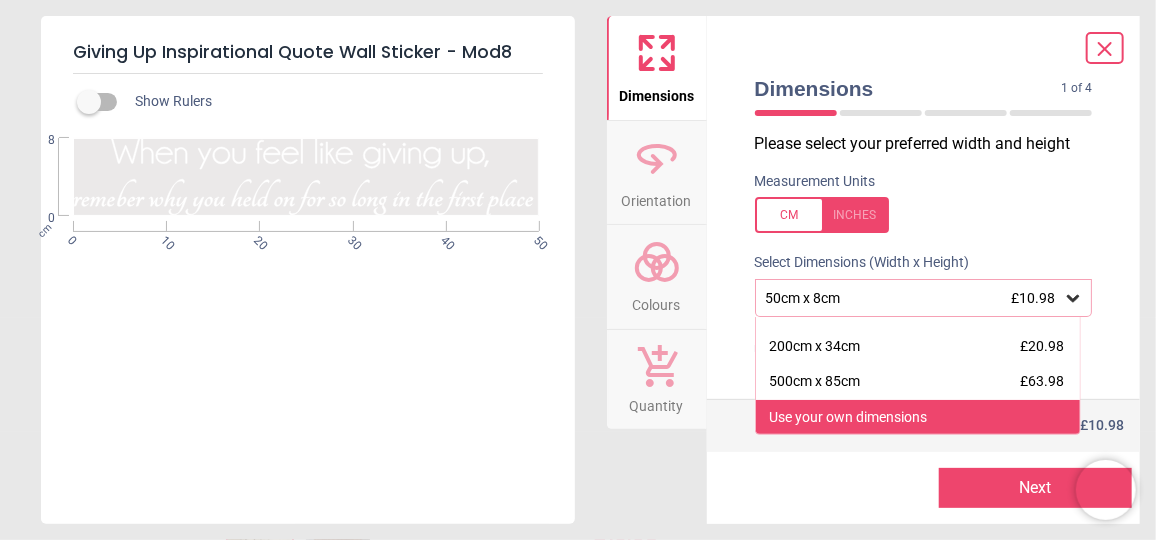 click on "Use your own dimensions" at bounding box center (918, 418) 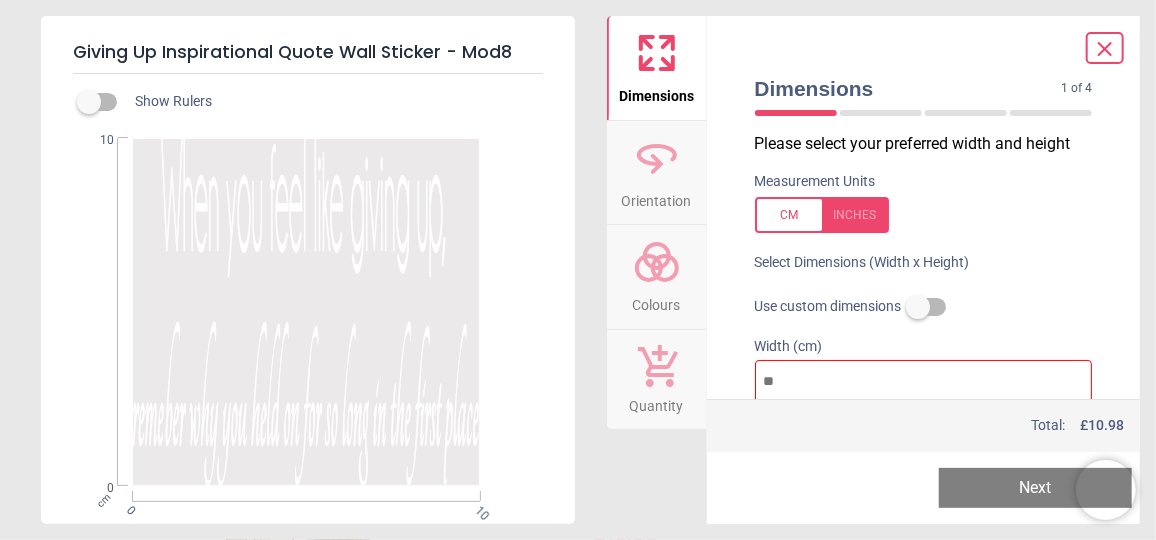 scroll, scrollTop: 2, scrollLeft: 0, axis: vertical 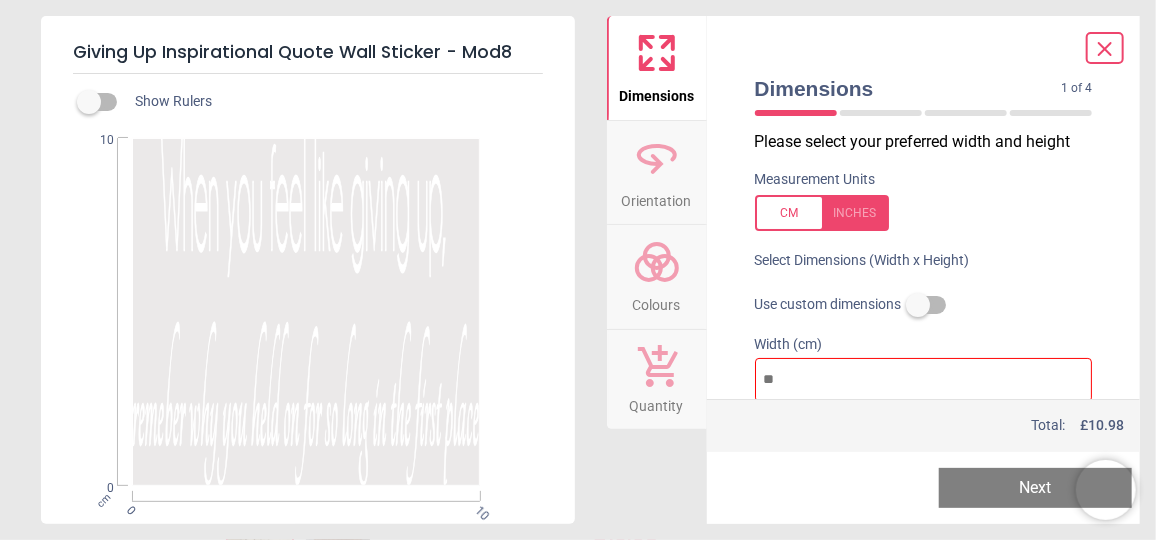 type on "***" 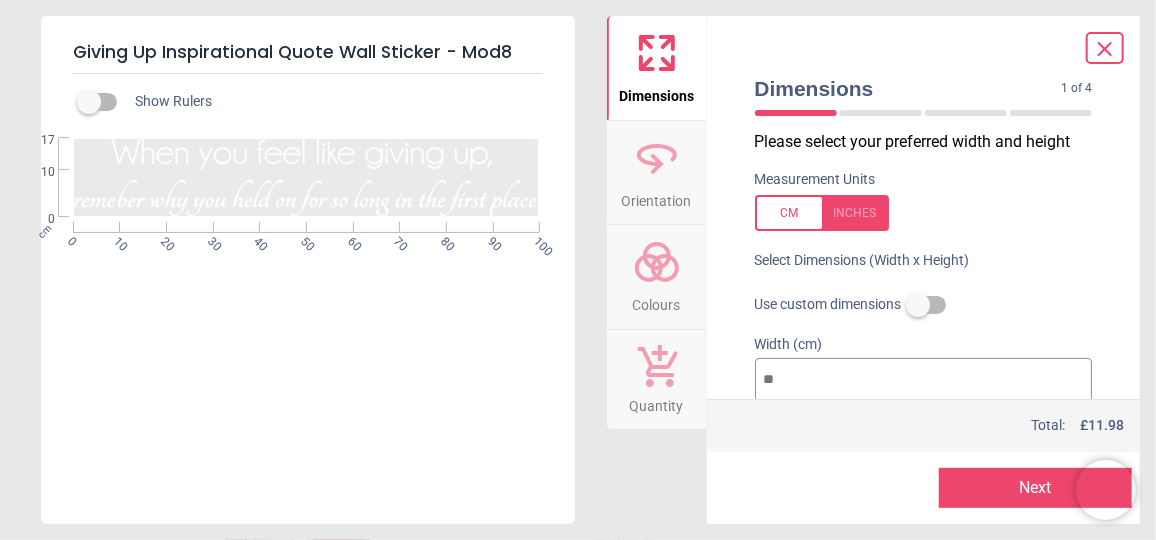 type on "***" 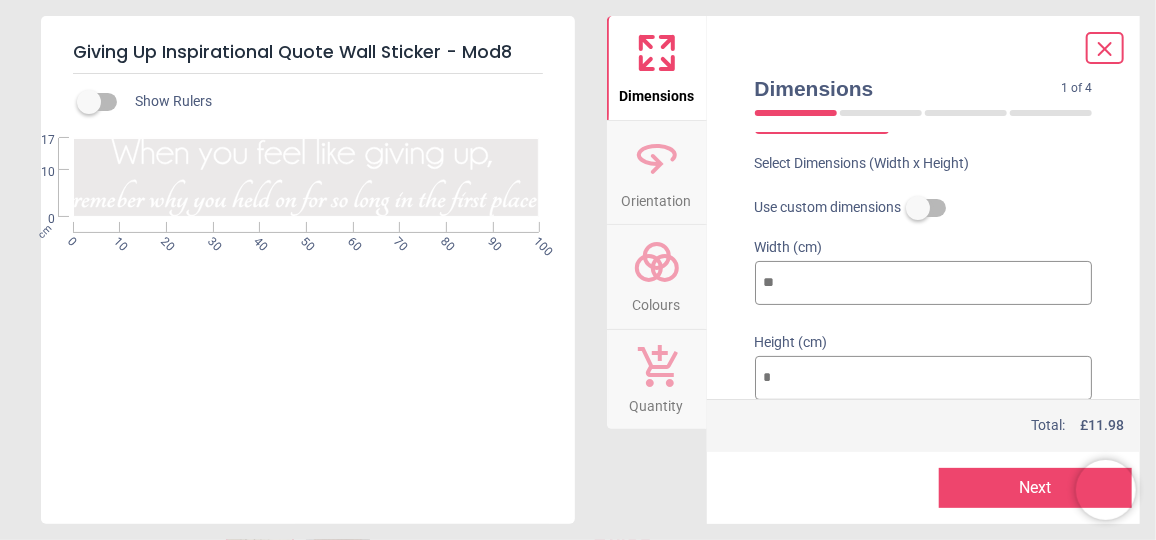 scroll, scrollTop: 111, scrollLeft: 0, axis: vertical 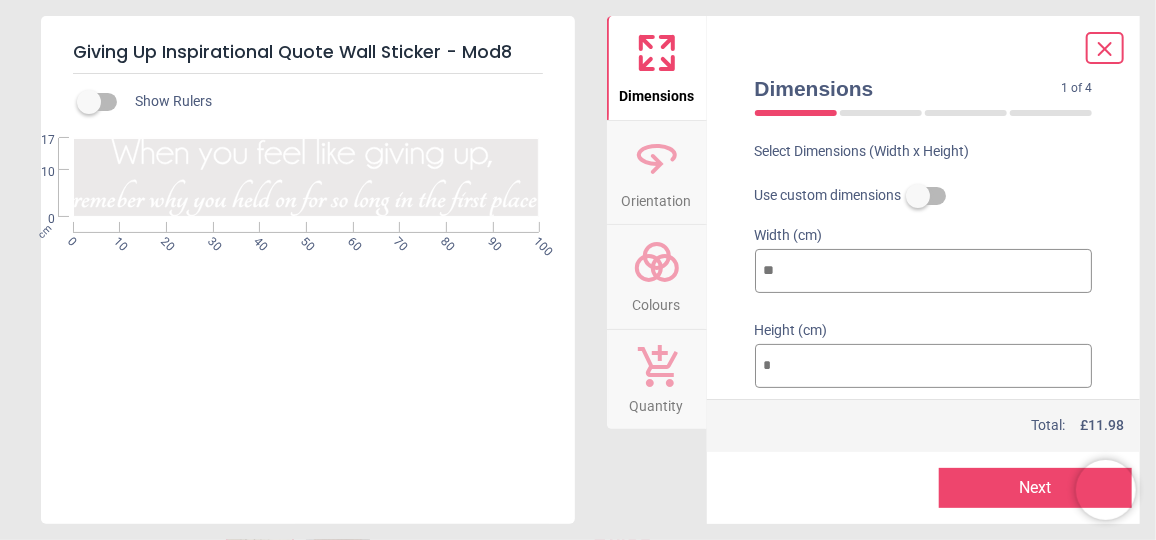 click on "**" at bounding box center [924, 366] 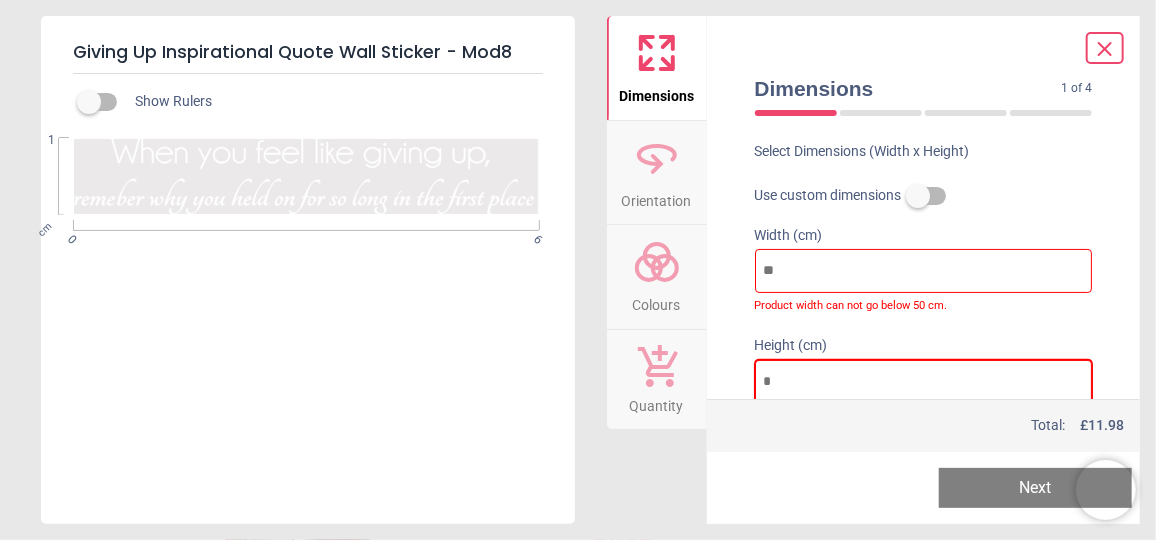 type 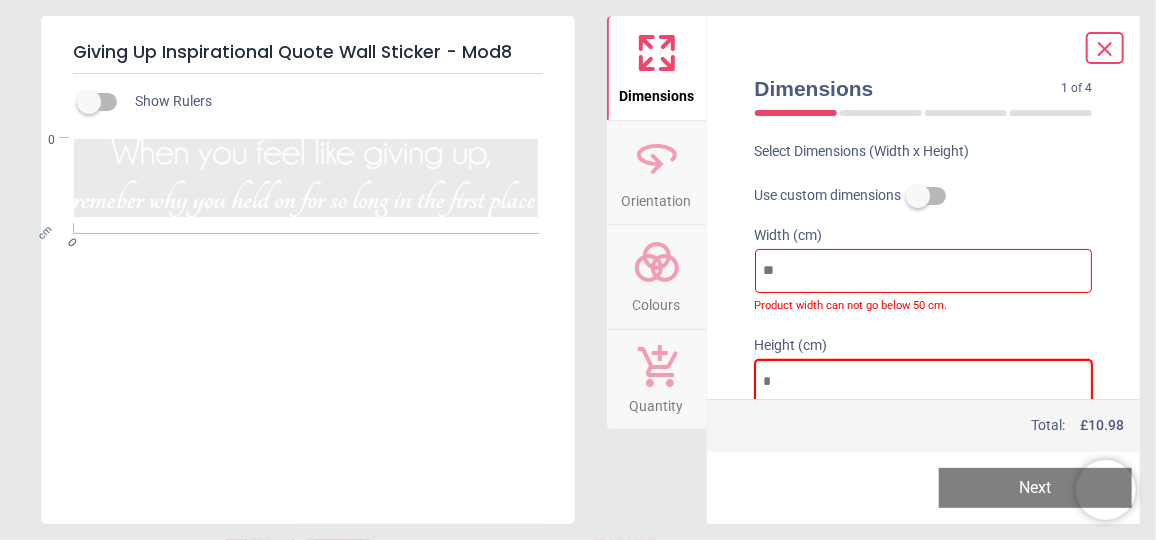 type 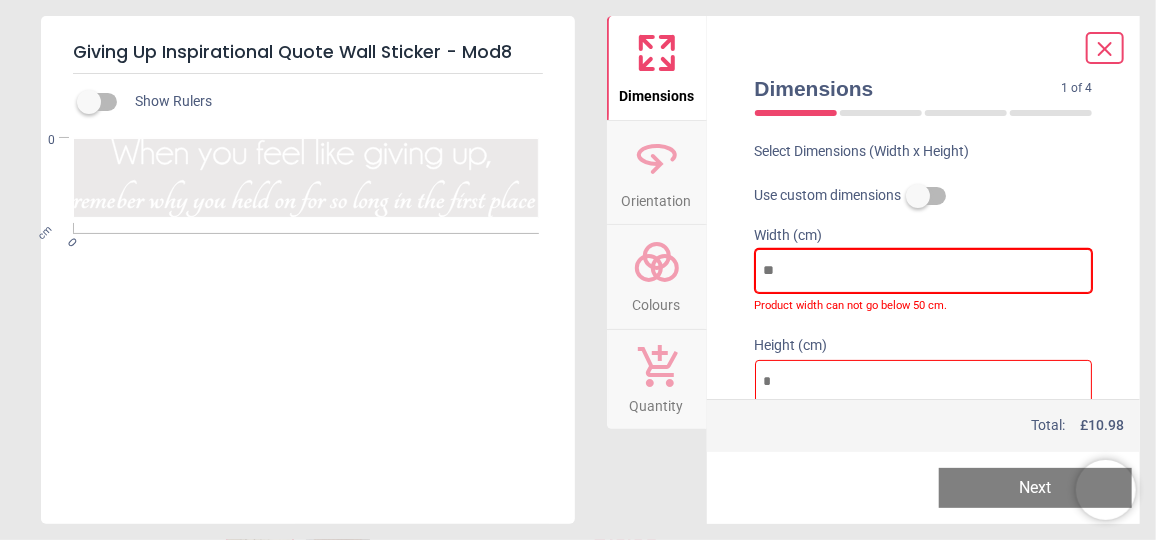 click at bounding box center (924, 271) 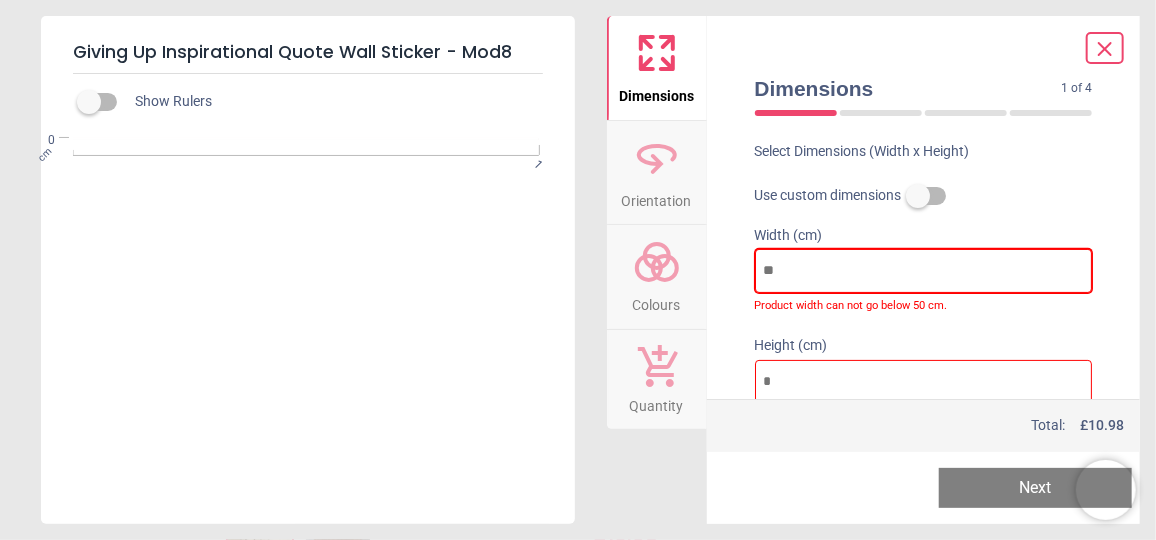 type on "**" 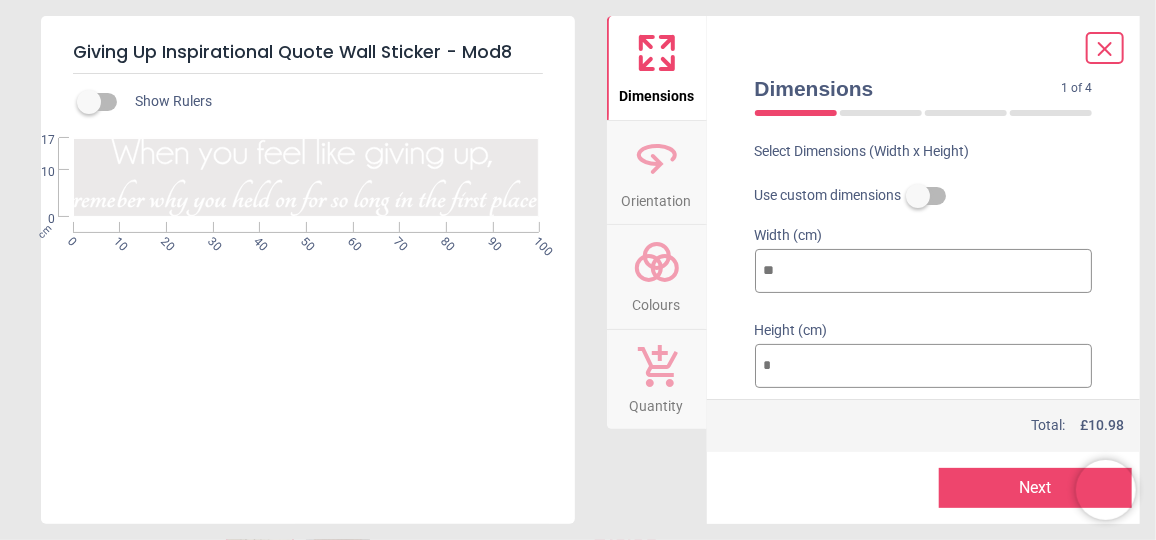 type on "**" 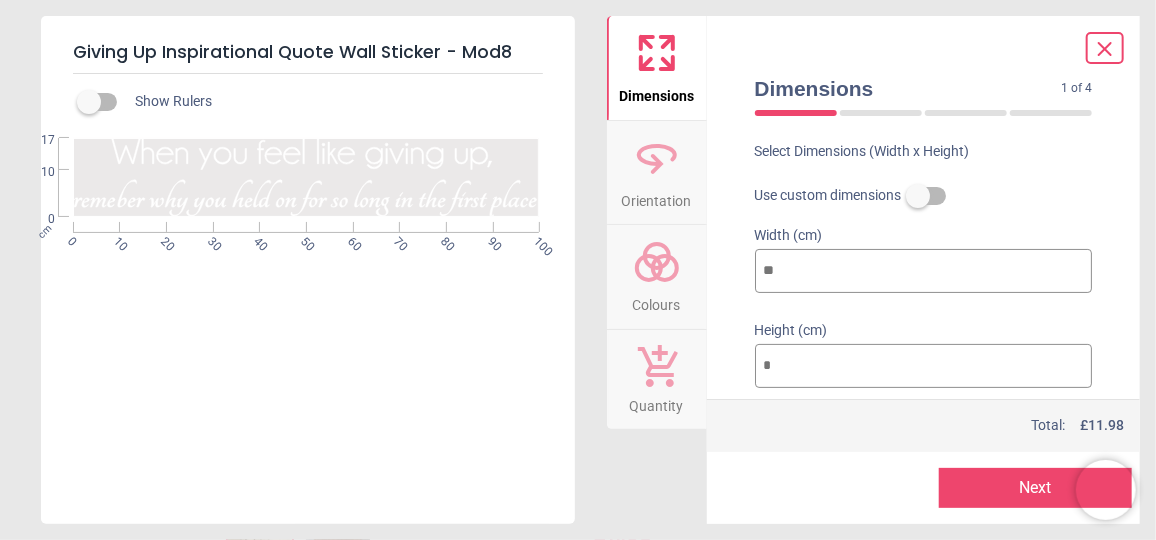 type on "***" 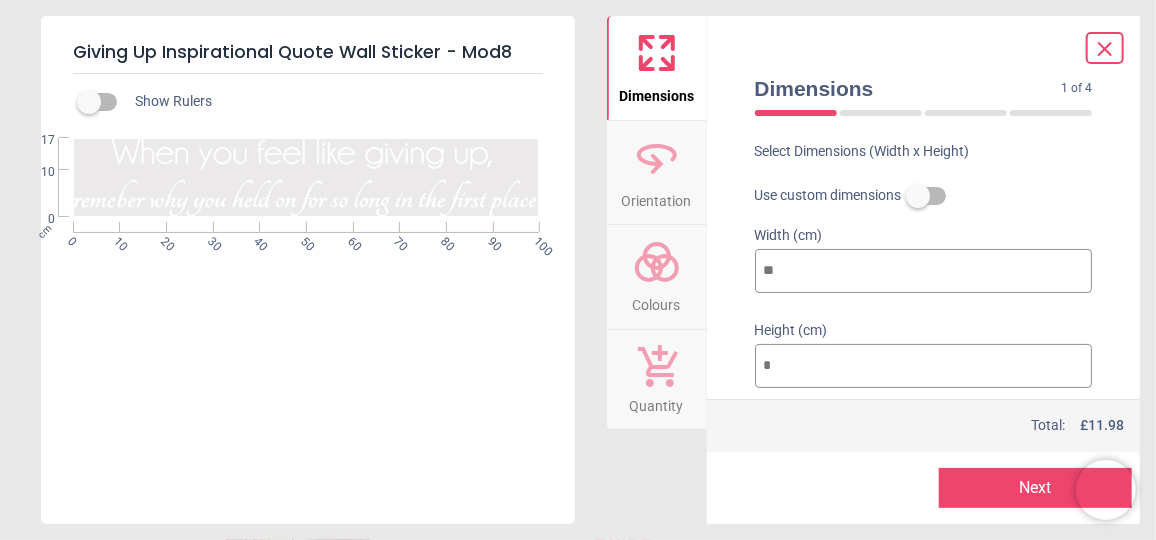 type on "*" 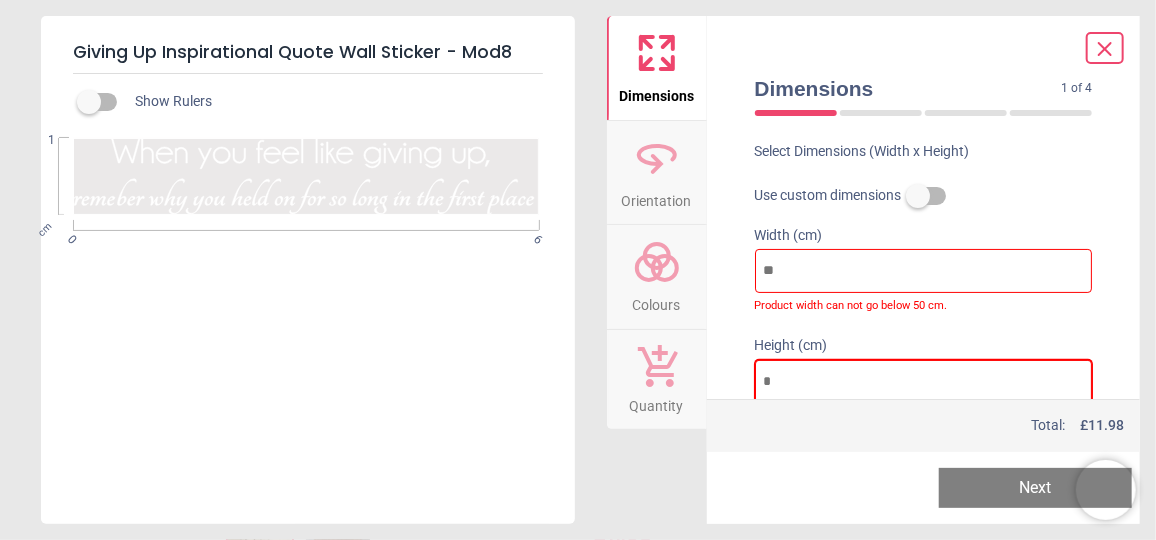 type 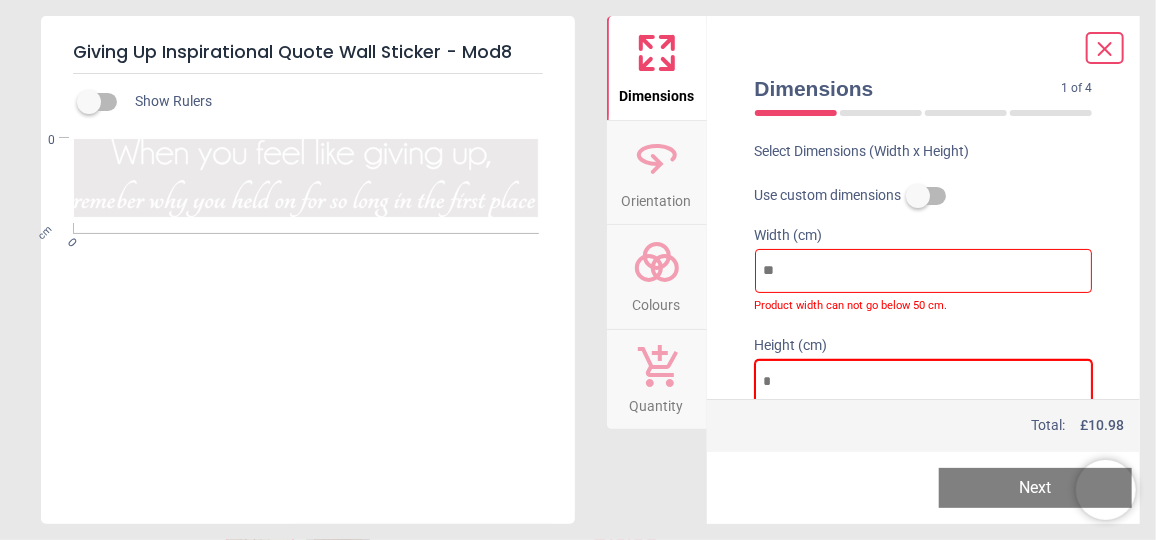type on "*" 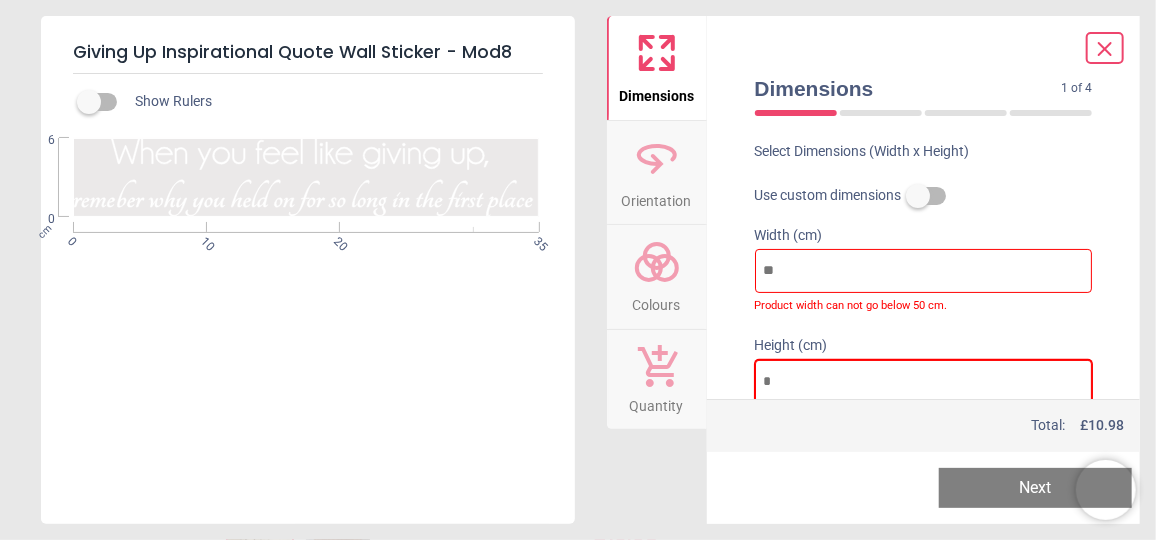 type on "**" 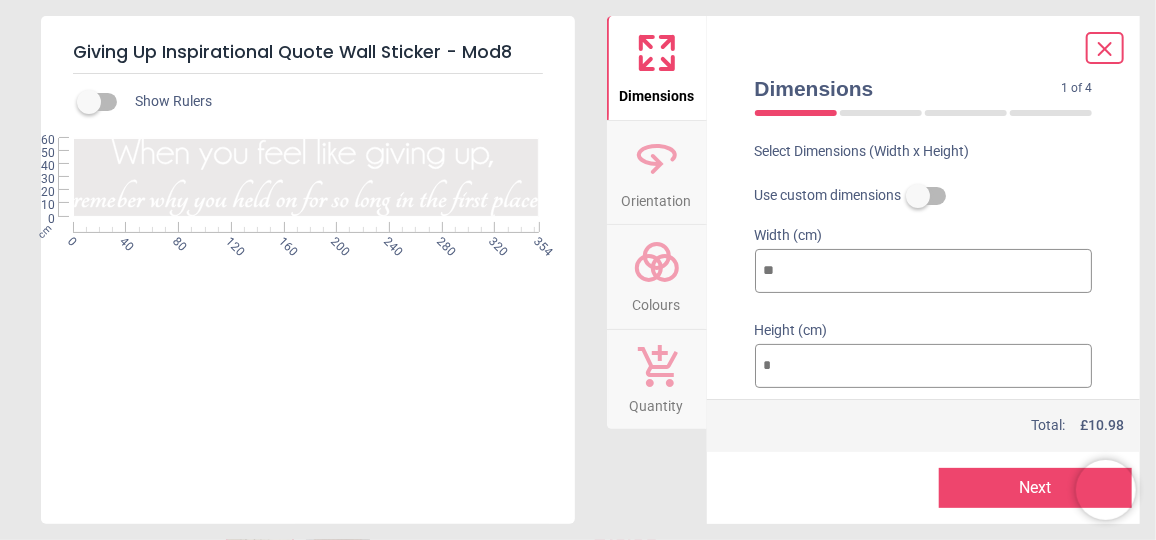 type on "***" 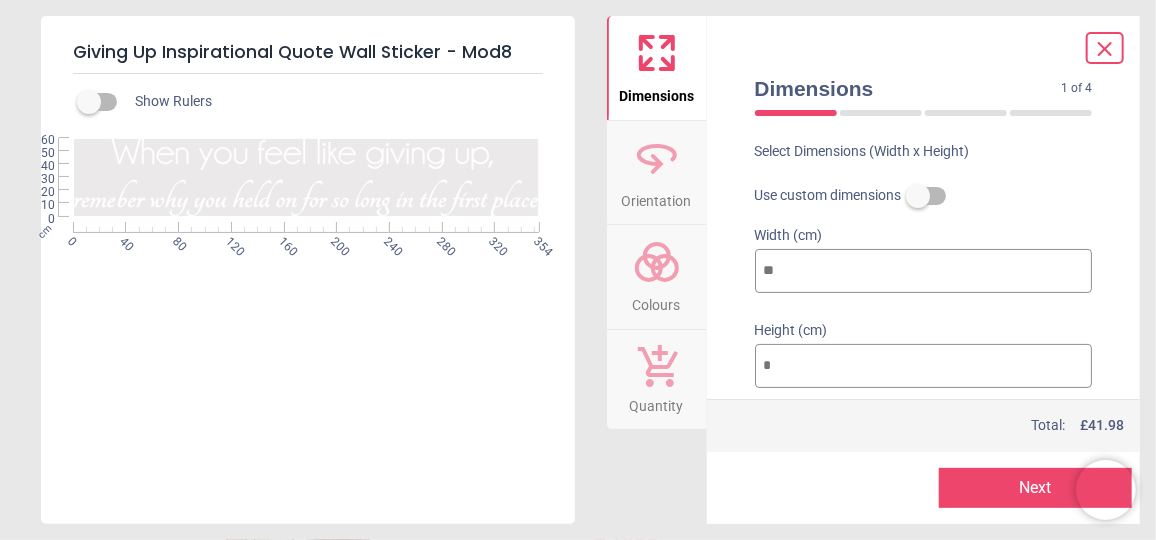 type on "**" 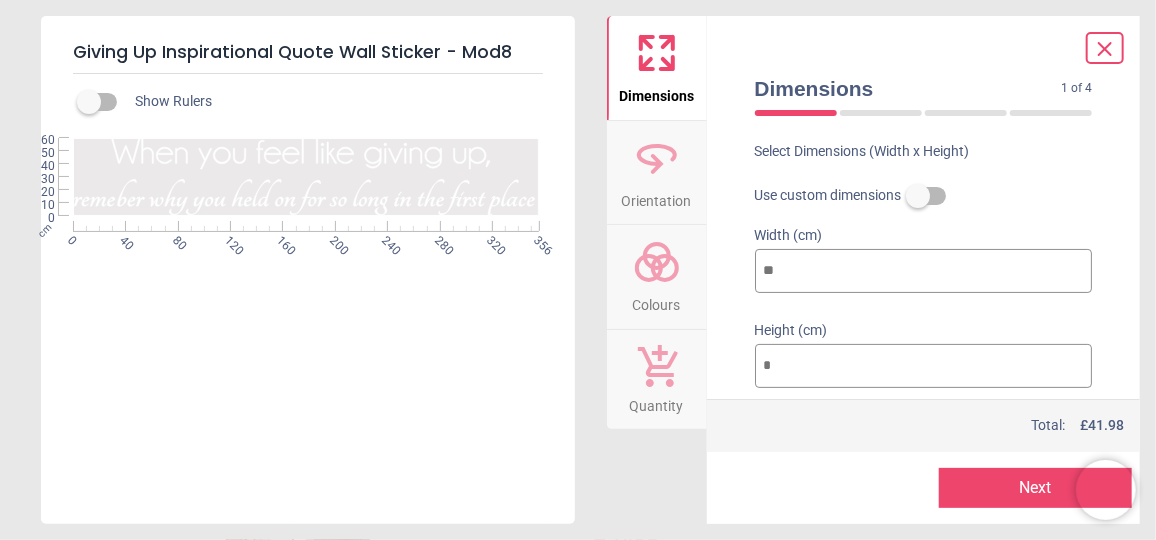 type on "***" 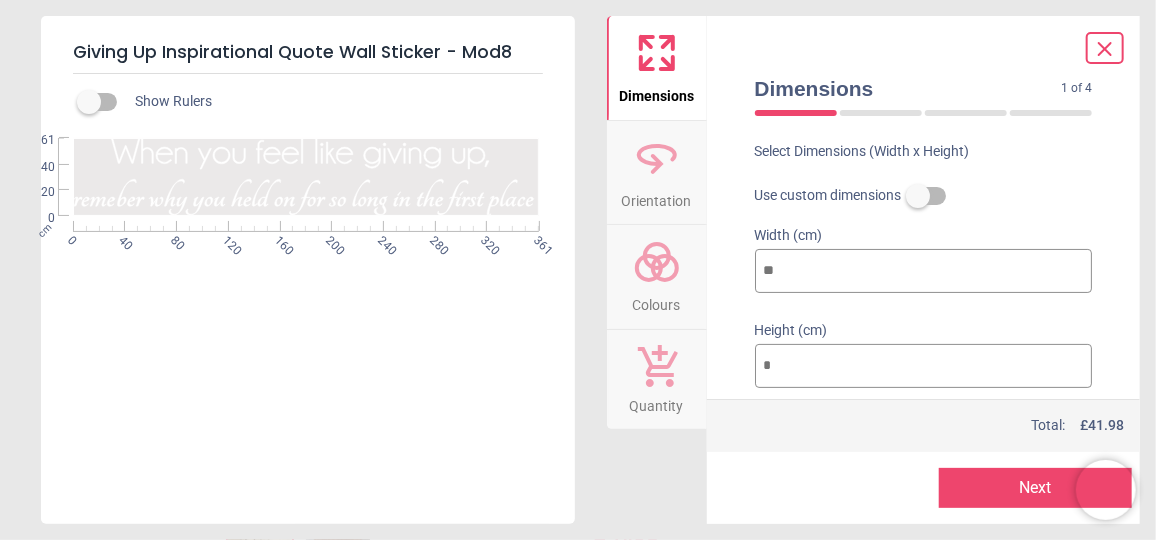 type on "***" 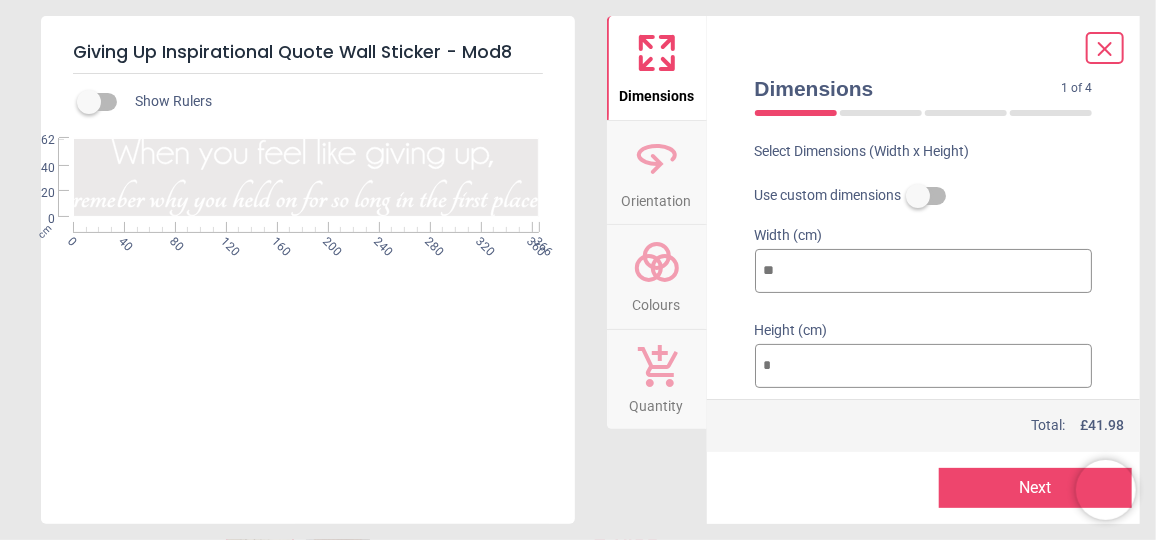 type on "***" 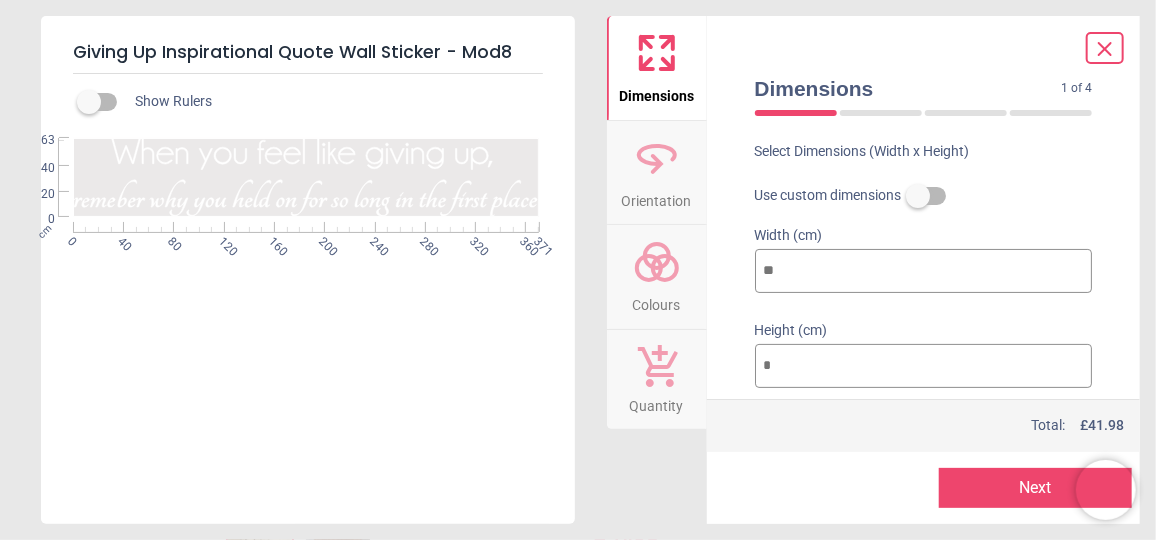 type on "***" 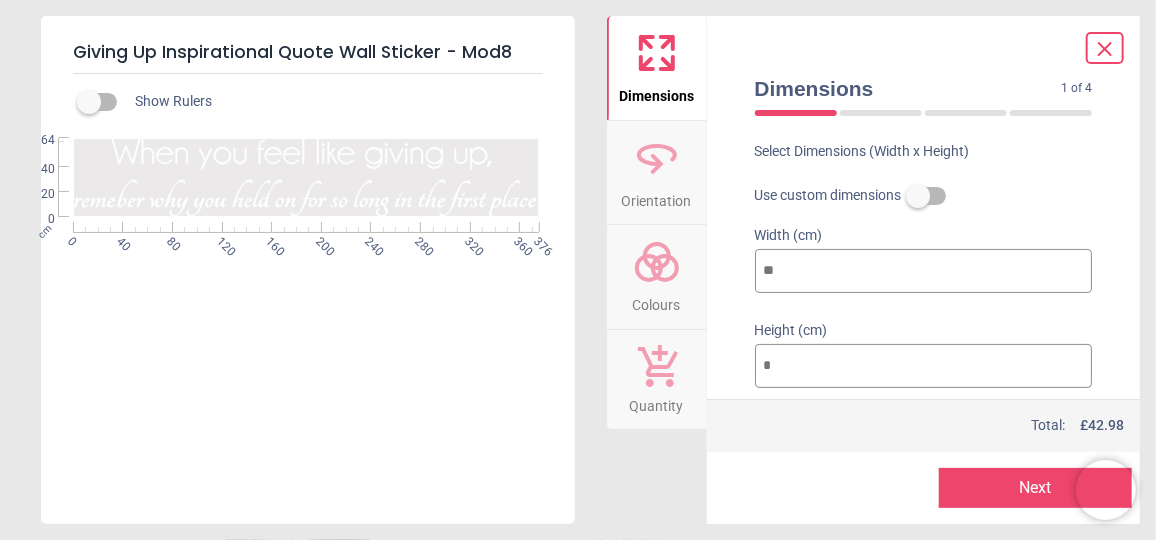 click on "***" at bounding box center (924, 271) 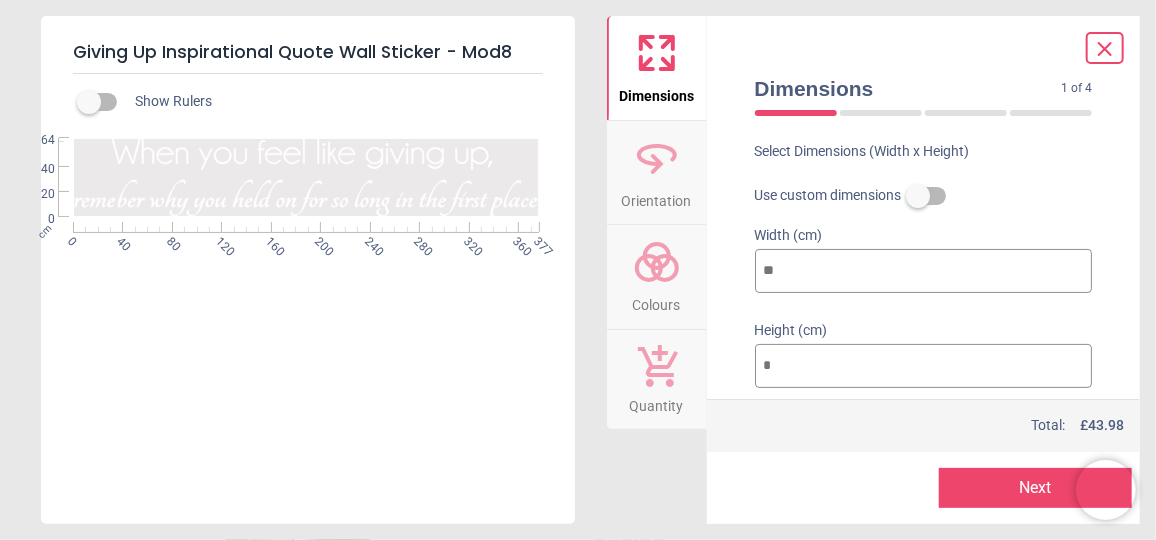 type on "***" 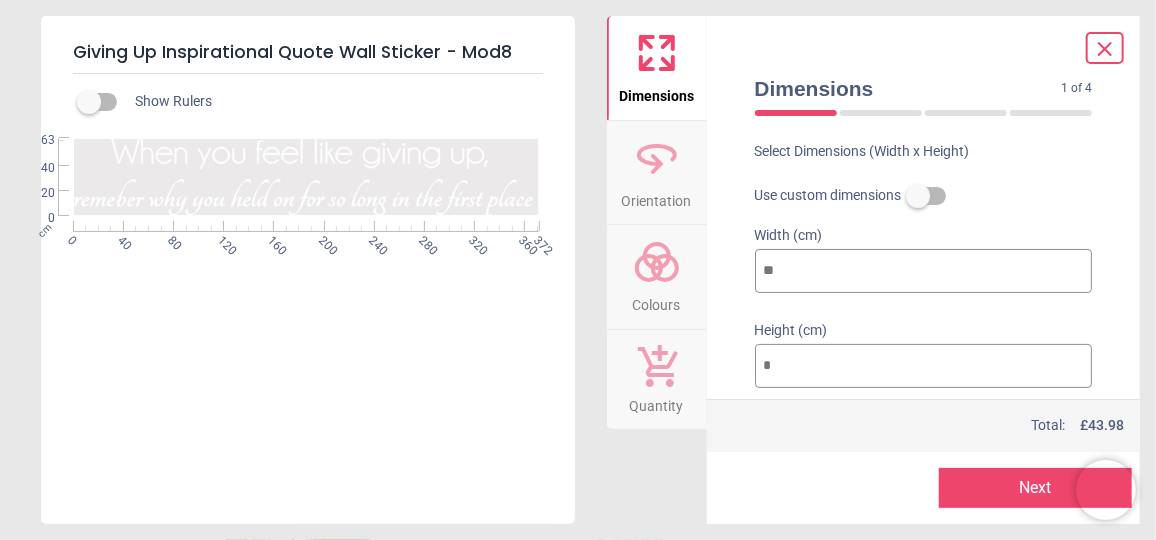 type on "***" 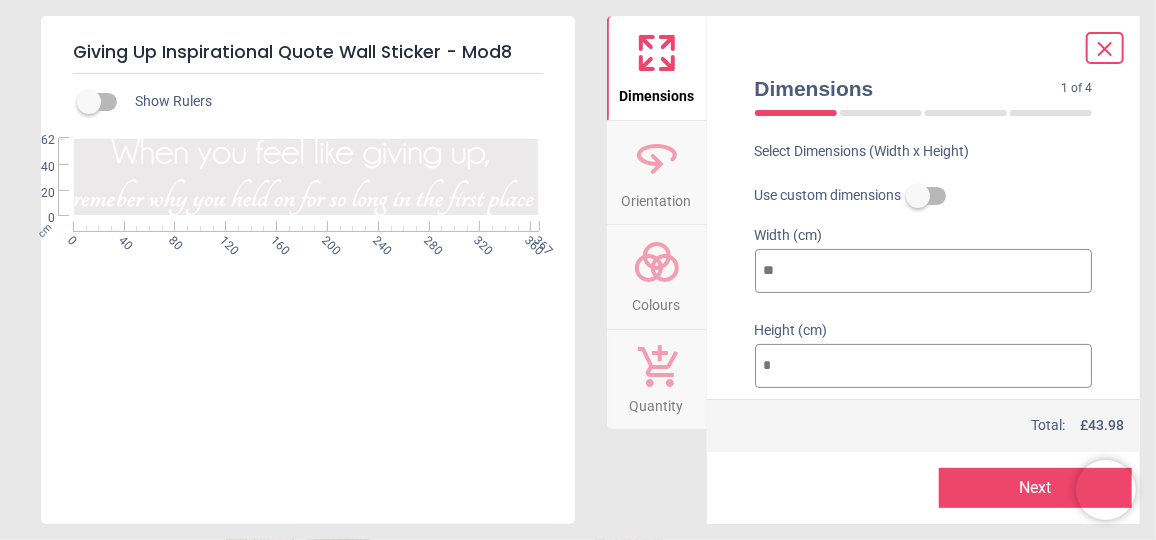 type on "***" 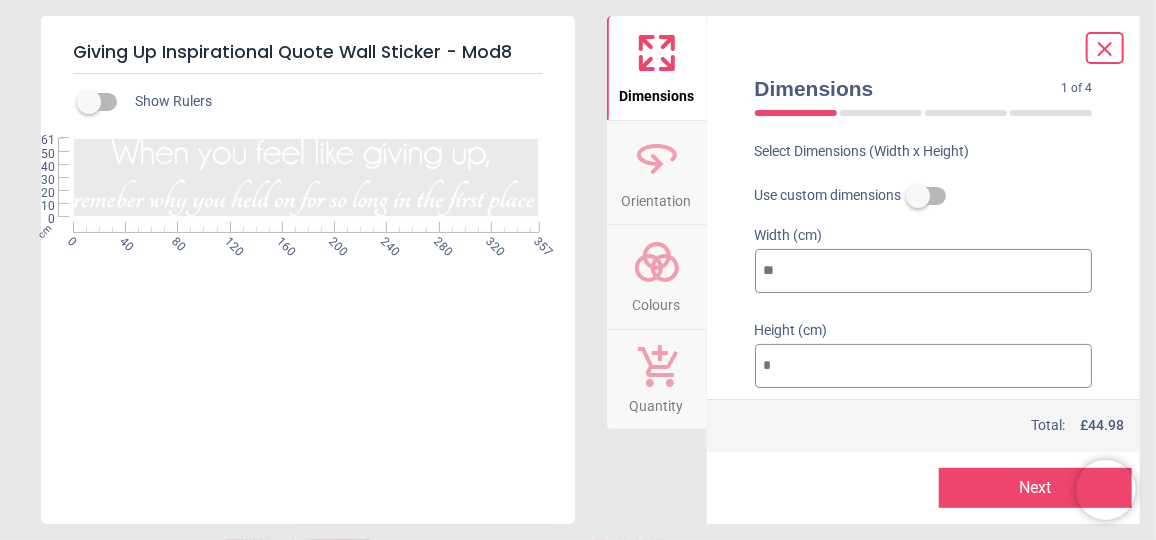 type on "***" 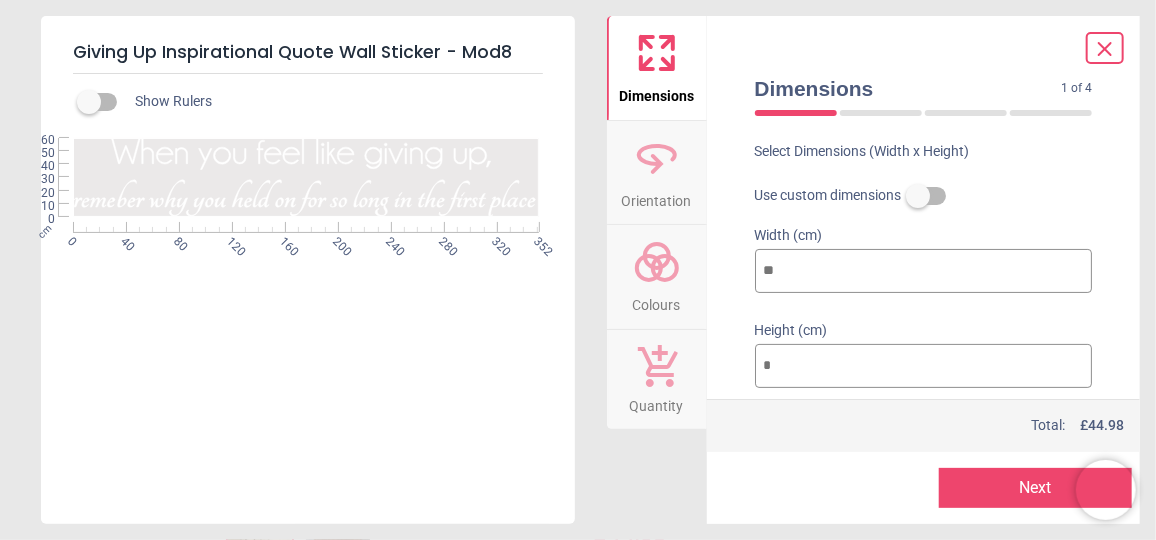 type on "***" 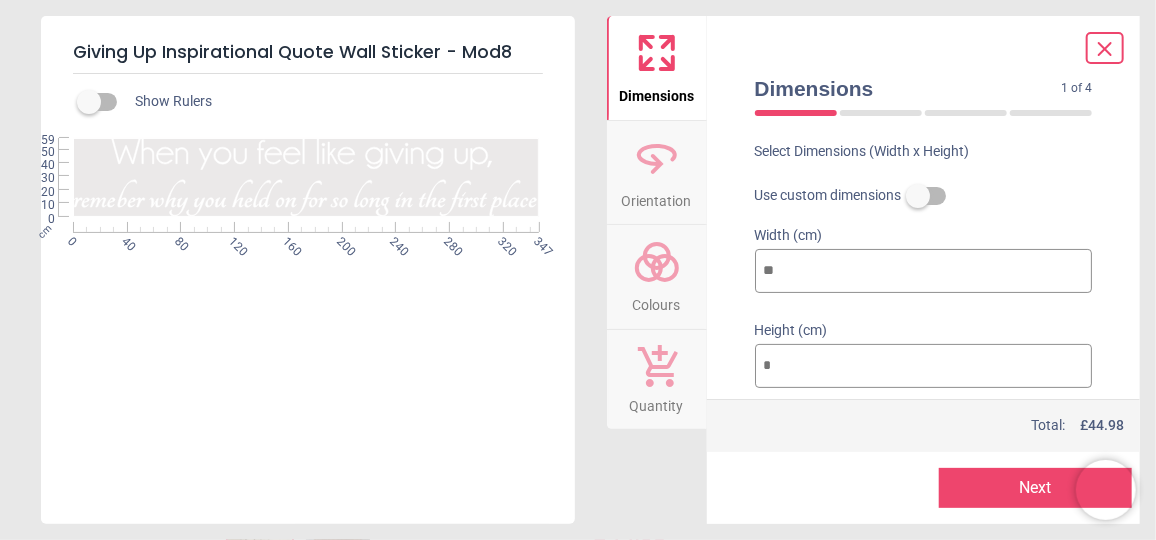 type on "***" 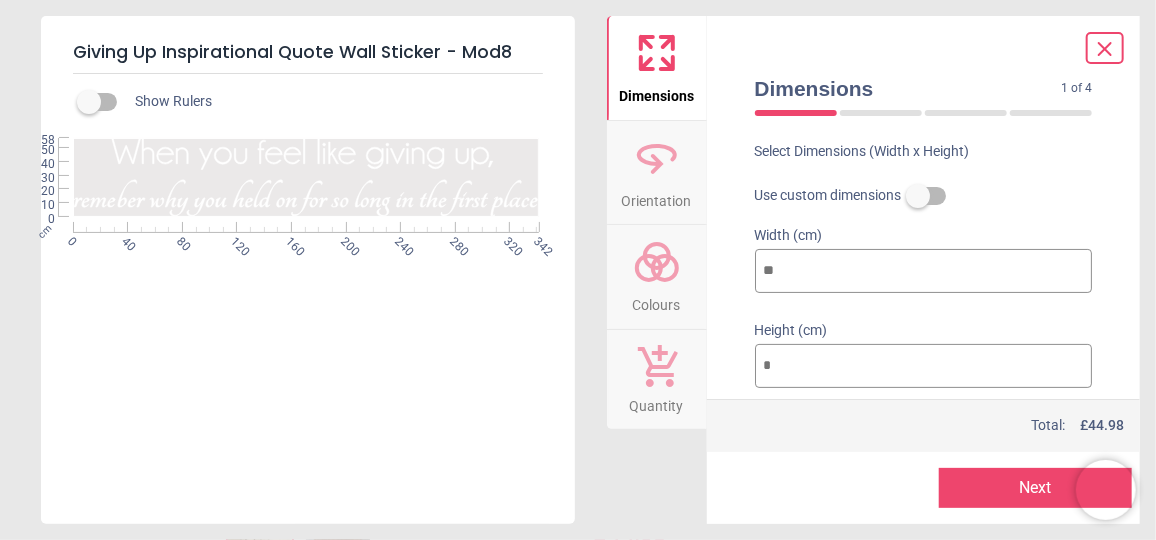 type on "***" 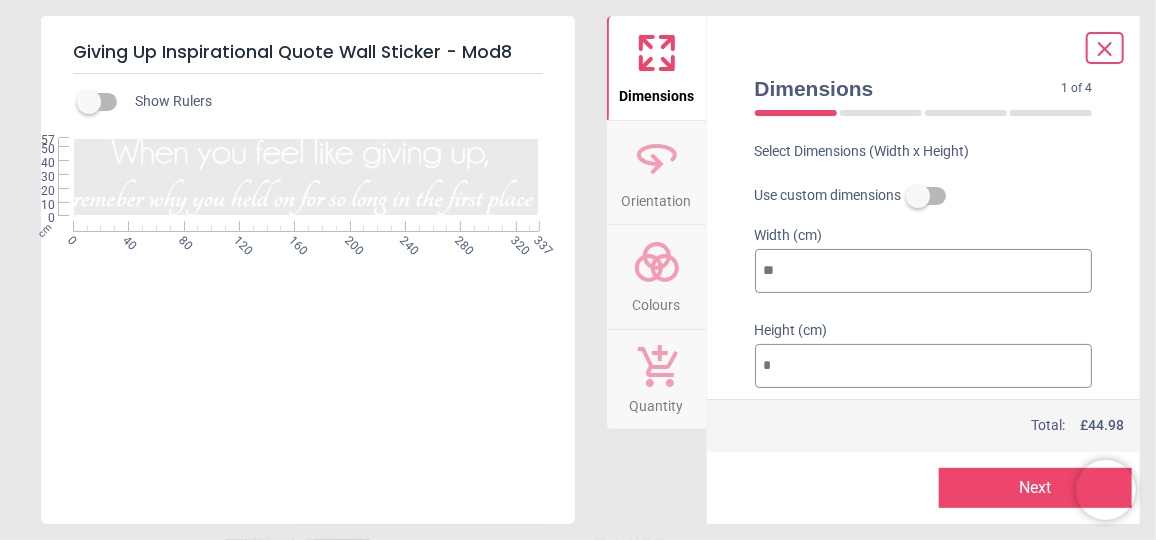 type on "***" 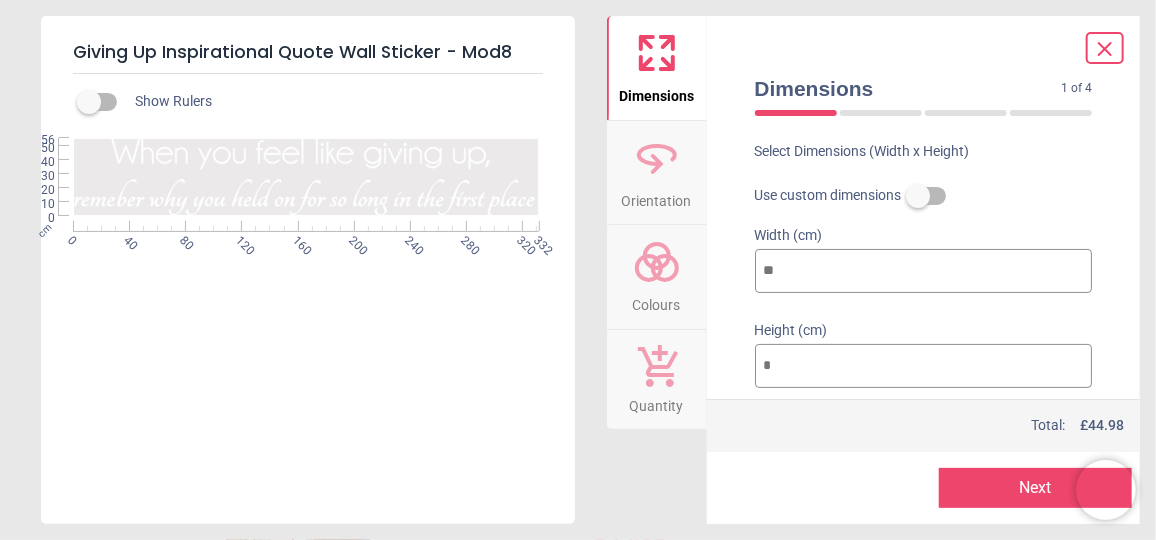 type on "***" 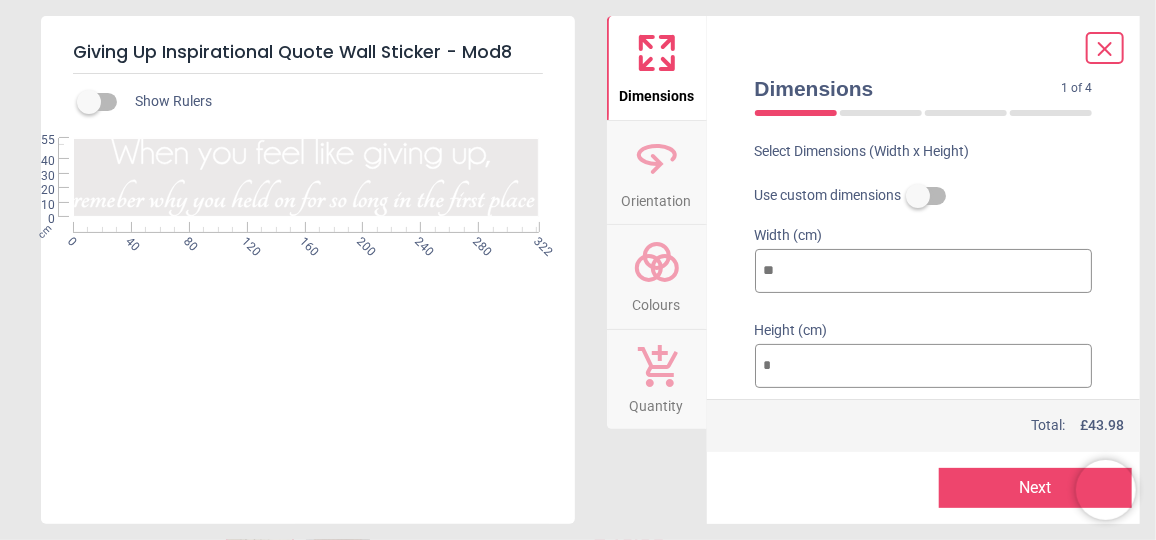 type on "***" 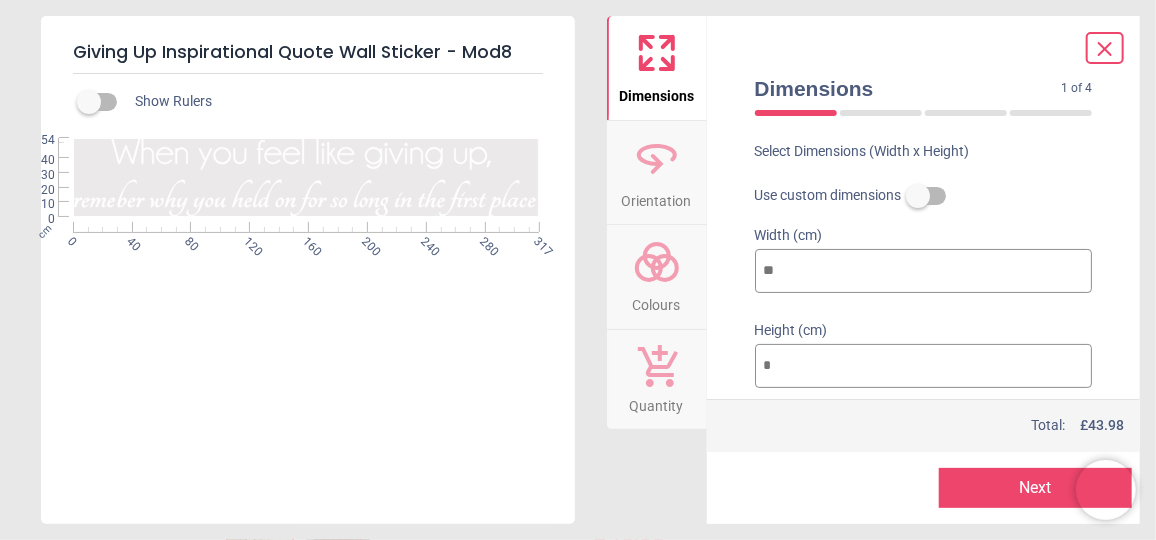type on "***" 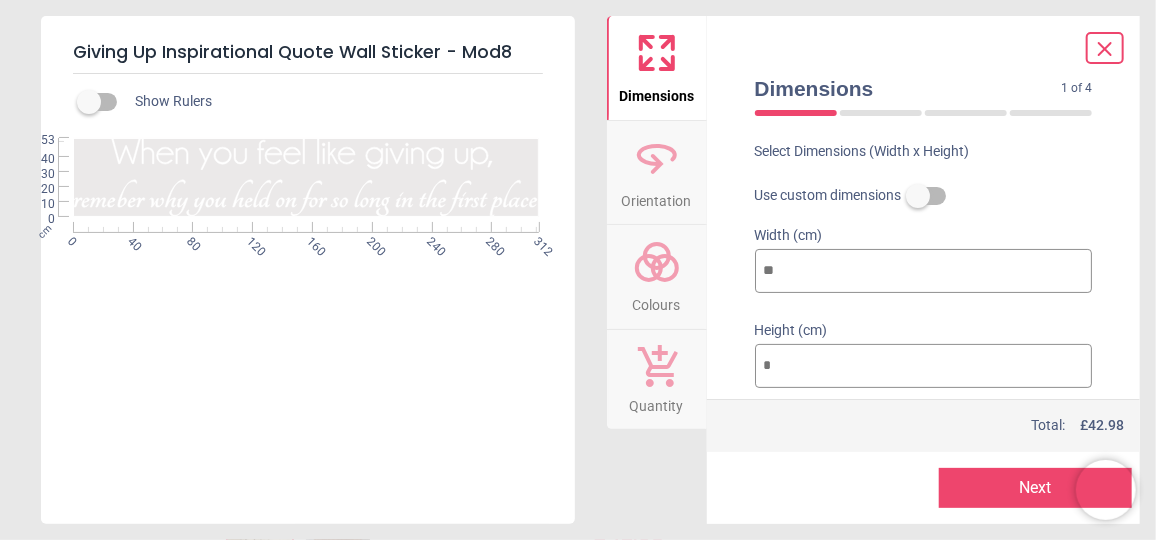 type on "***" 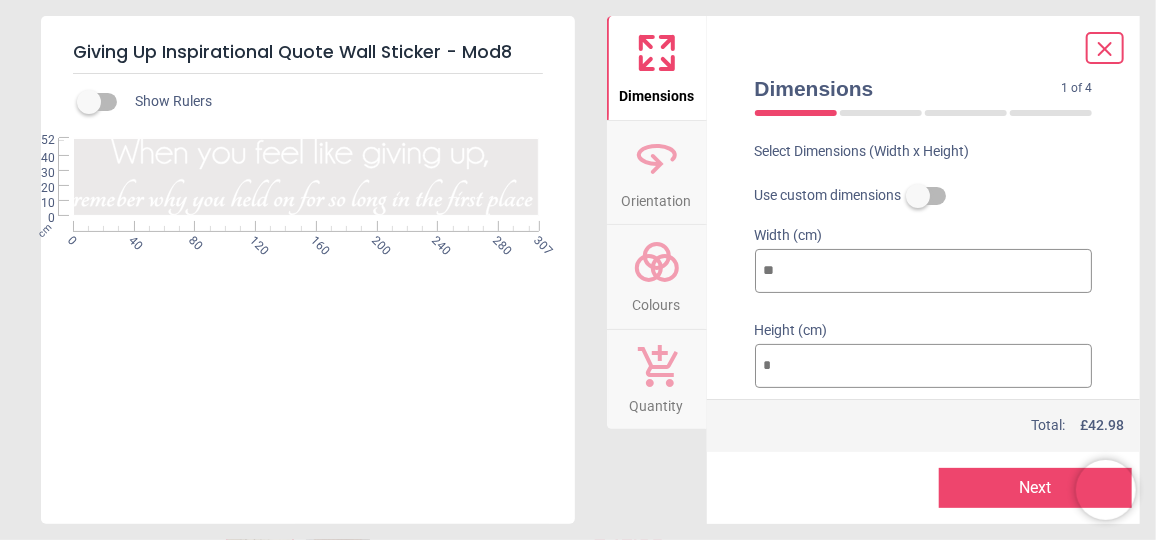 type on "***" 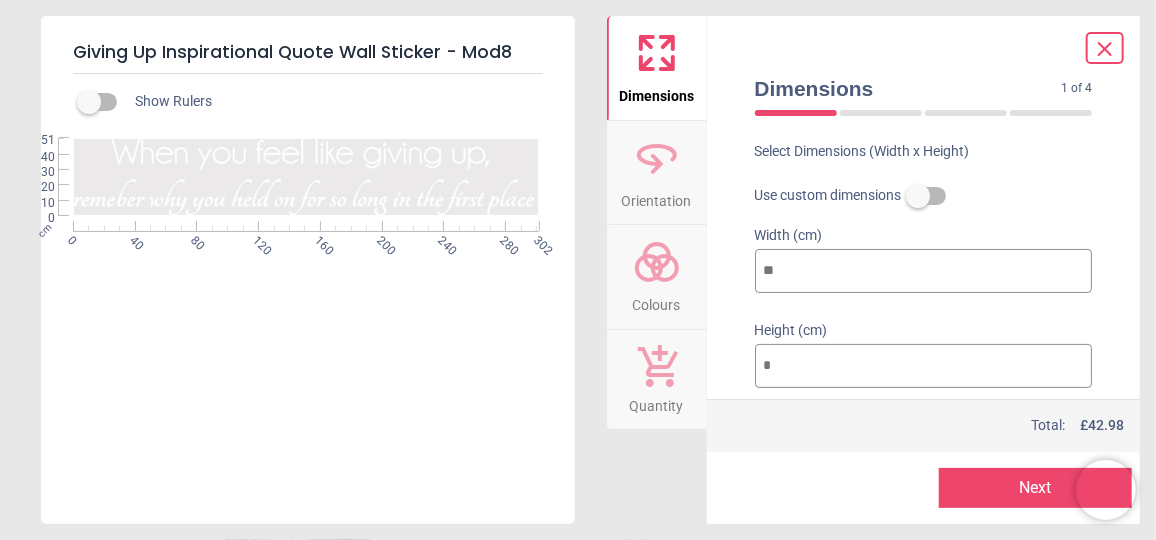 type on "***" 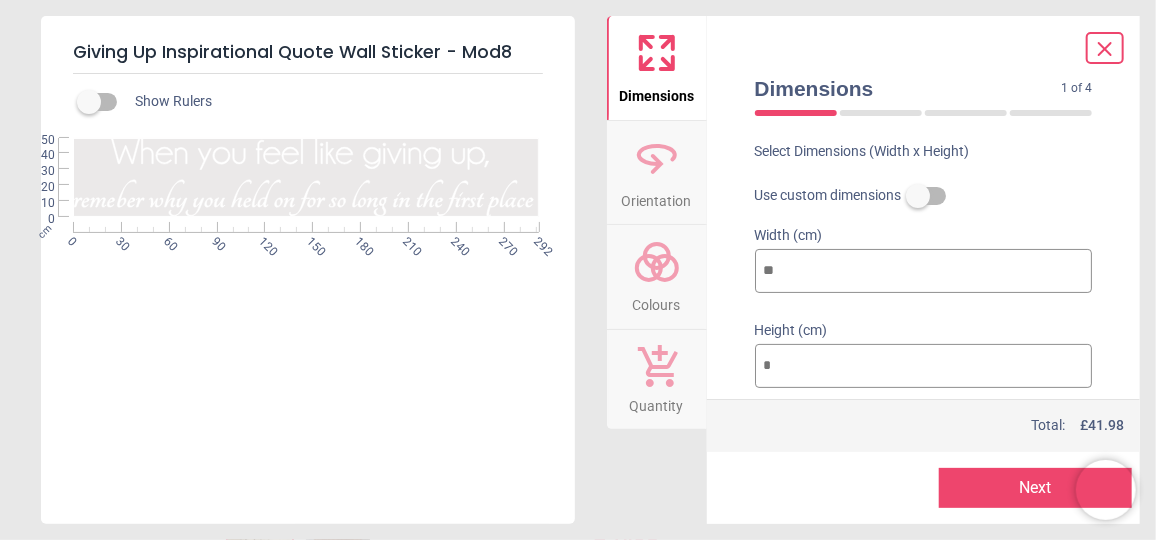 type on "***" 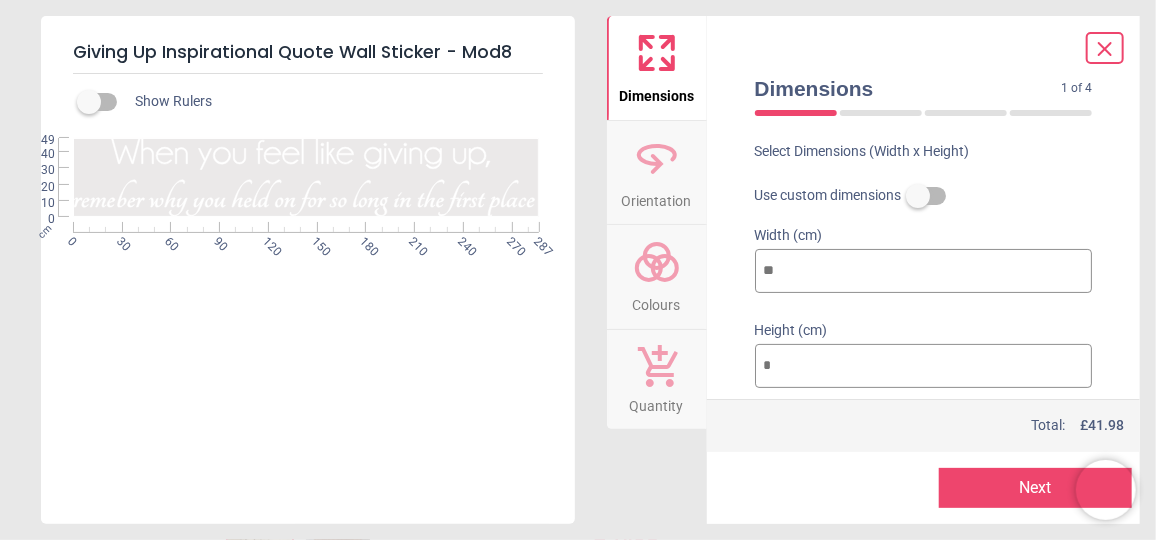 type on "***" 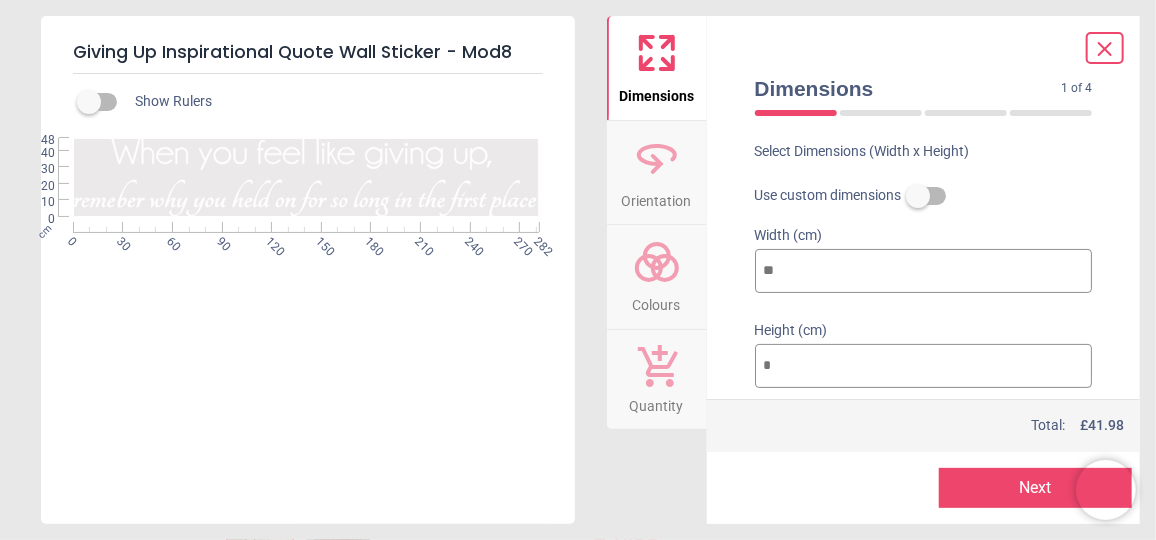 type on "***" 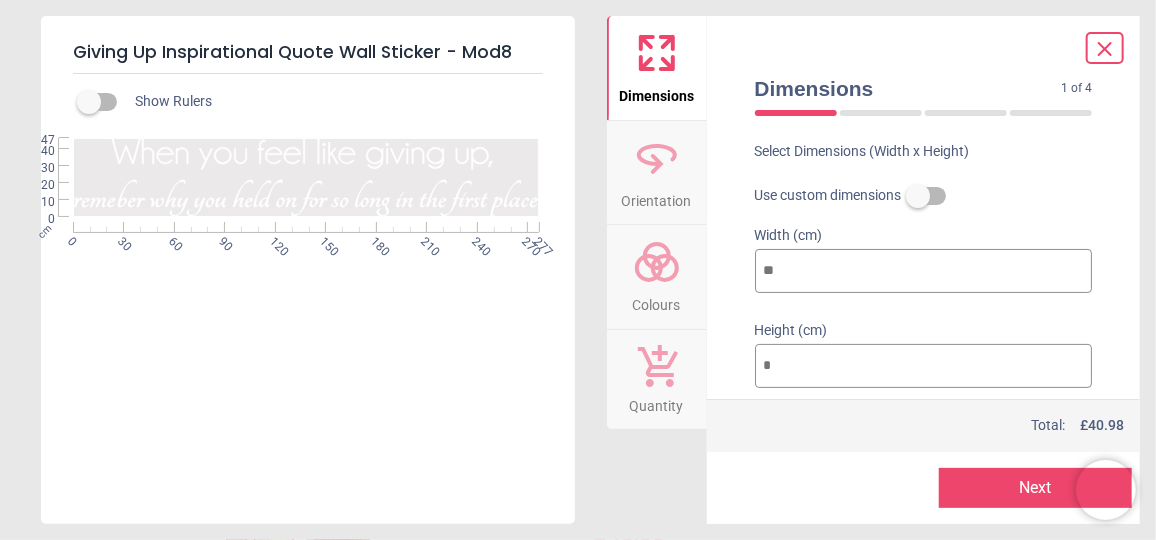 type on "***" 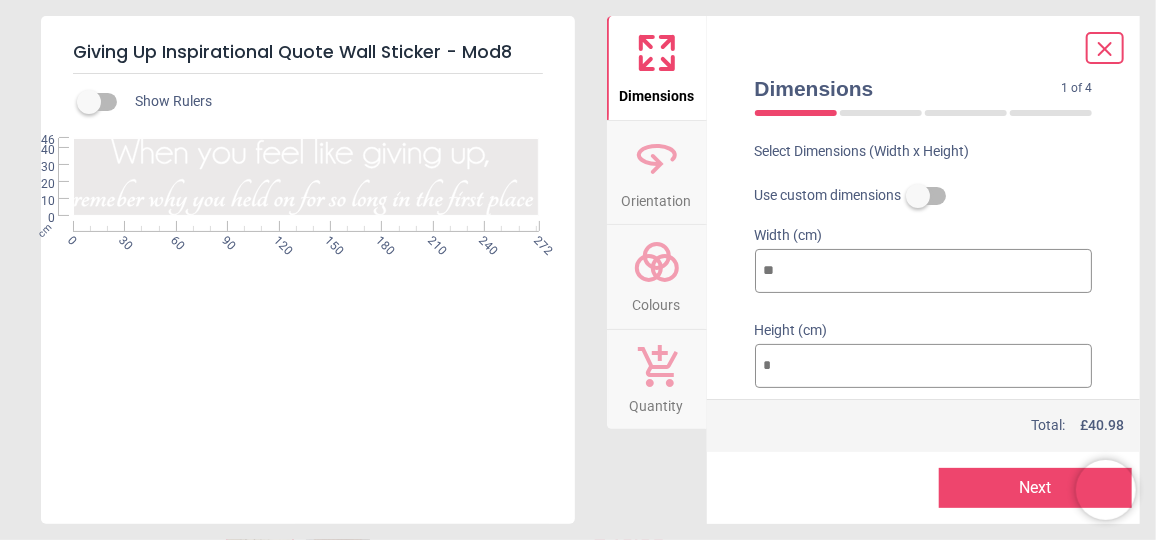 type on "***" 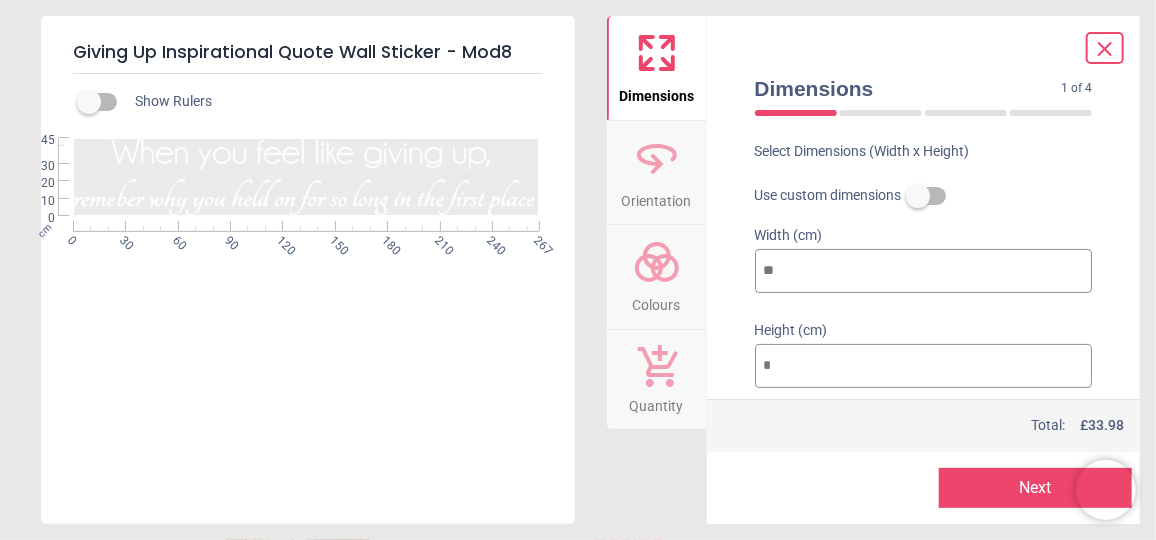 type on "***" 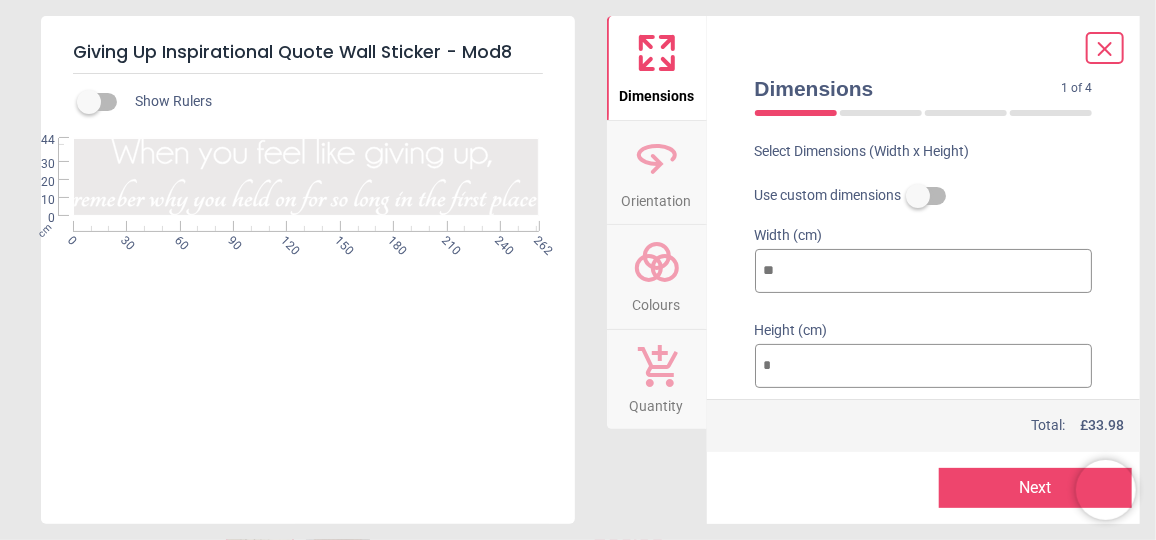 type on "**" 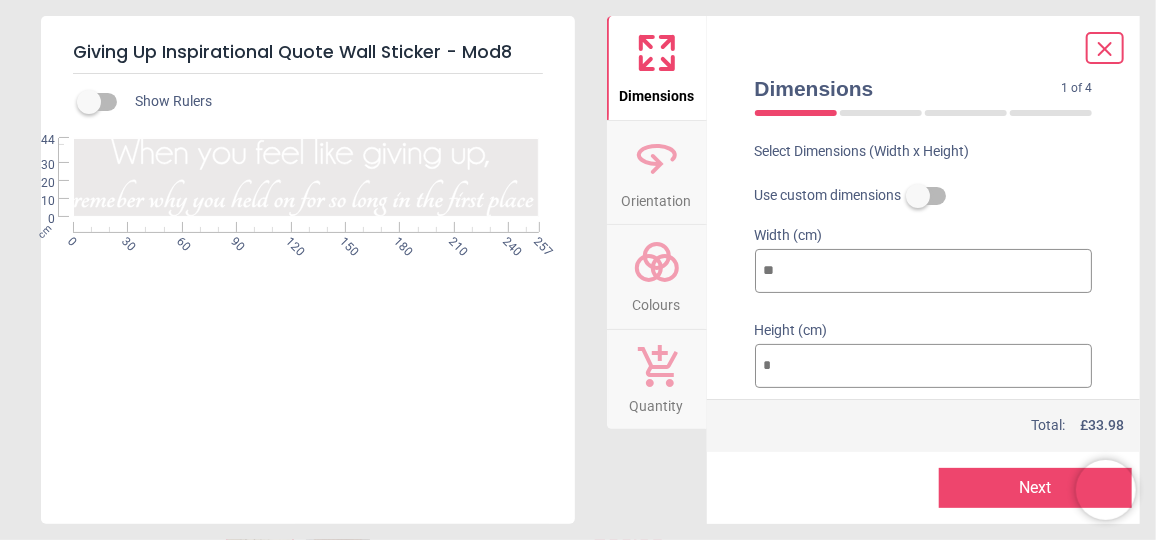 type on "***" 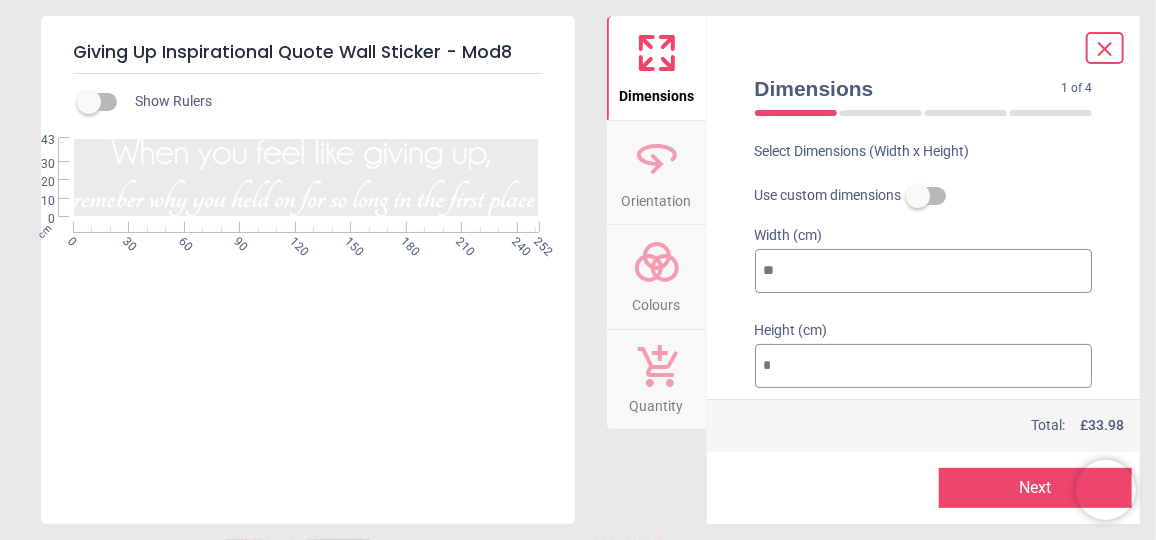 type on "***" 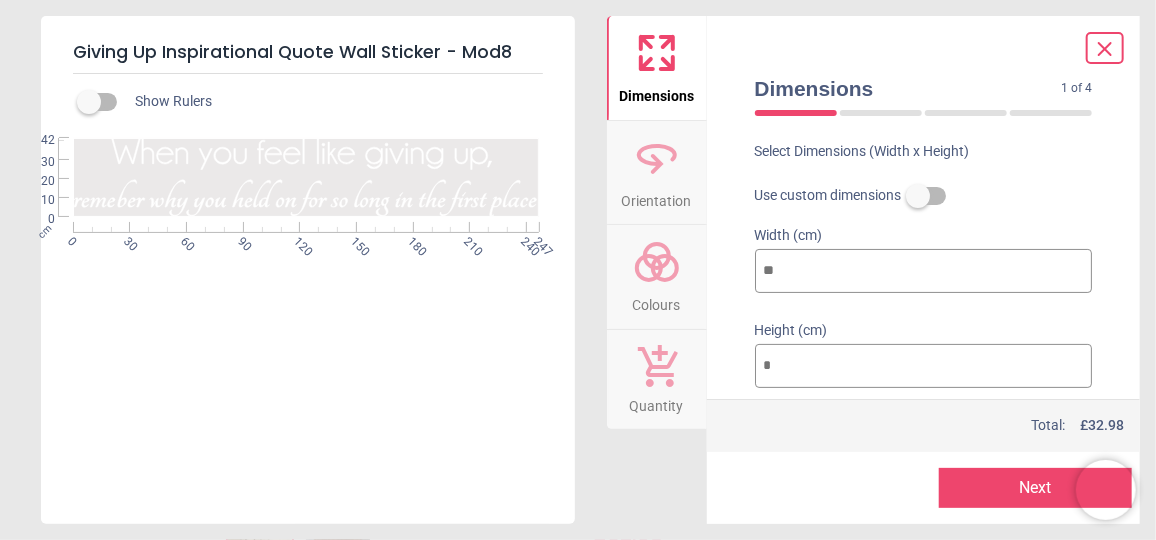 type on "***" 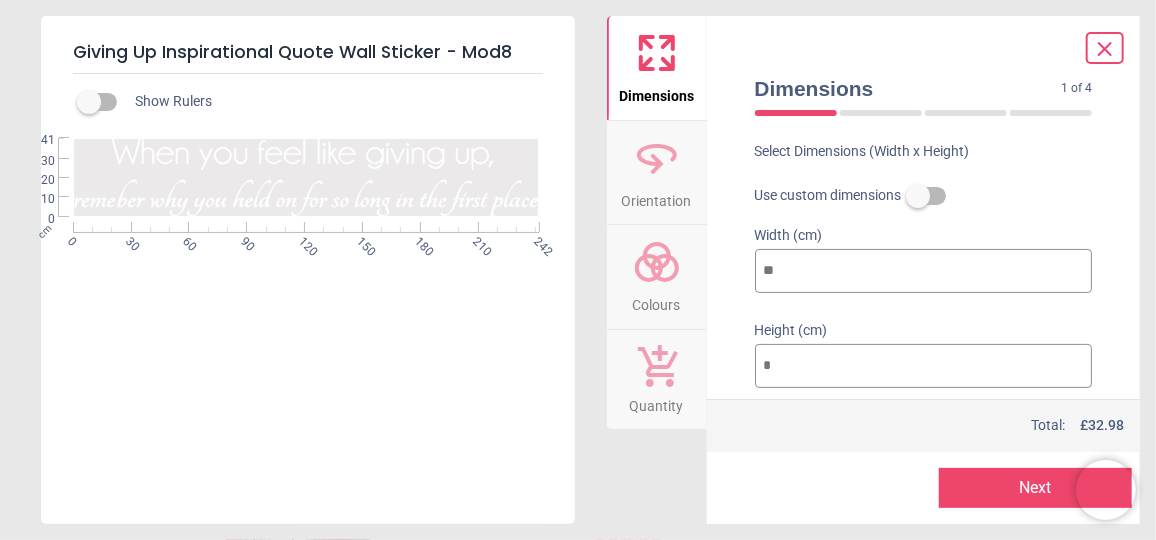 type on "***" 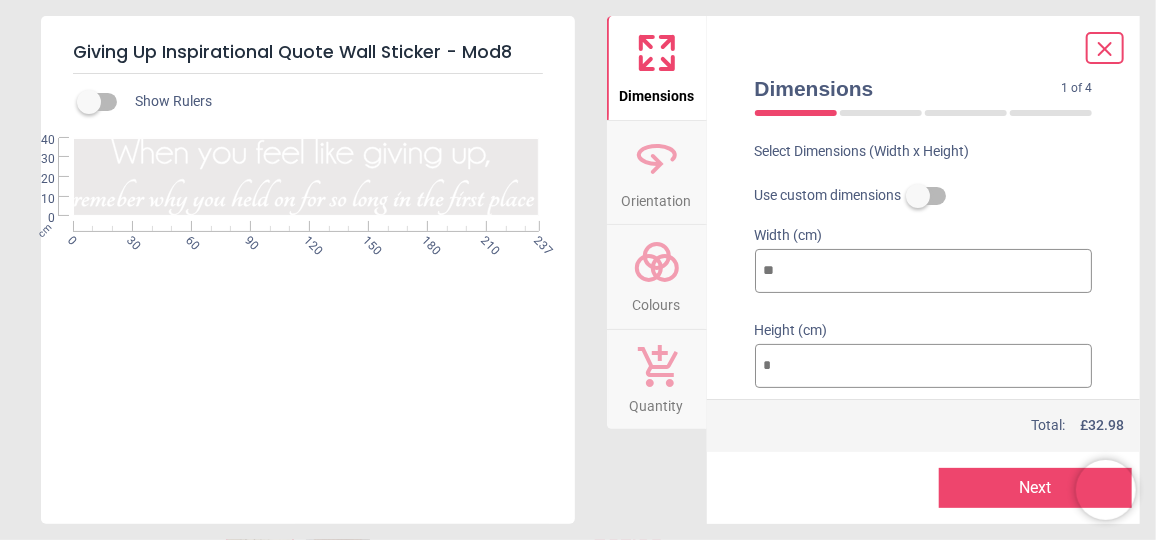 type on "***" 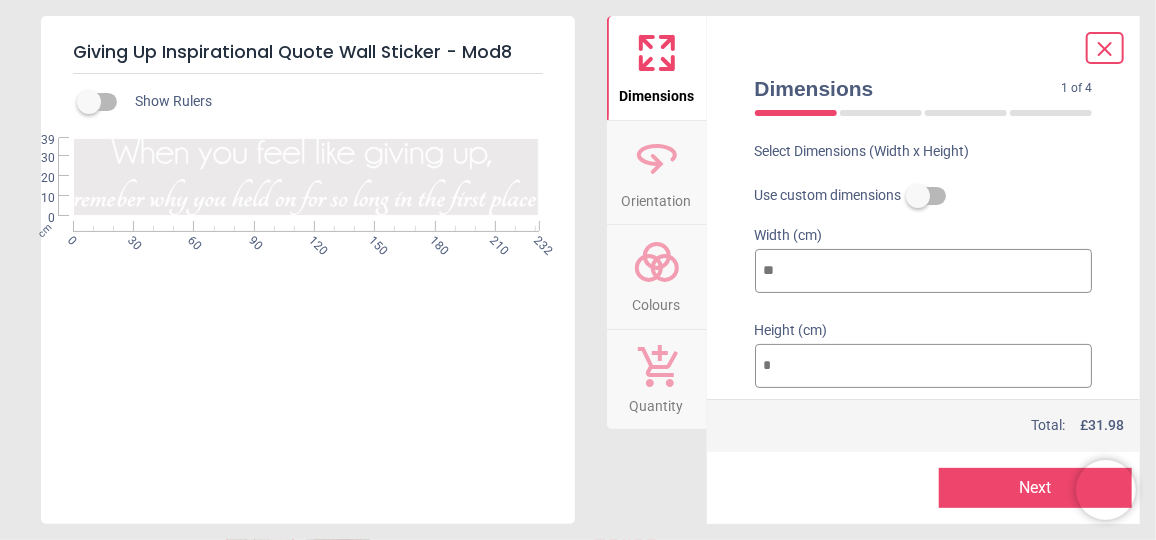 type on "**" 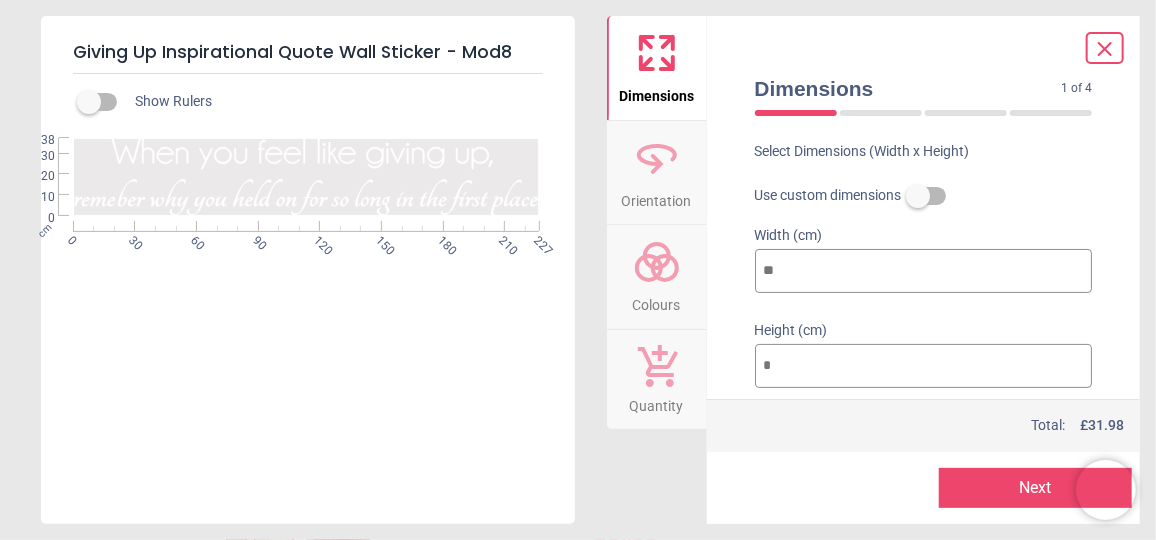 type on "**" 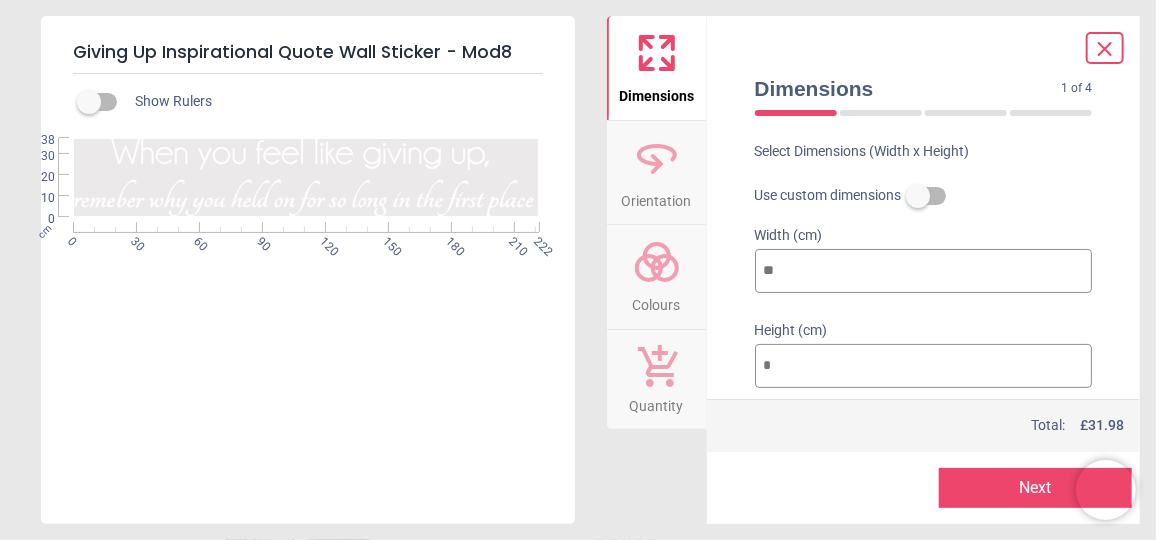 type on "***" 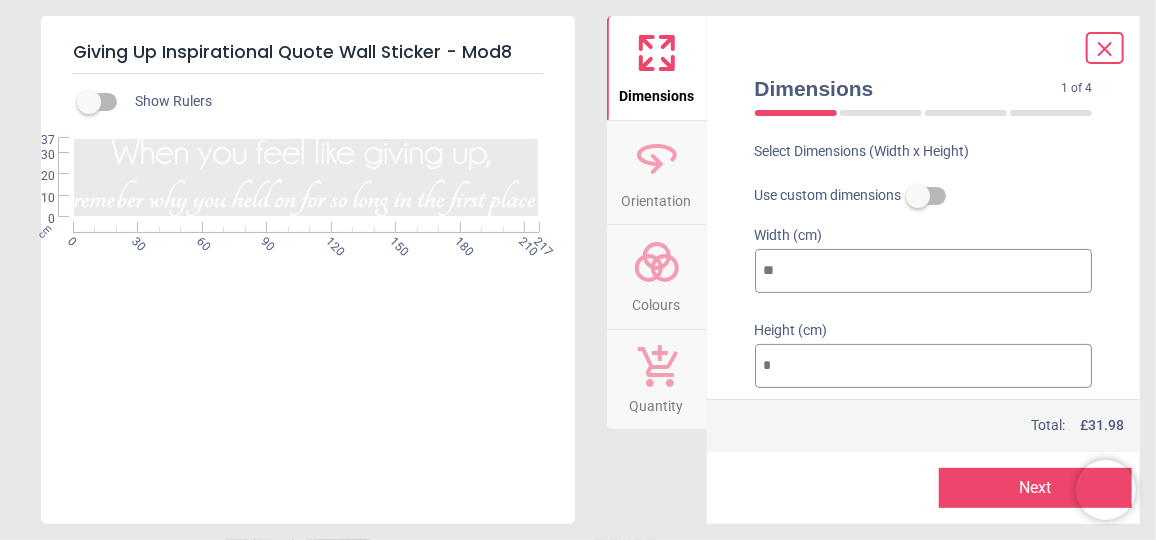 type on "***" 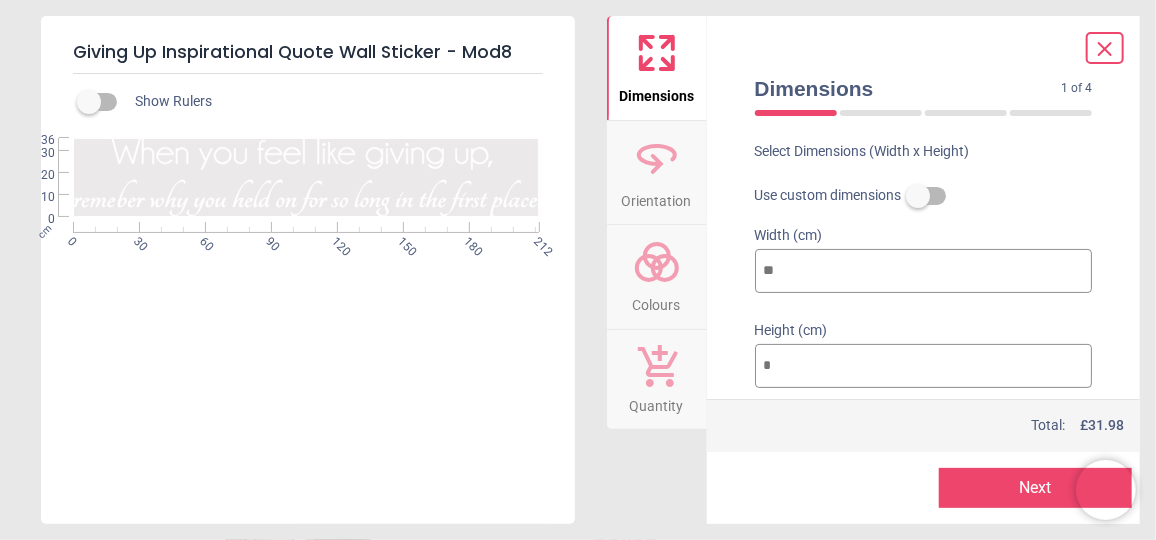 type on "***" 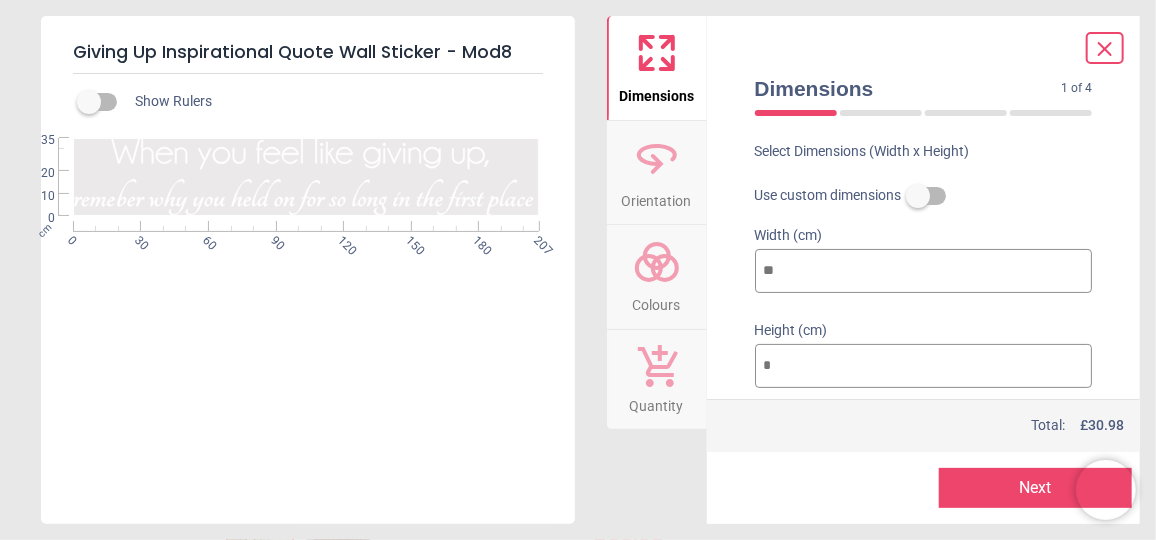 type on "***" 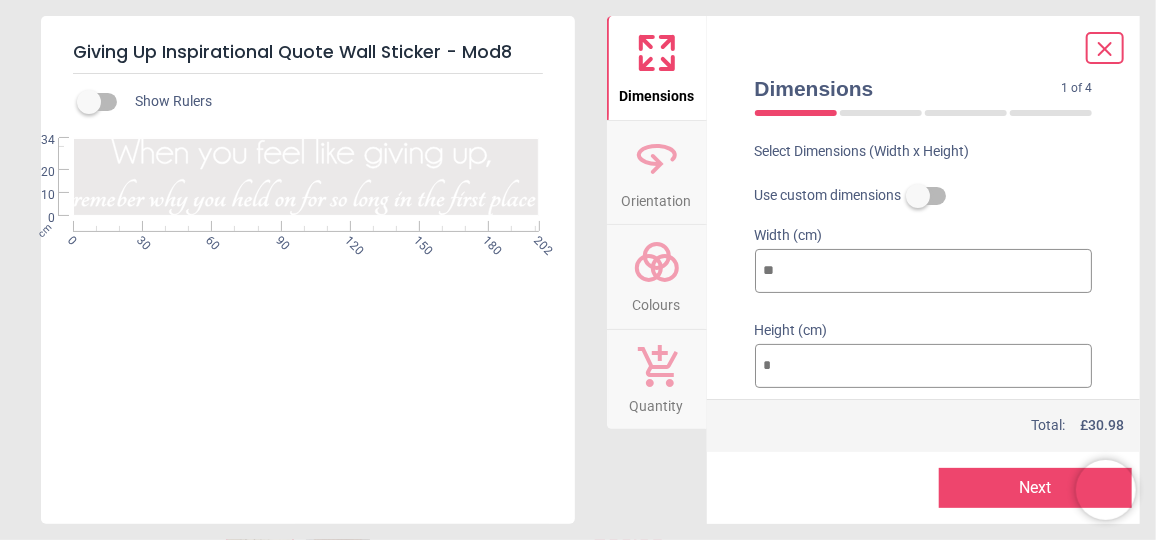 type on "***" 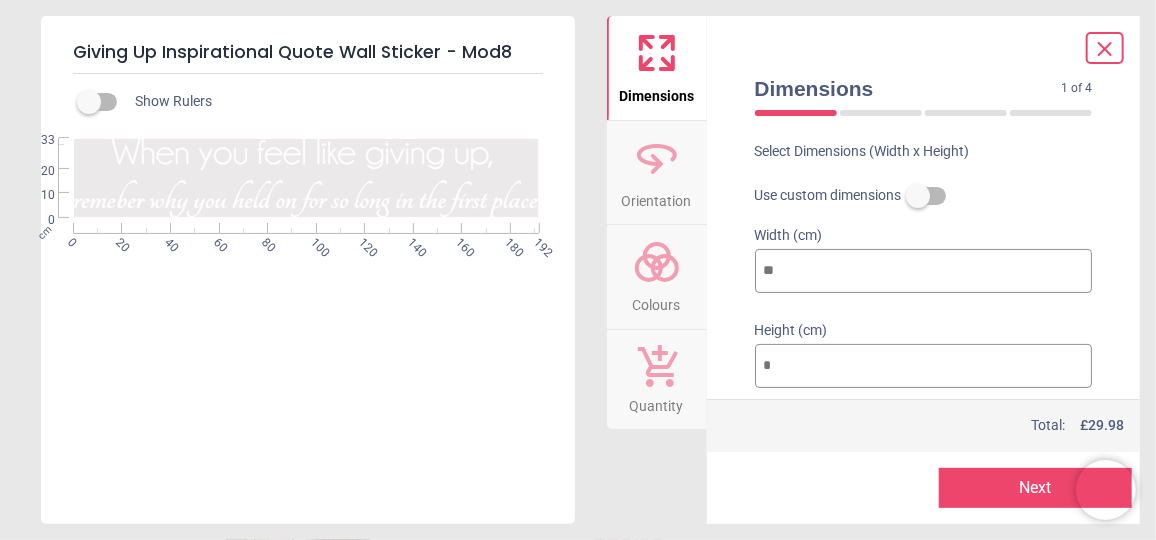 type on "***" 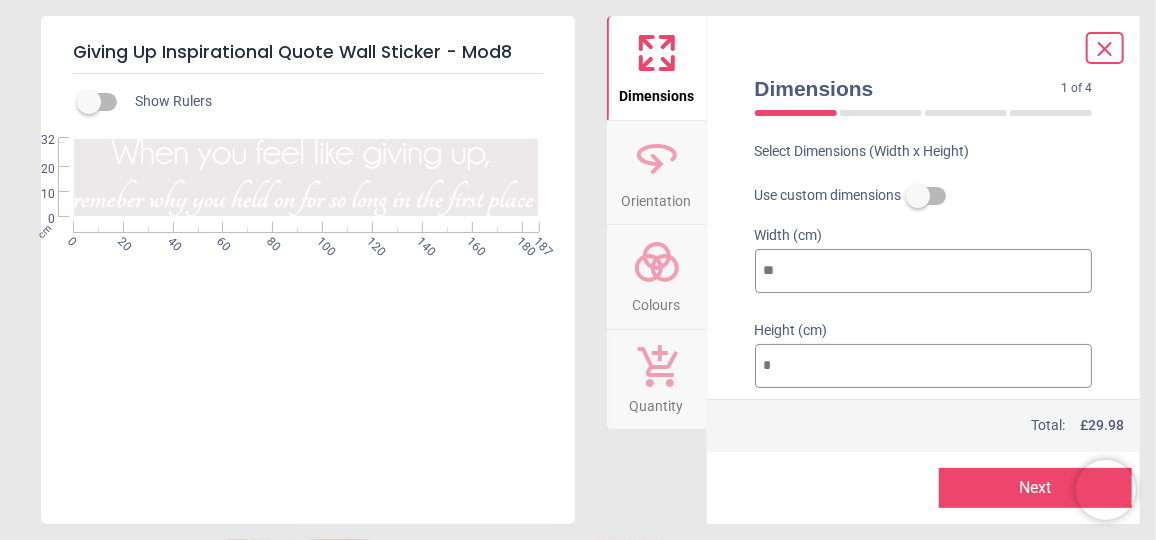 type on "***" 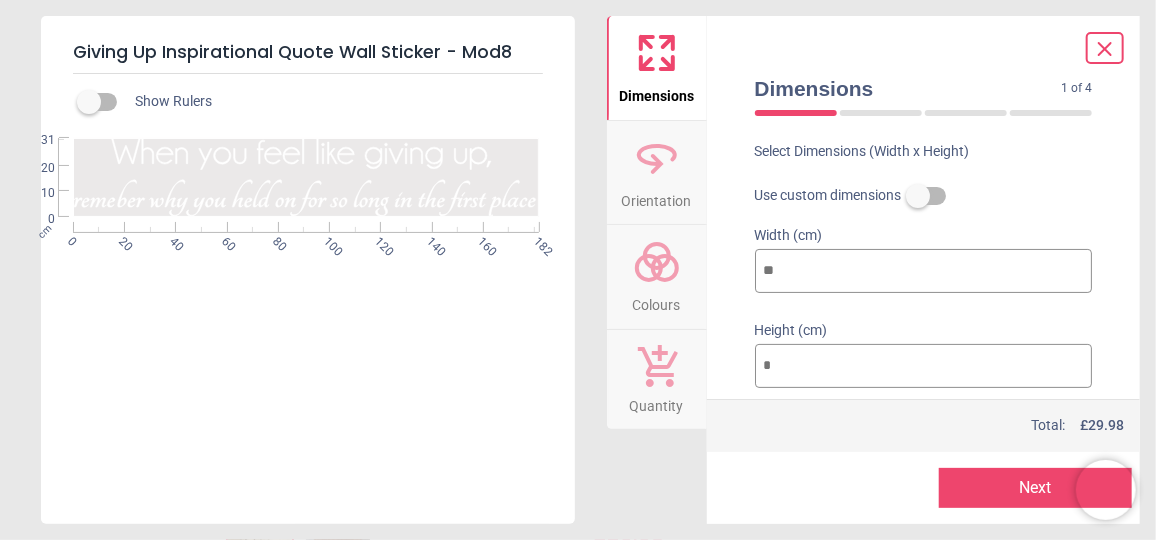 type on "***" 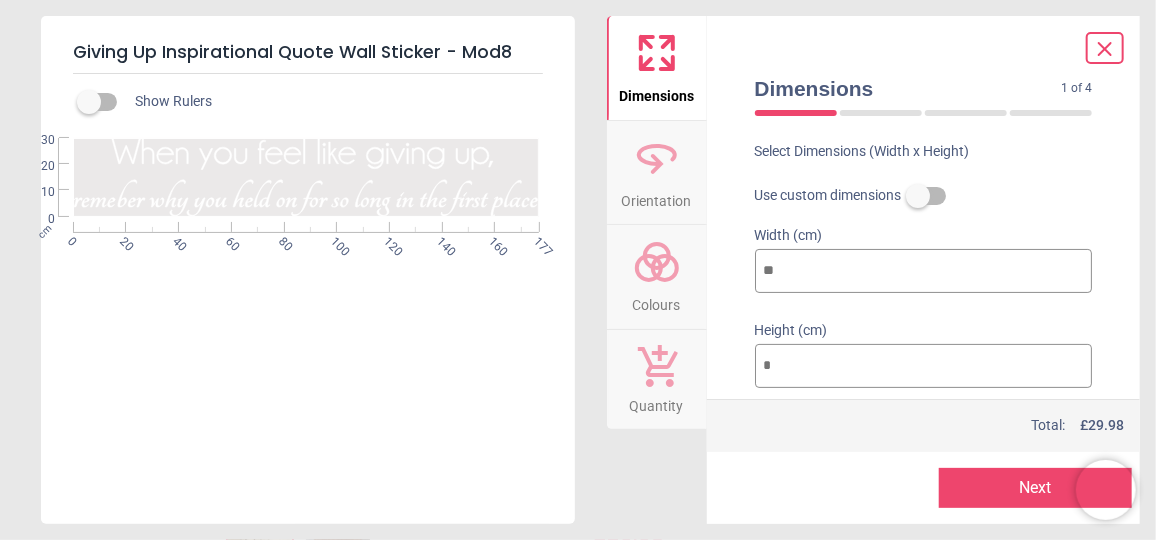 type on "***" 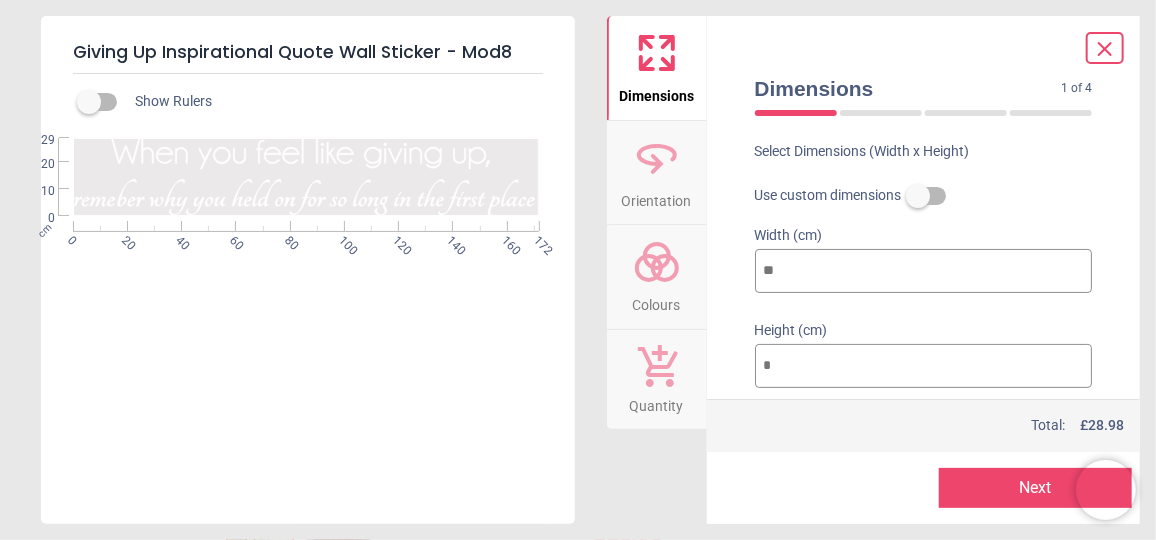 type on "***" 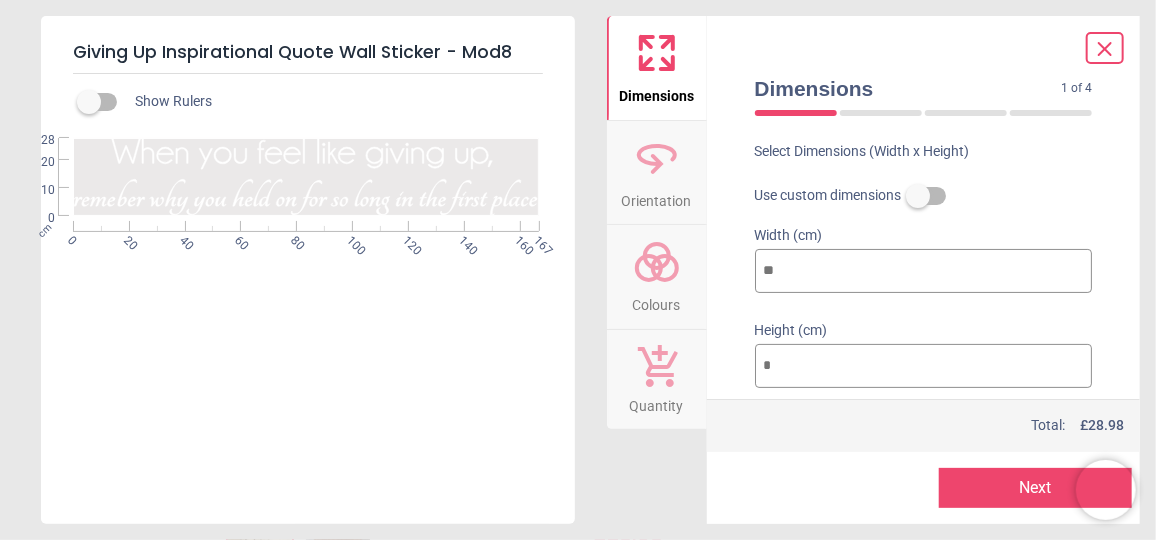 type on "***" 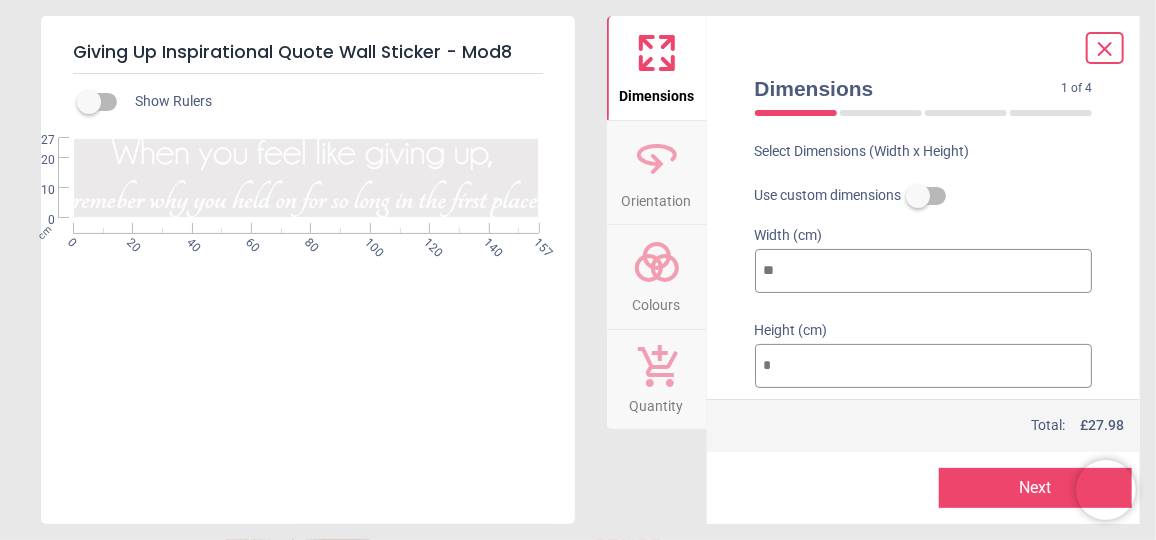 type on "***" 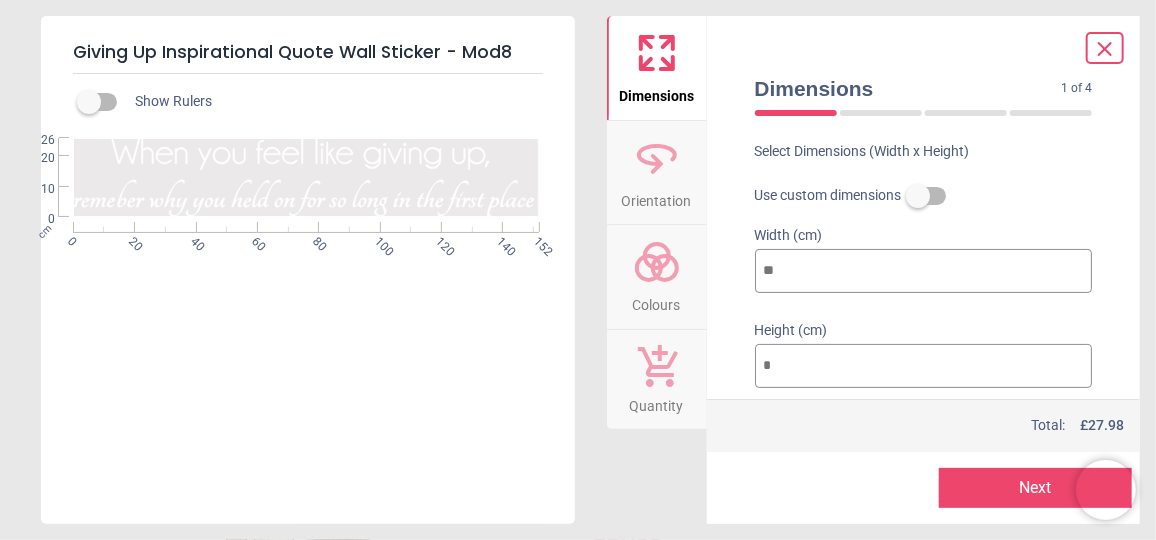 type on "***" 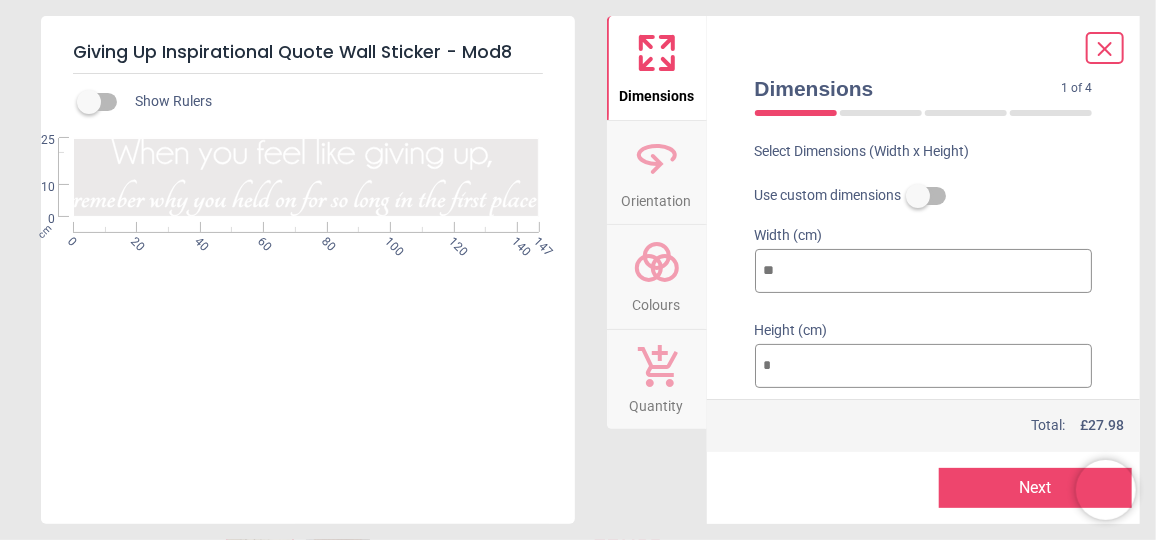 type on "***" 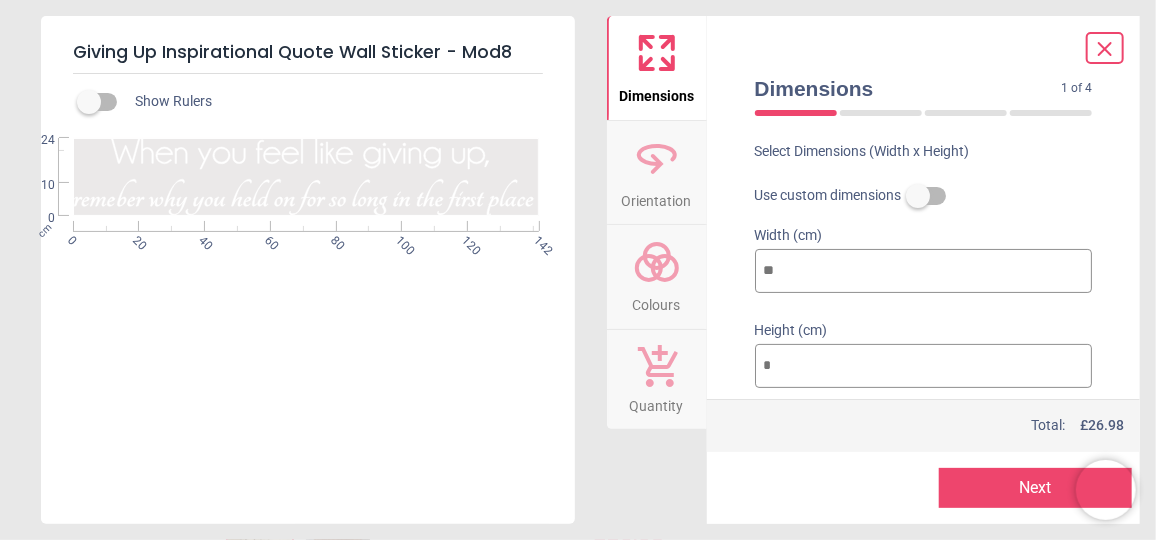 type on "***" 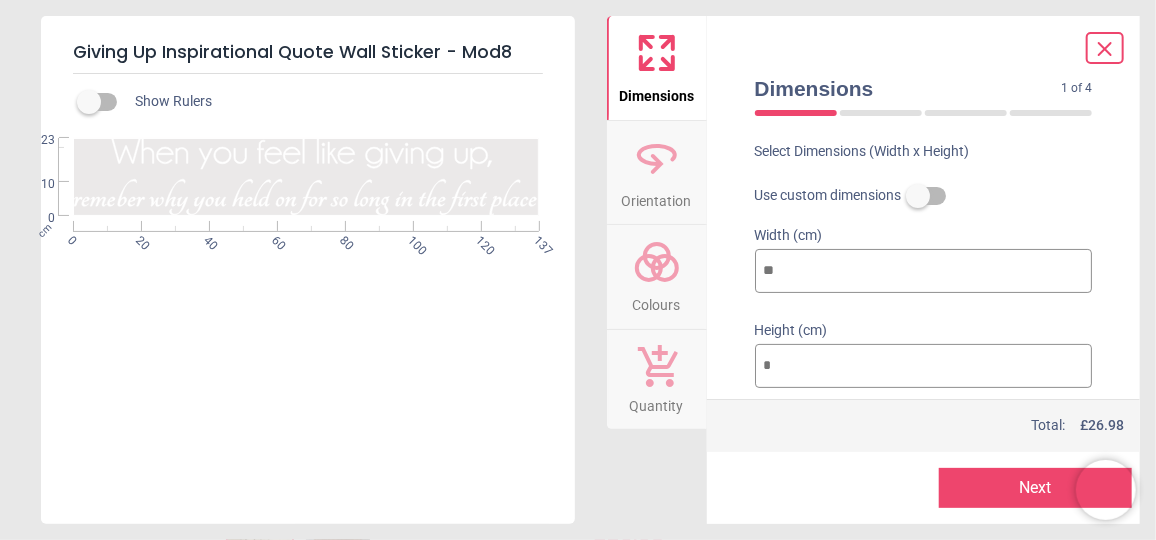 type on "***" 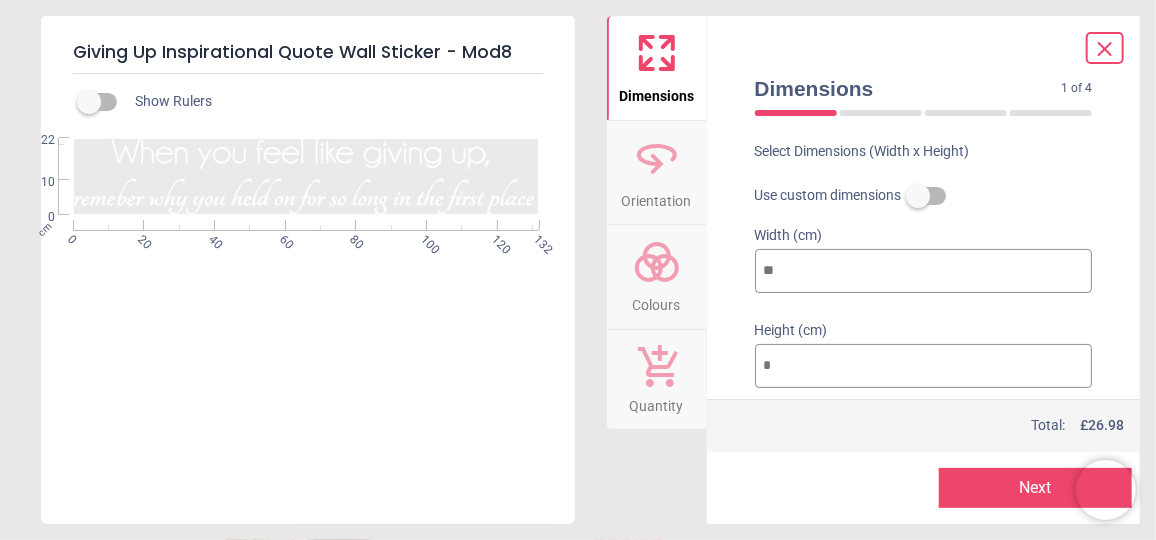 type on "**" 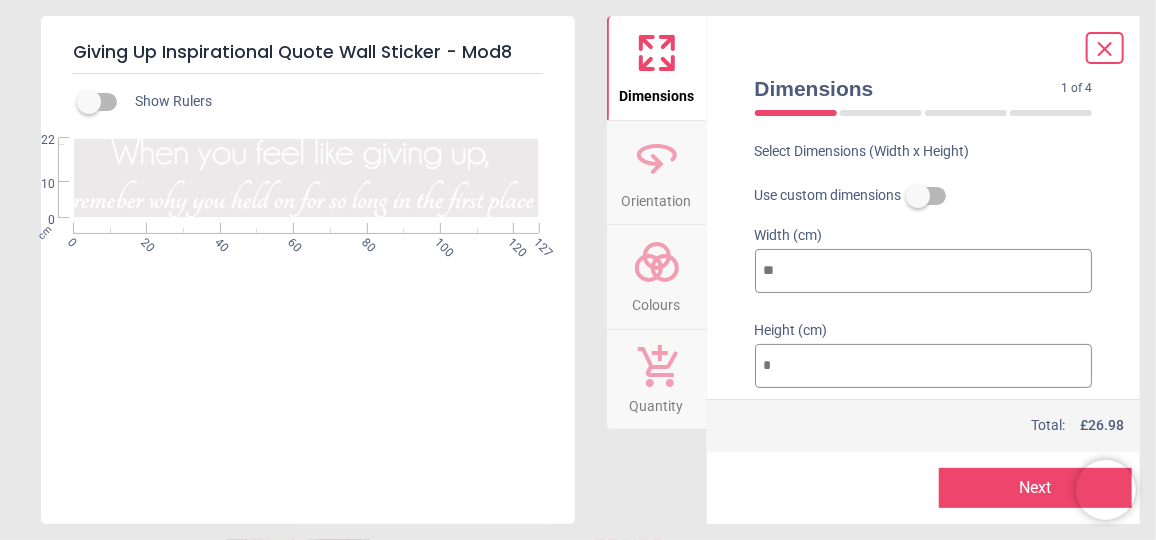 type on "***" 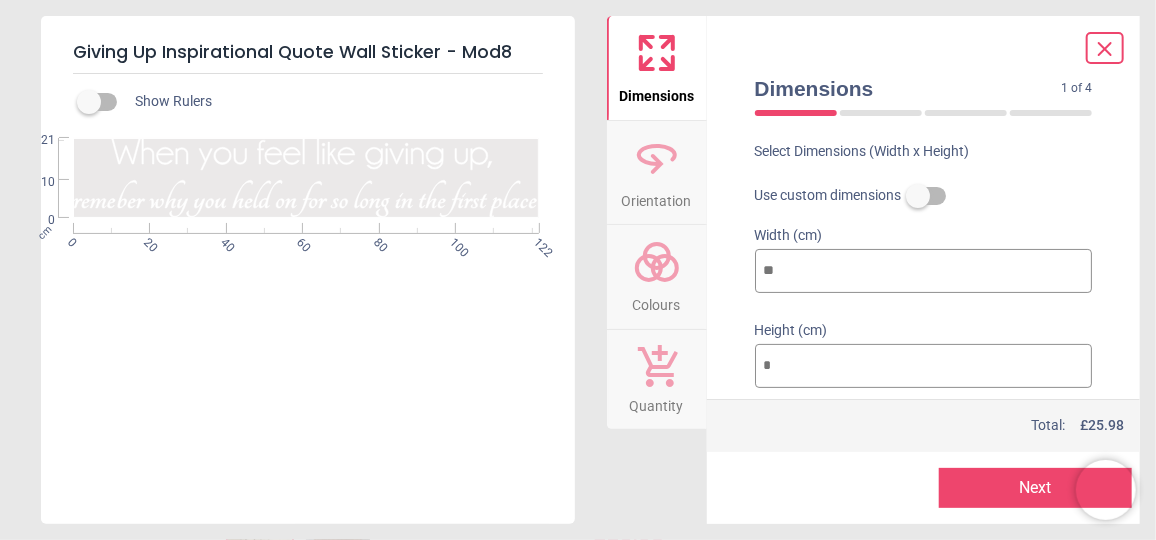 click on "***" at bounding box center (924, 271) 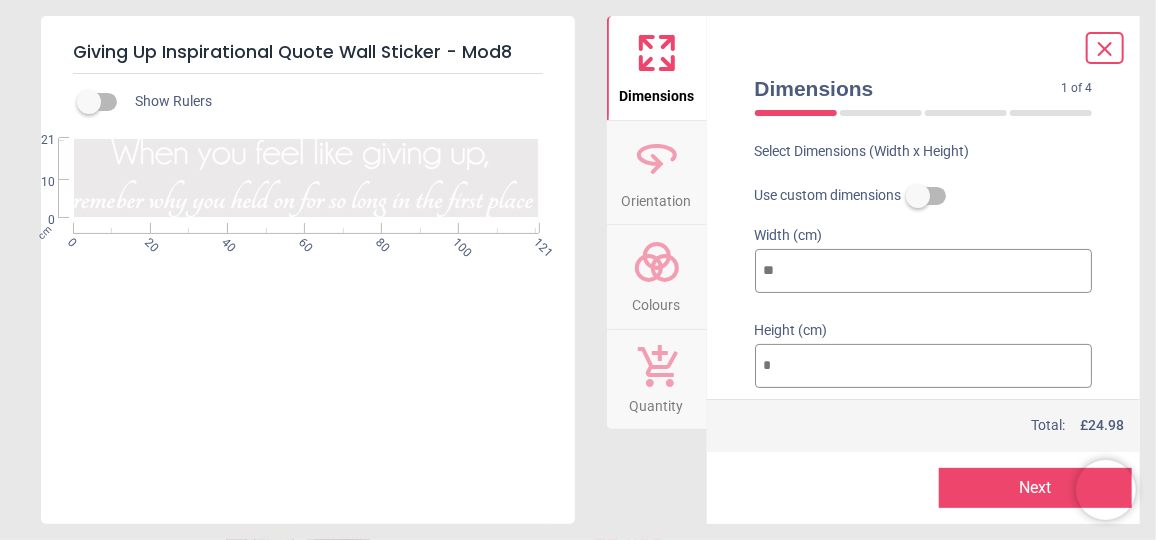 type on "***" 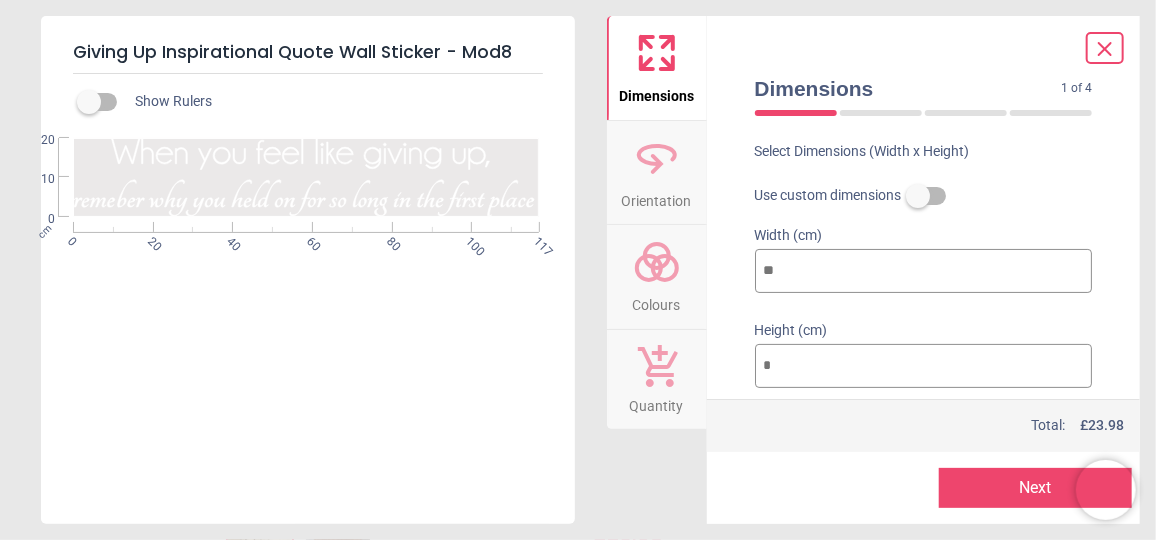 type on "***" 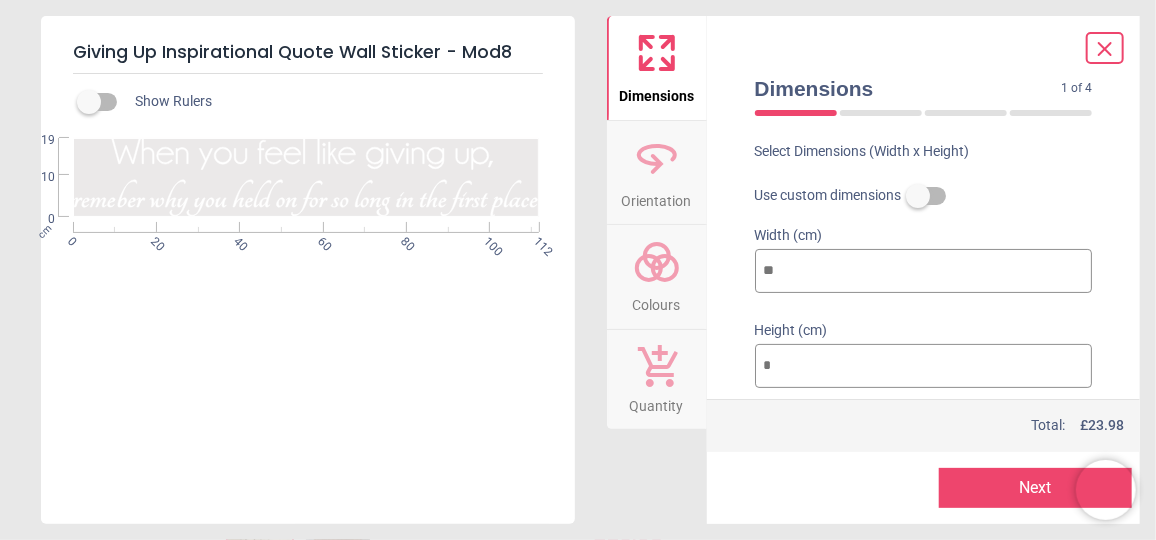 click on "***" at bounding box center [924, 271] 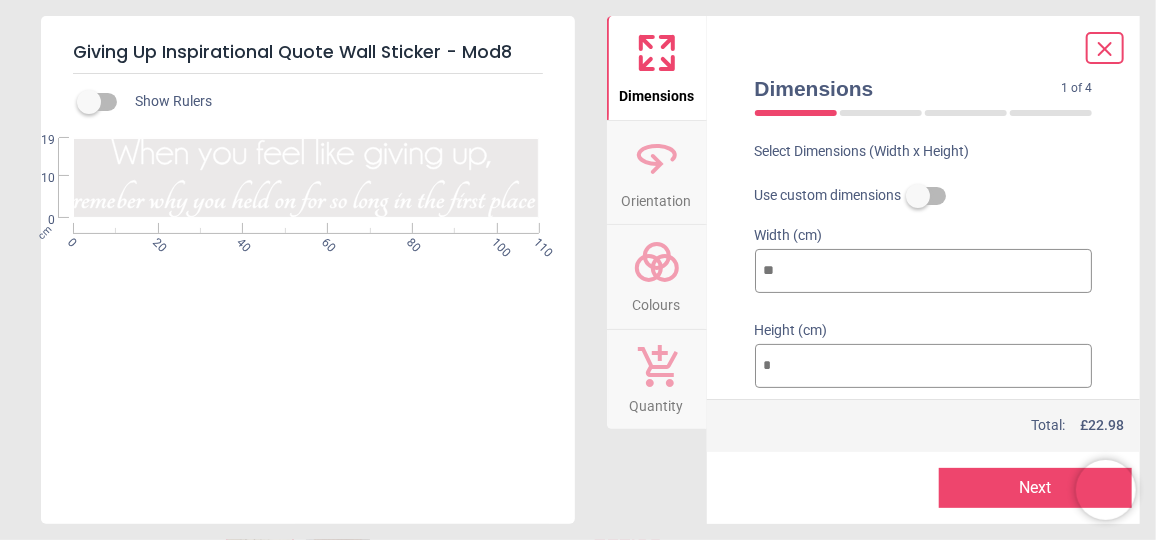 type on "***" 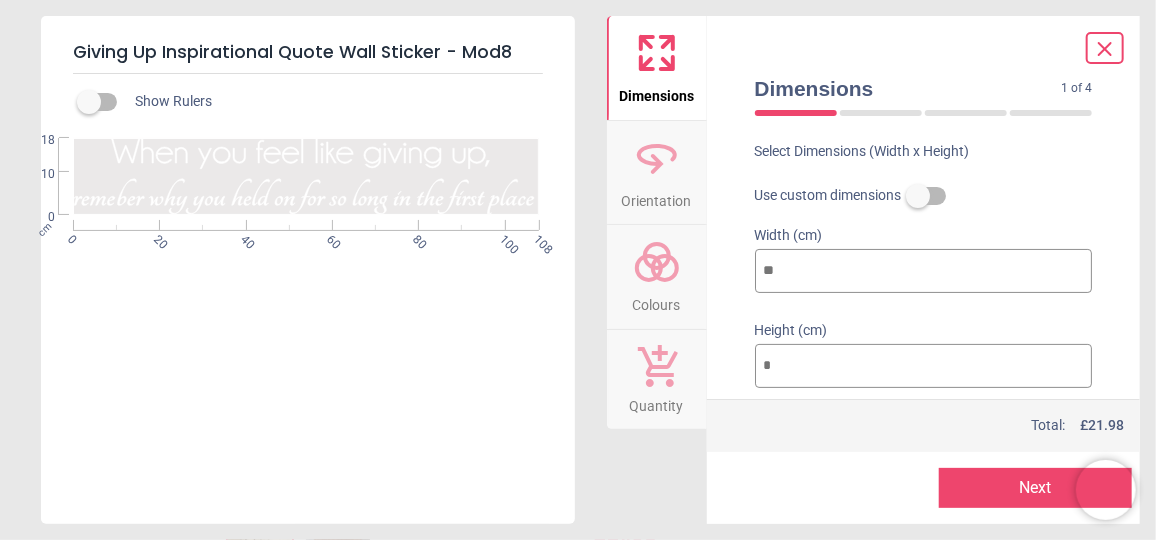 click on "***" at bounding box center (924, 271) 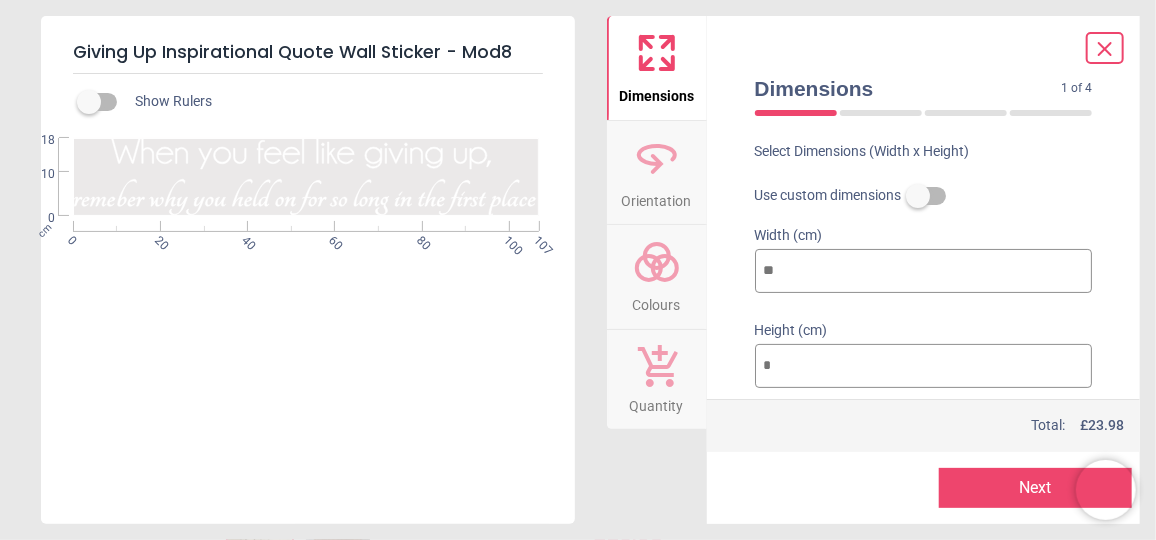 click on "***" at bounding box center (924, 271) 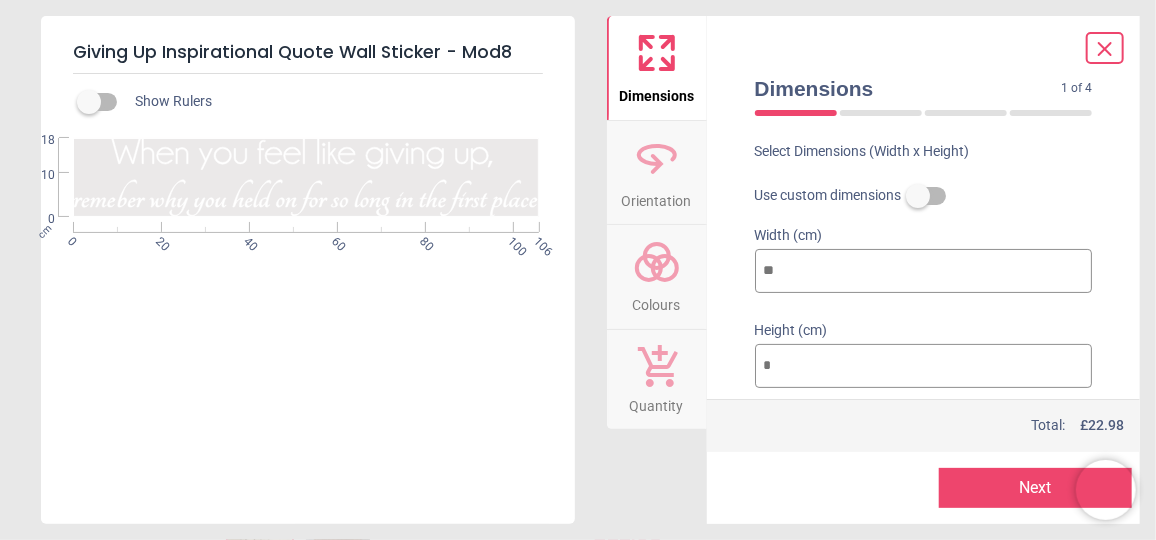 click on "***" at bounding box center (924, 271) 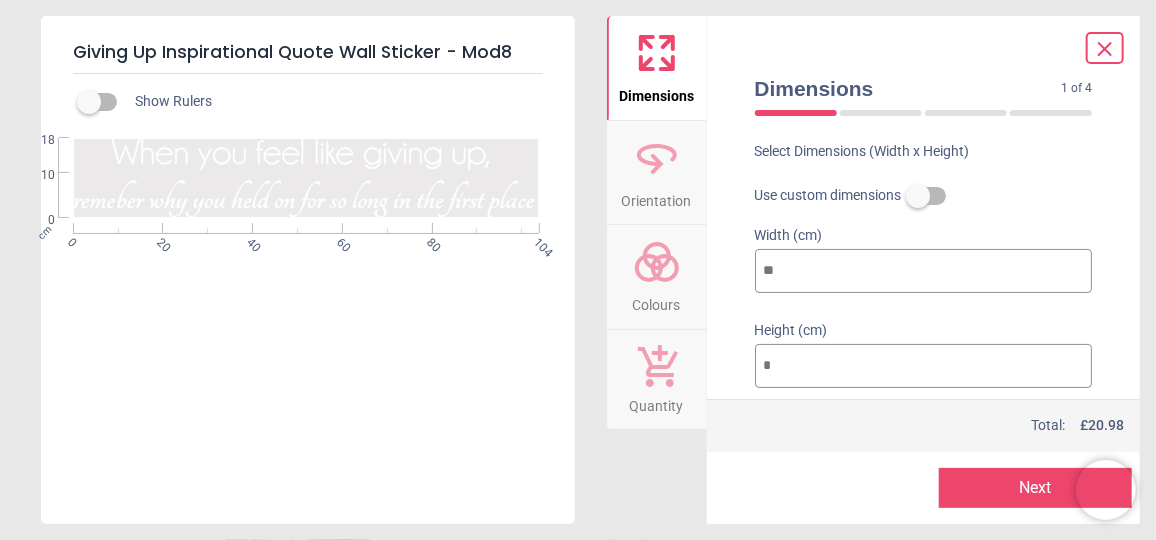 click on "***" at bounding box center (924, 271) 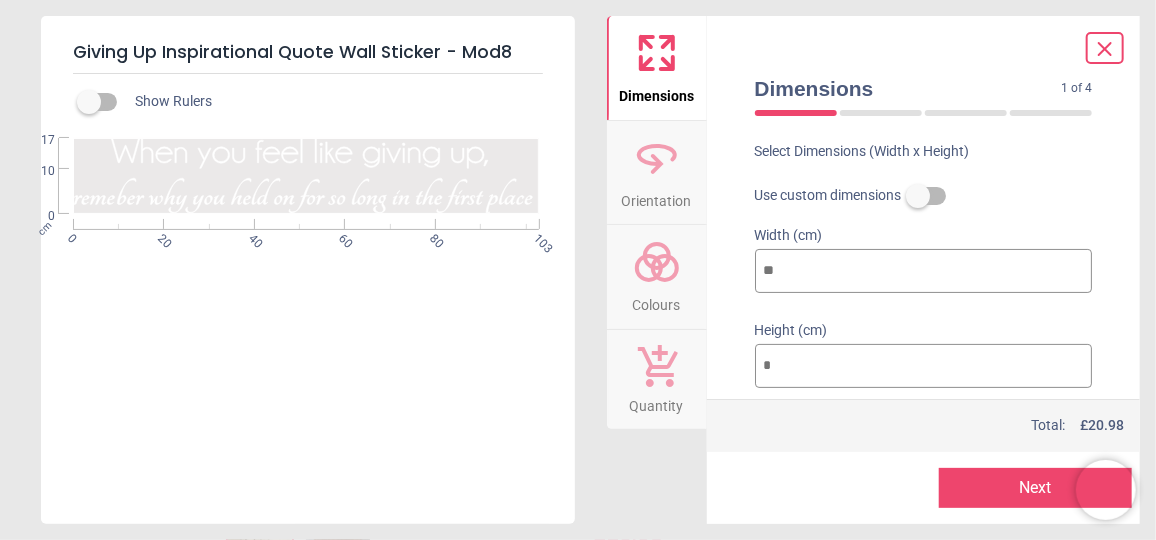 click on "***" at bounding box center [924, 271] 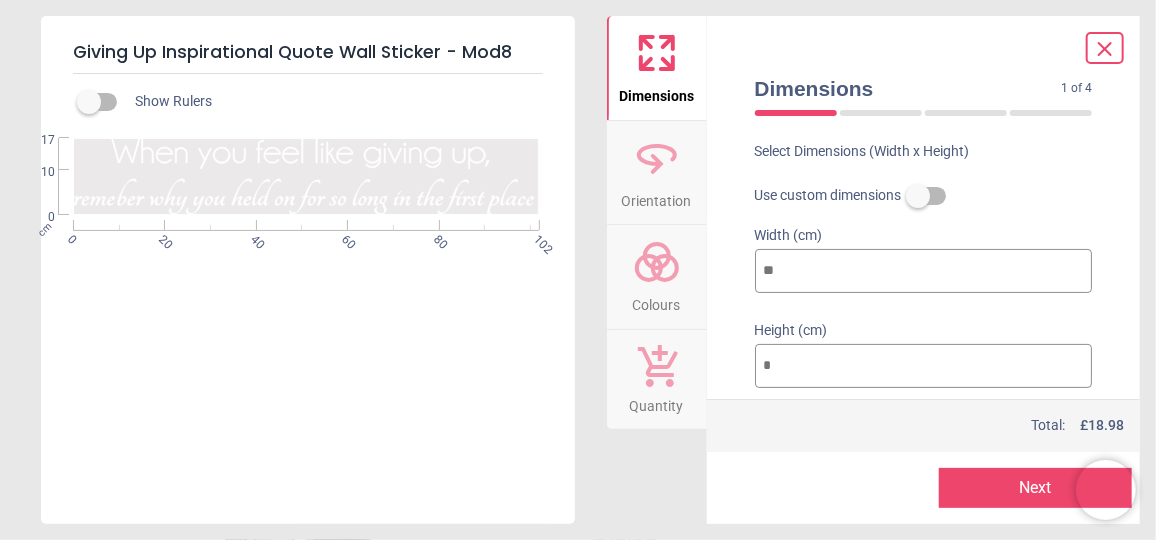 click on "***" at bounding box center [924, 271] 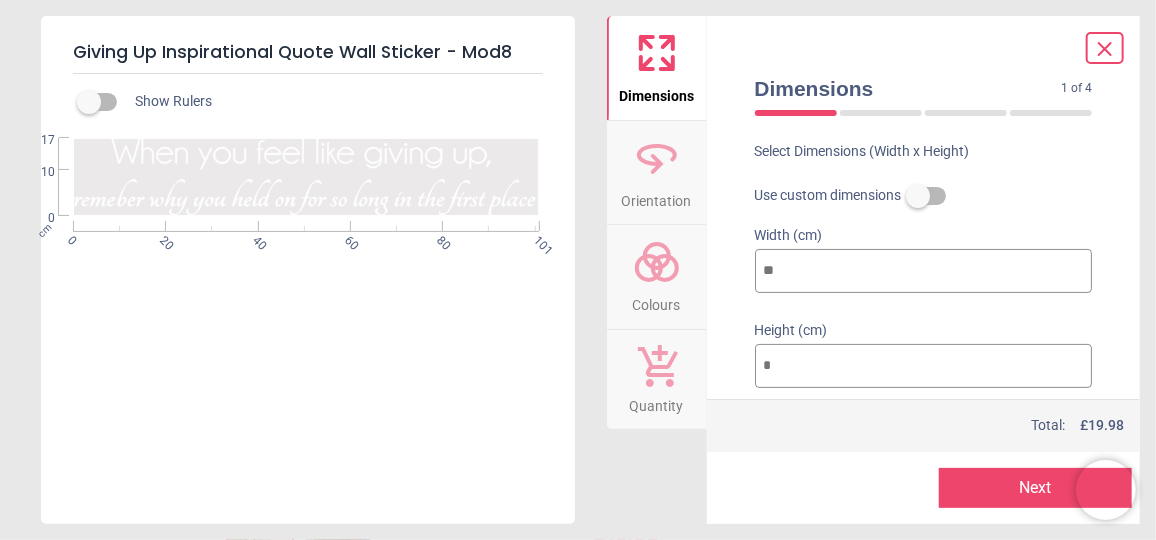 click on "***" at bounding box center (924, 271) 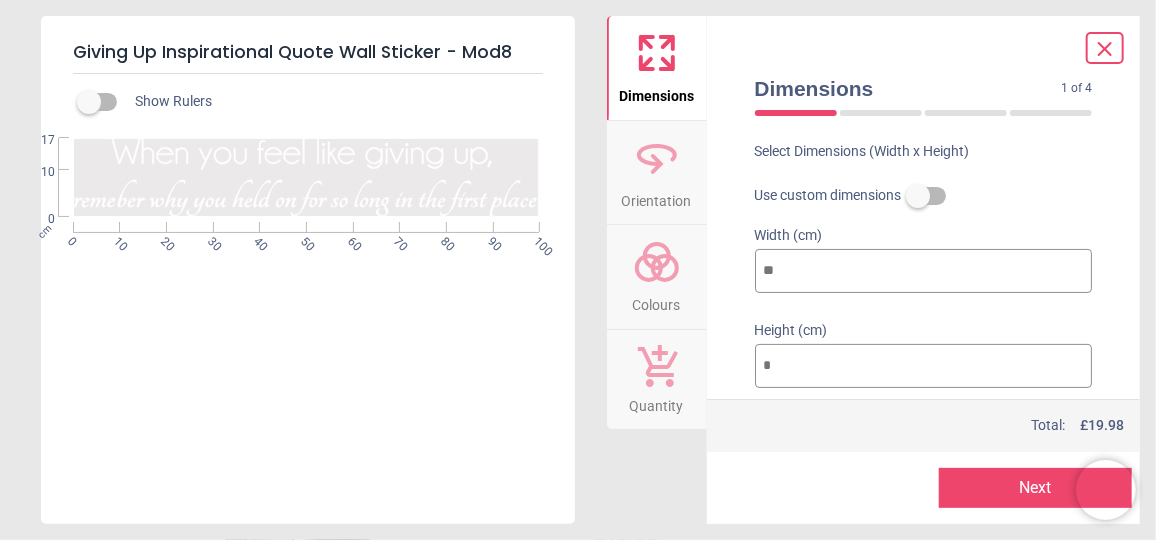 type on "***" 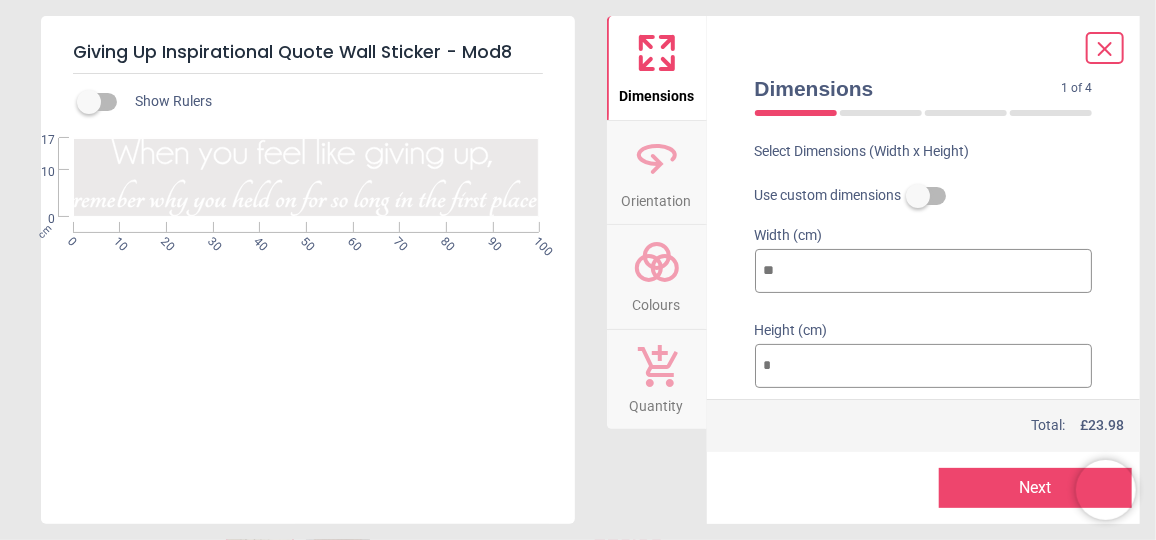 click on "**" at bounding box center [924, 366] 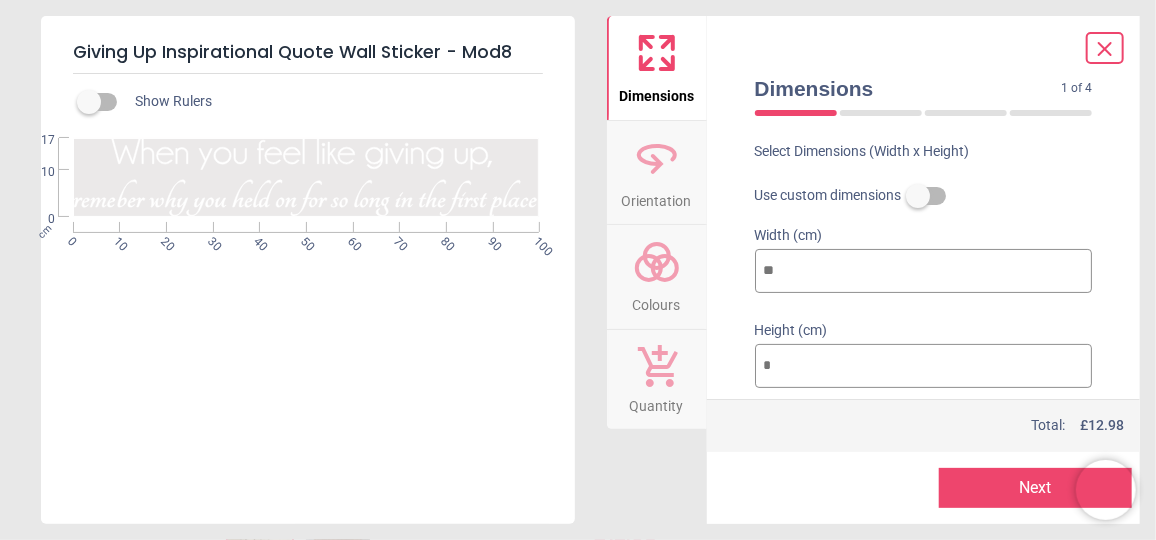 type on "**" 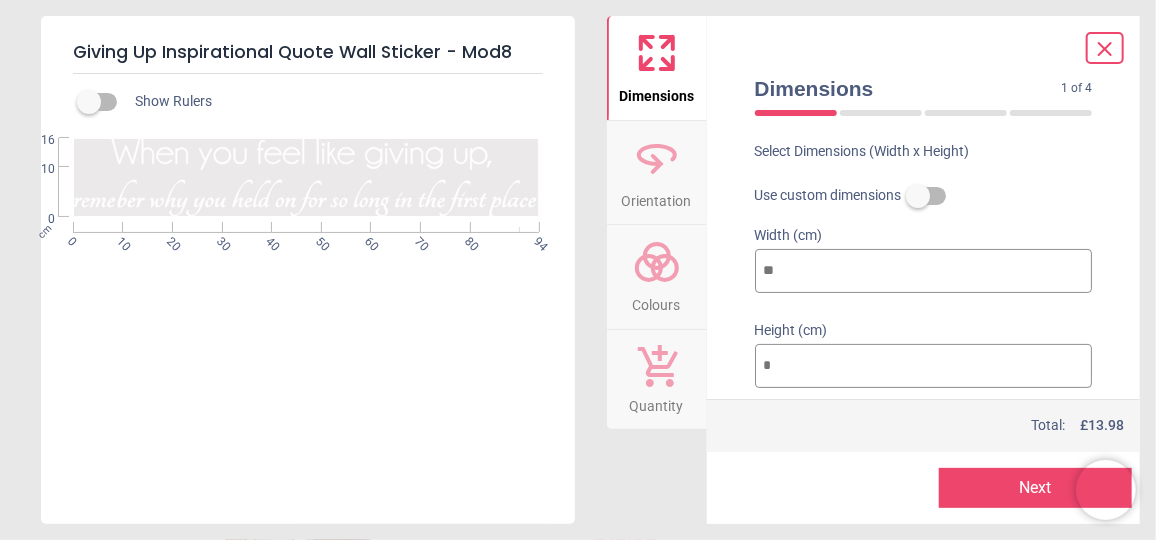 type on "**" 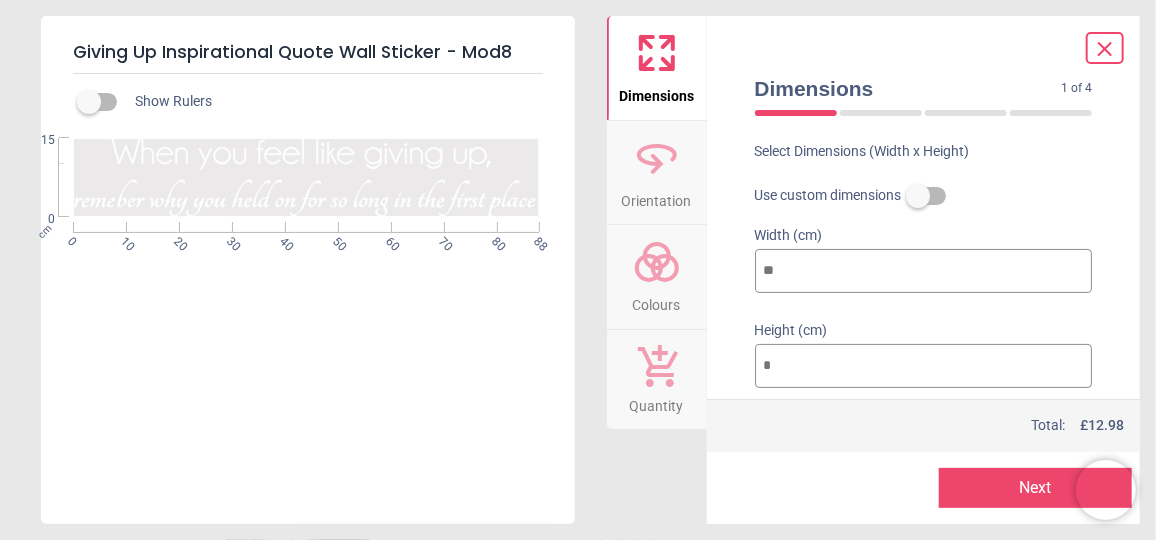 type on "**" 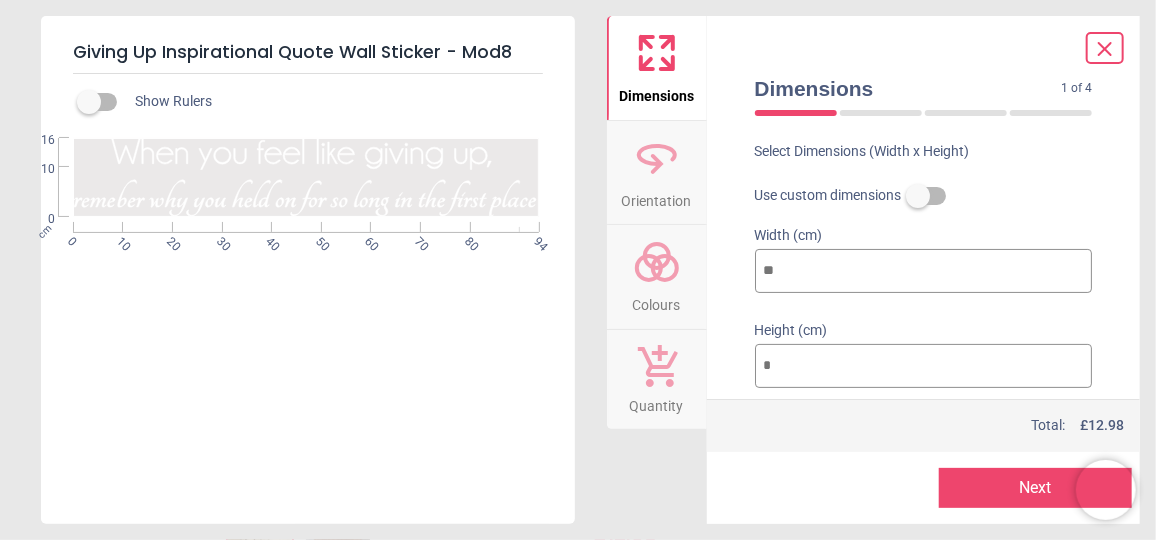 type on "**" 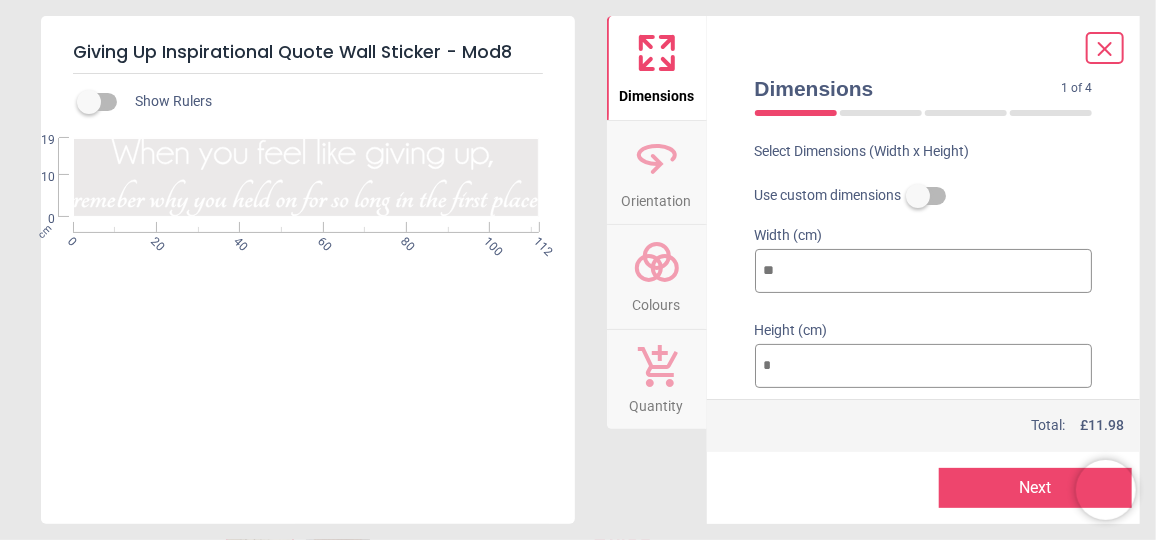 type on "**" 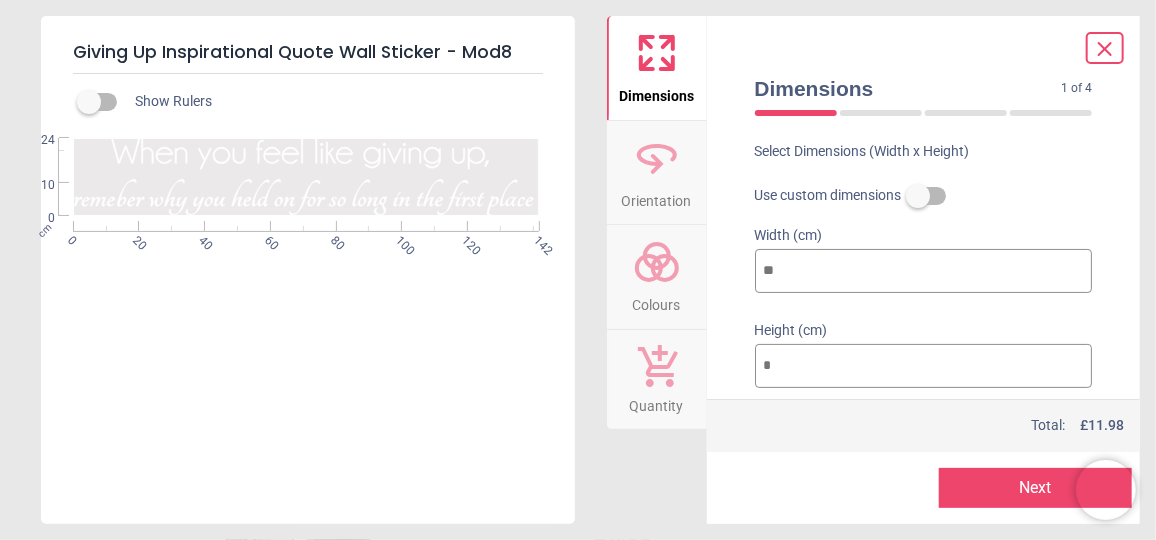type on "***" 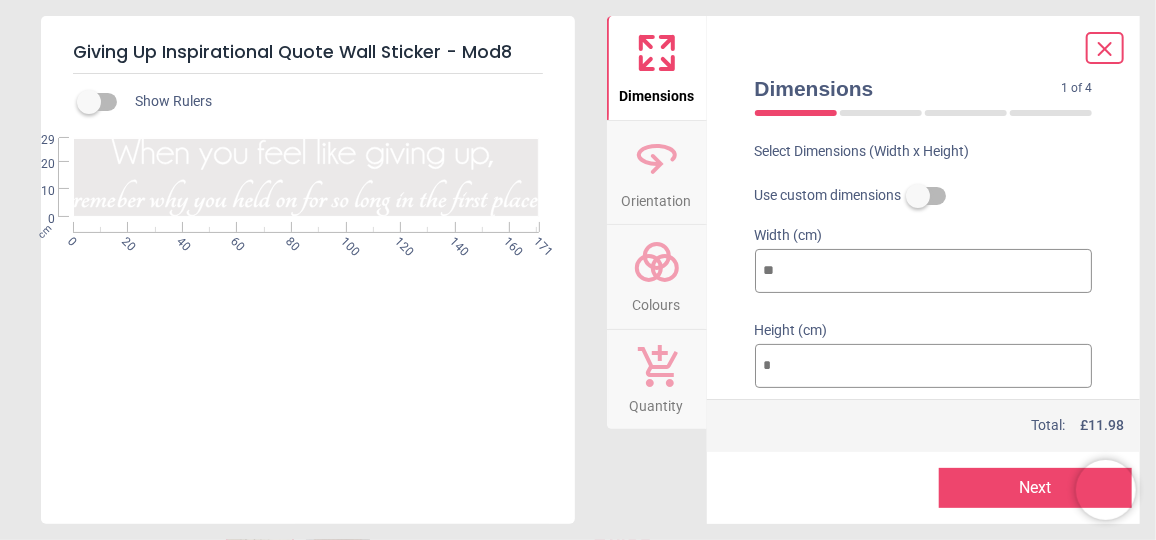 type on "**" 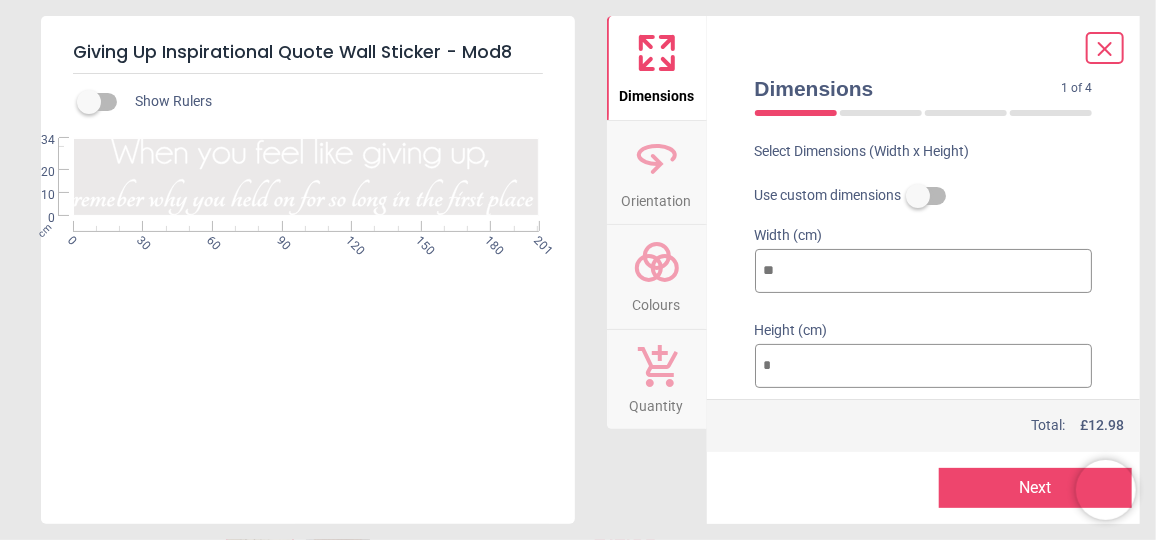 type on "**" 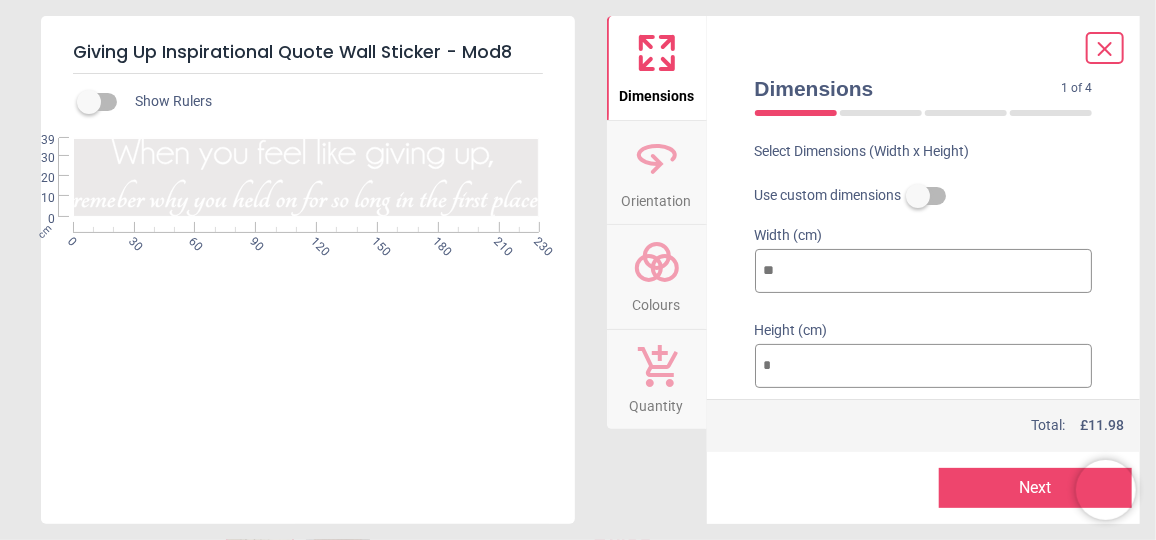 type on "**" 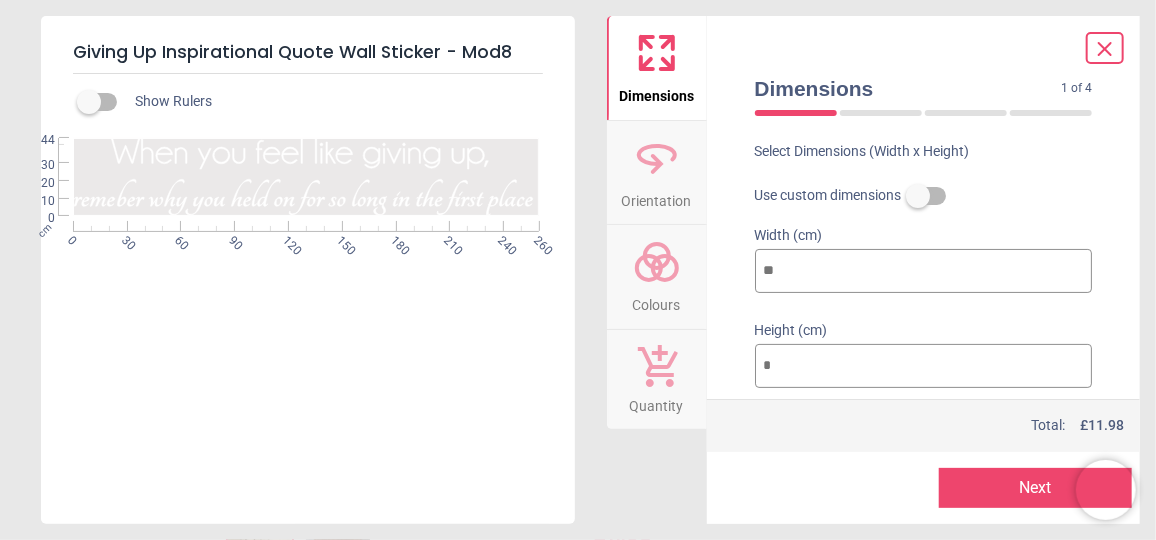 type on "**" 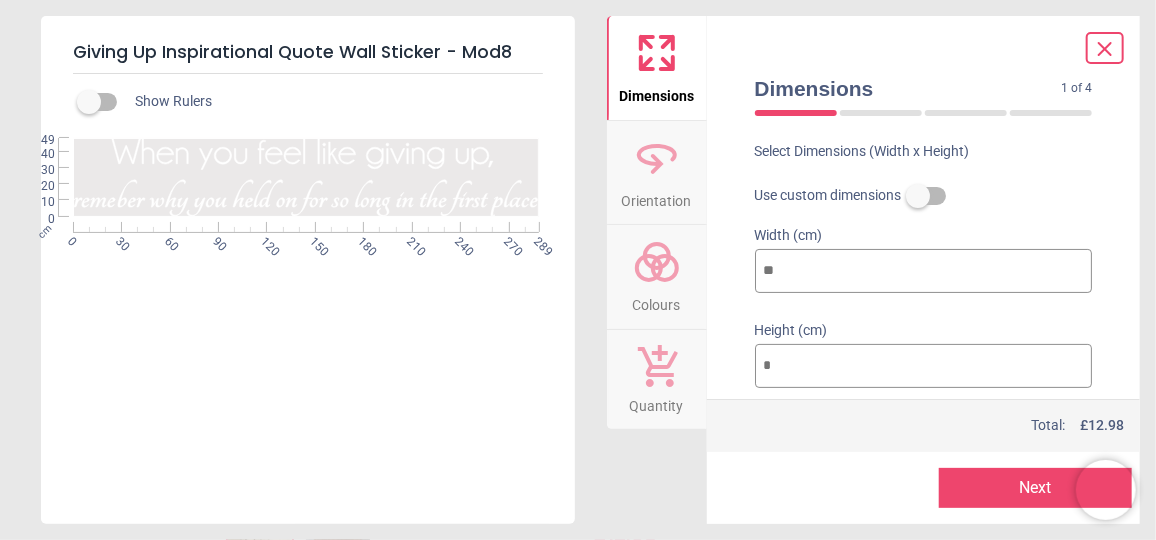 type on "**" 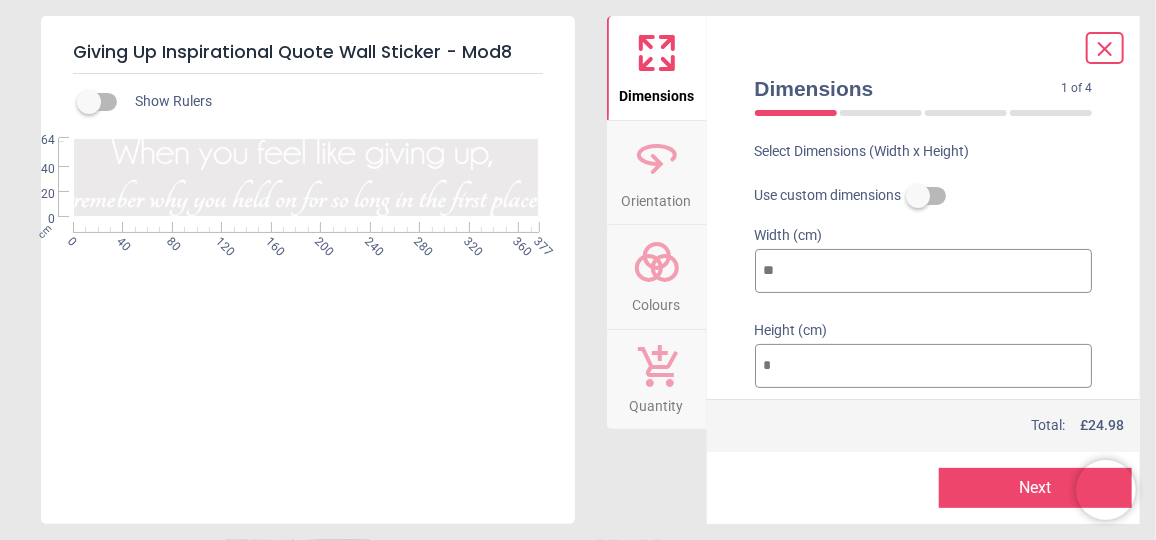 click on "**" at bounding box center [924, 366] 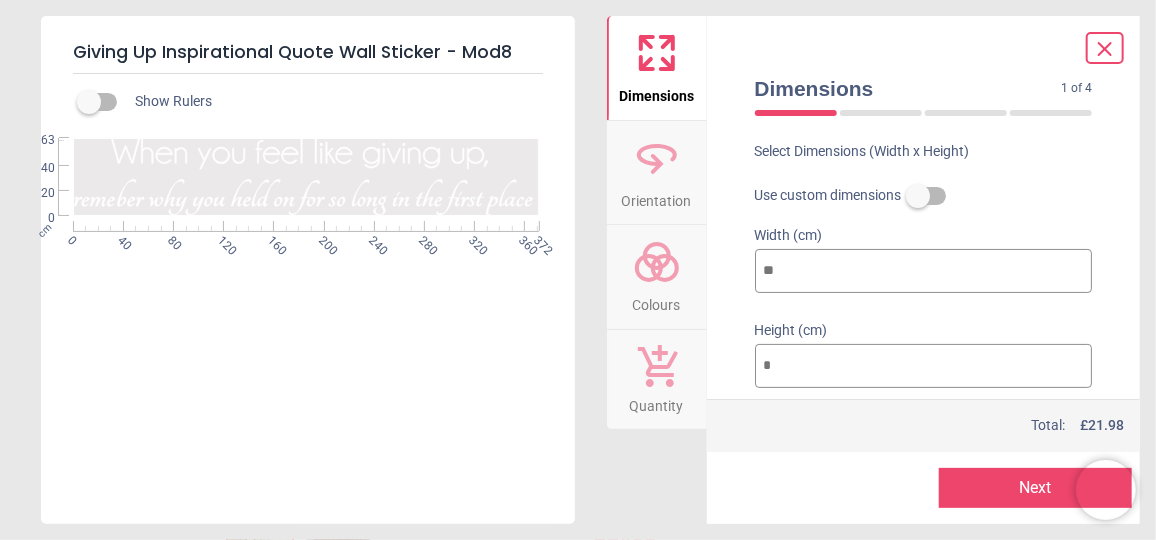 click on "**" at bounding box center (924, 366) 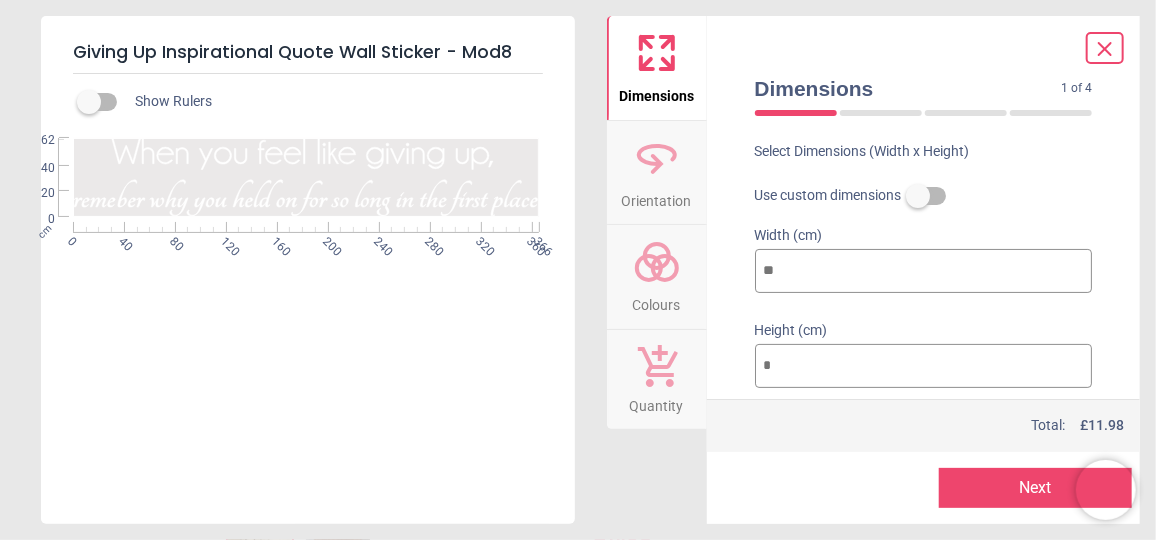 click on "**" at bounding box center [924, 366] 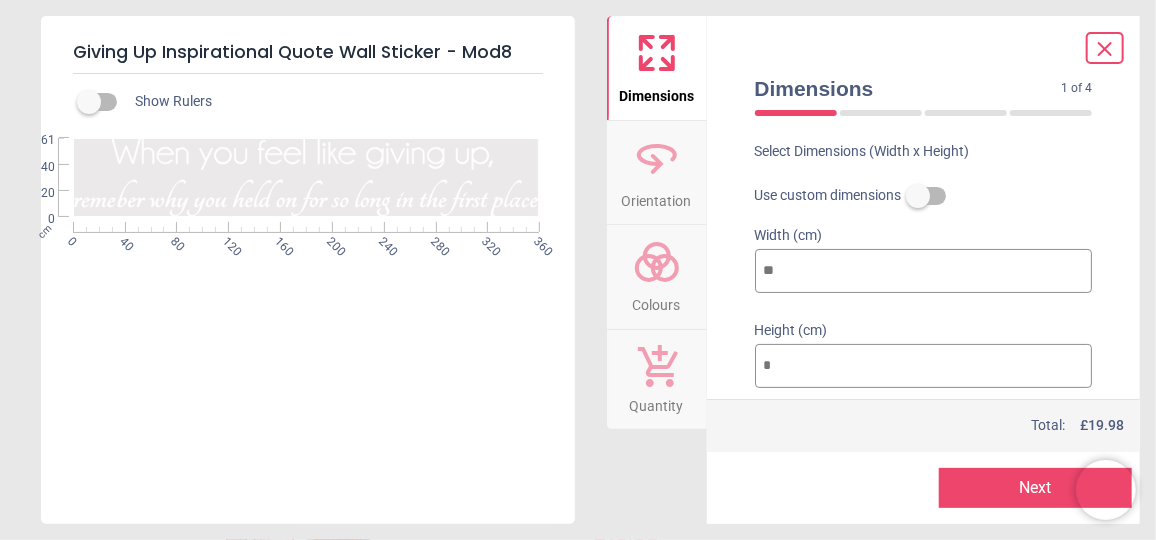 click on "**" at bounding box center (924, 366) 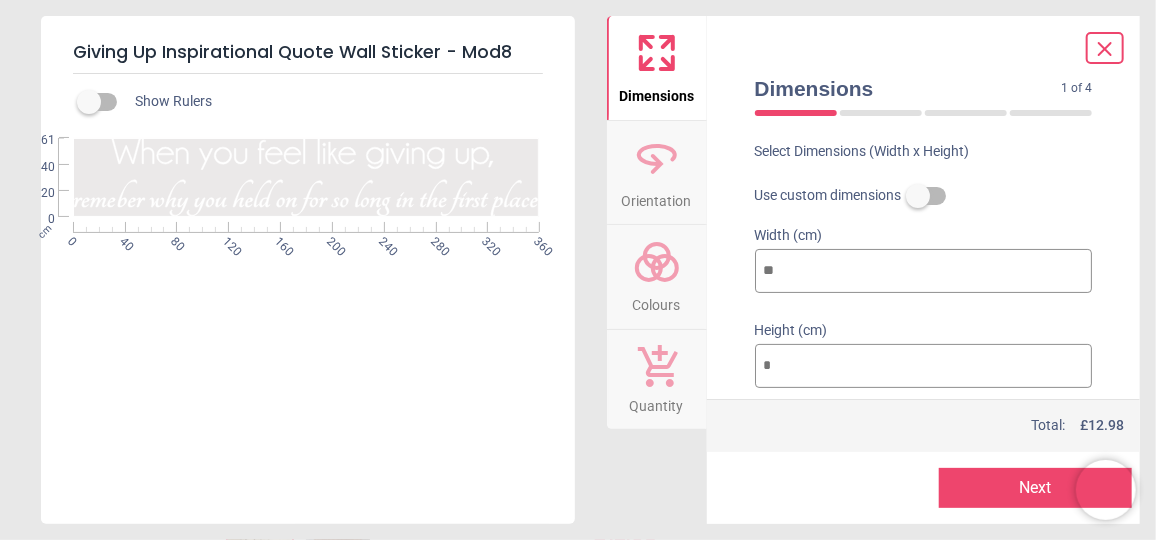 click on "**" at bounding box center [924, 366] 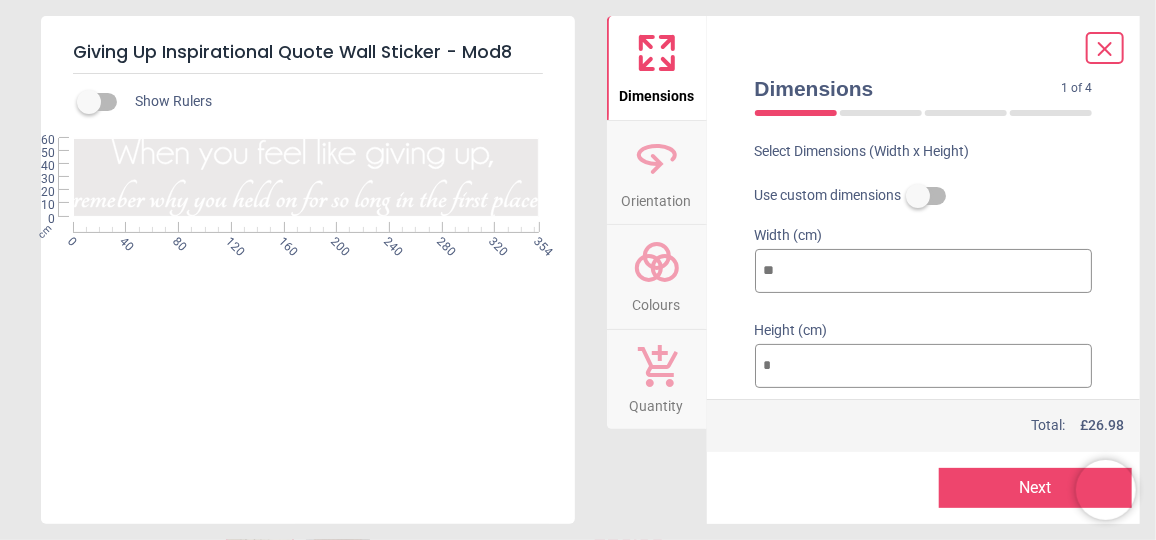 click on "Next" at bounding box center [1035, 488] 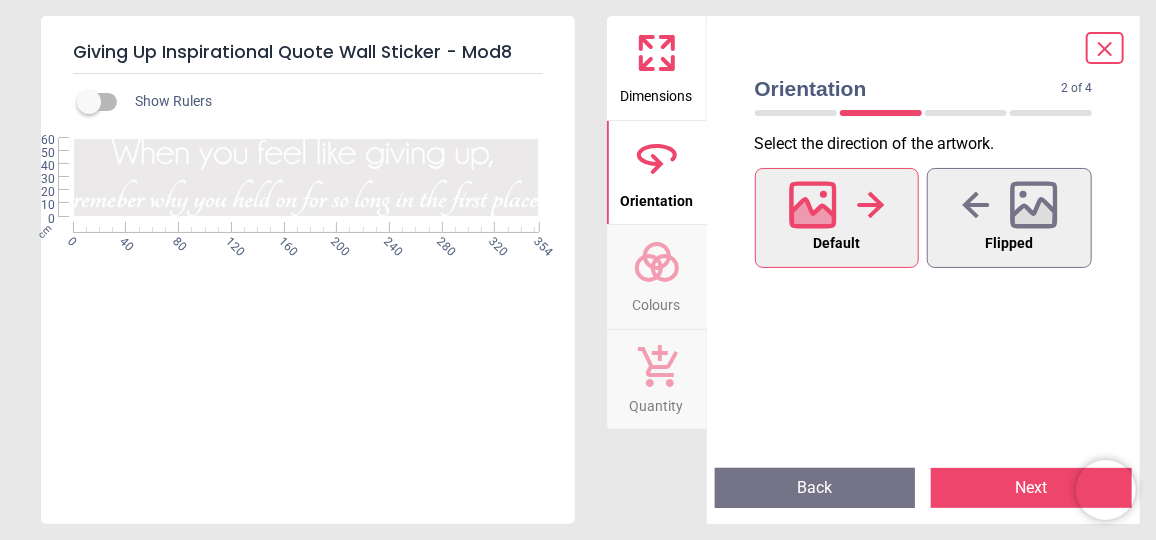 click 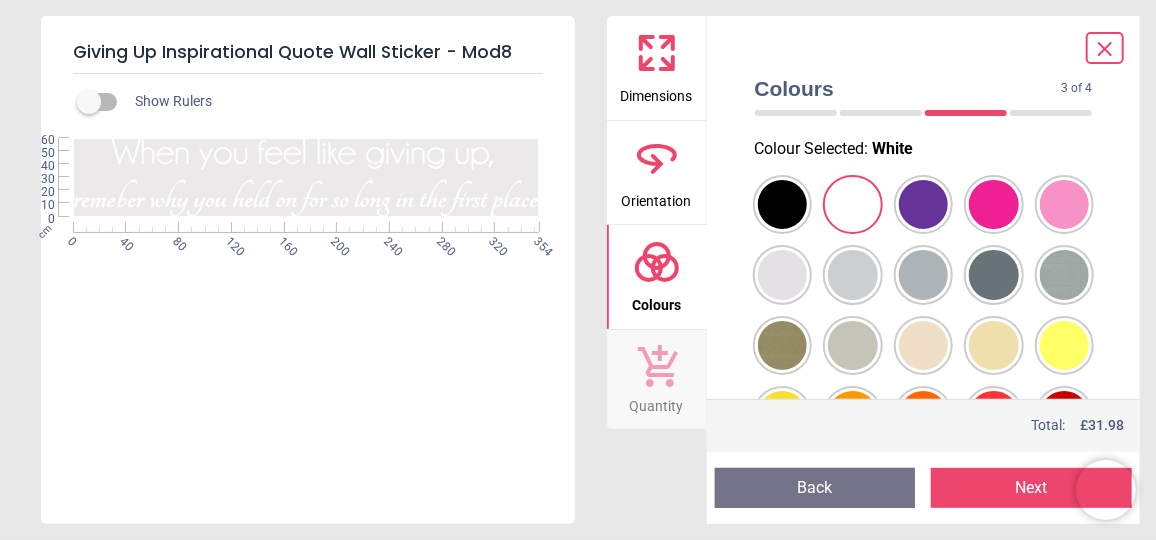 click on "Next" at bounding box center (1031, 488) 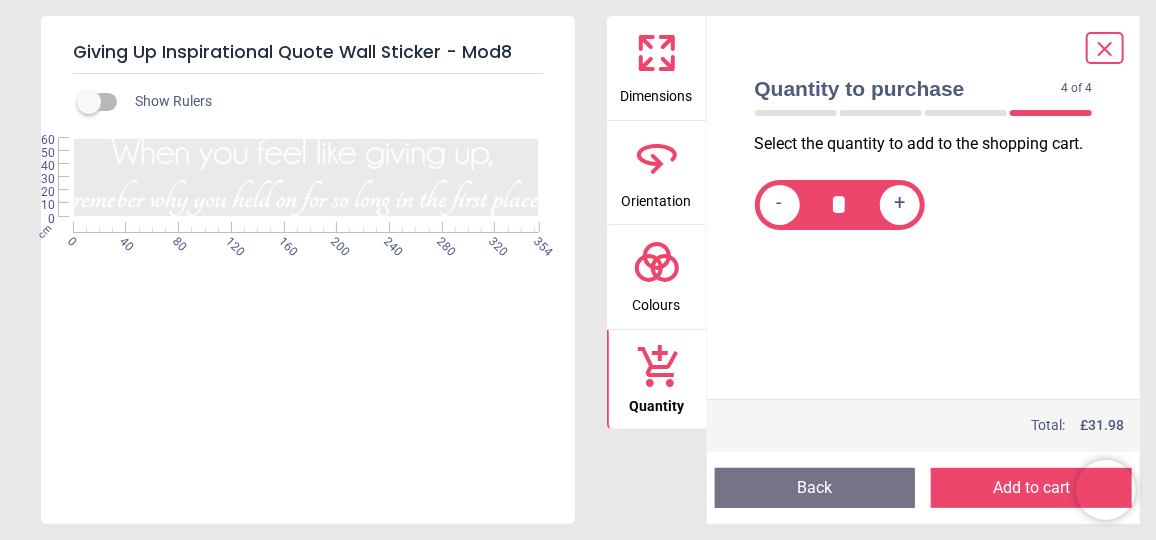 click on "Add to cart" at bounding box center [1031, 488] 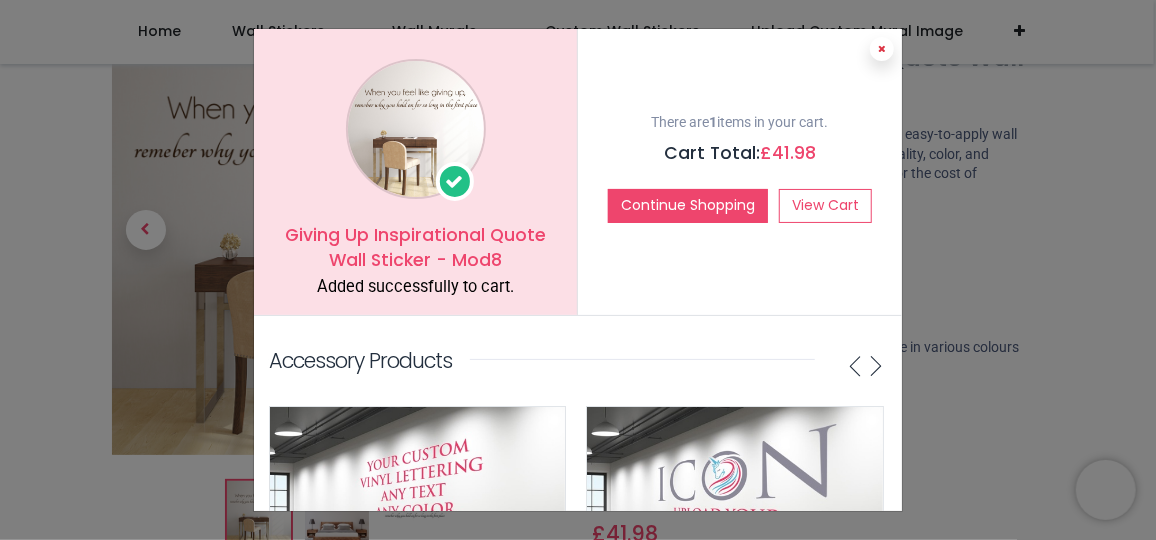 click at bounding box center (882, 49) 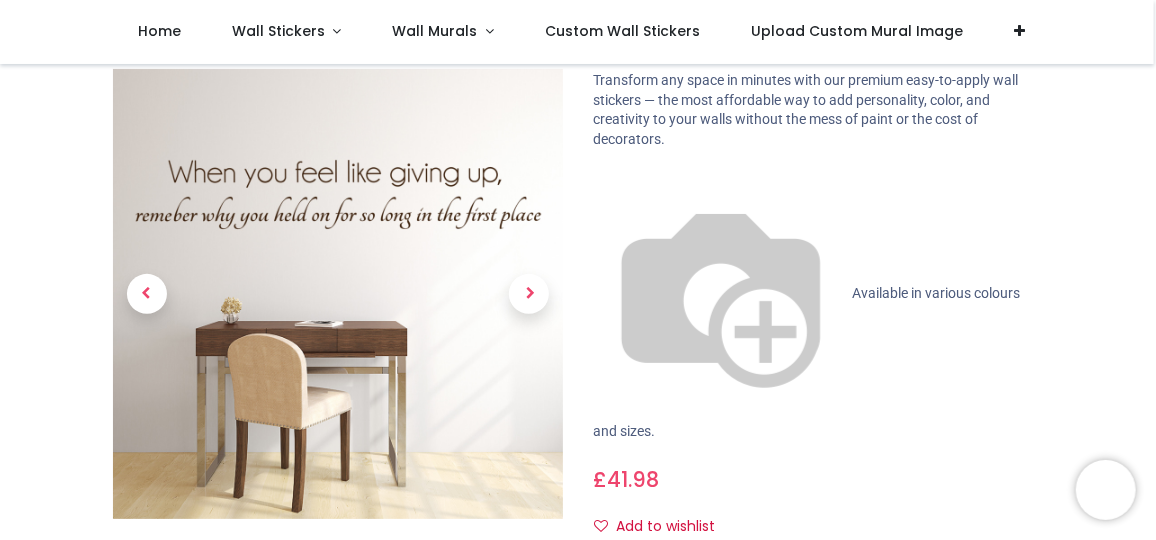 scroll, scrollTop: 181, scrollLeft: 0, axis: vertical 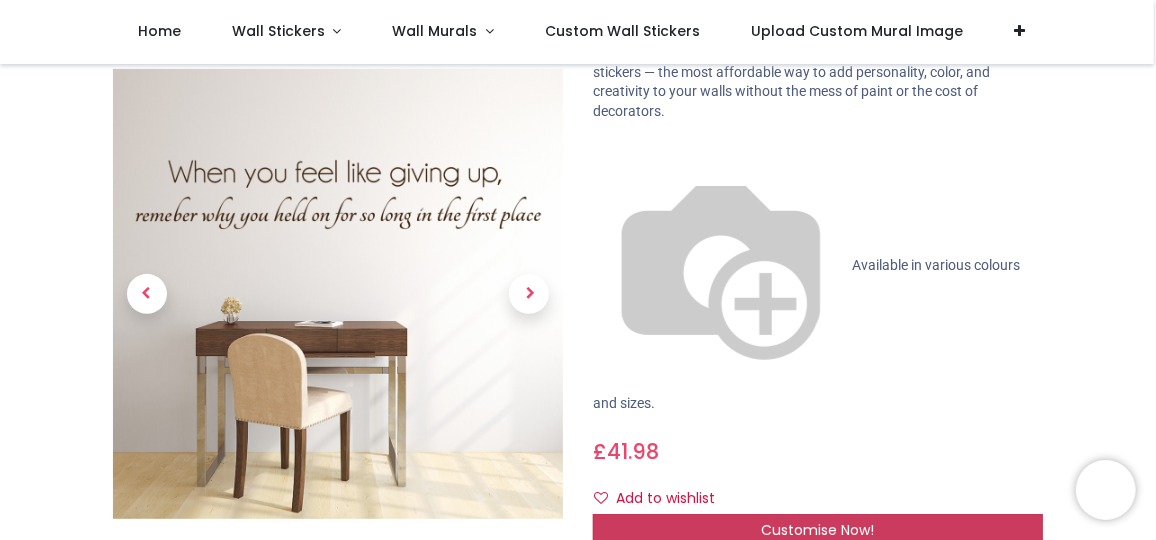 click on "Customise Now!" at bounding box center (818, 531) 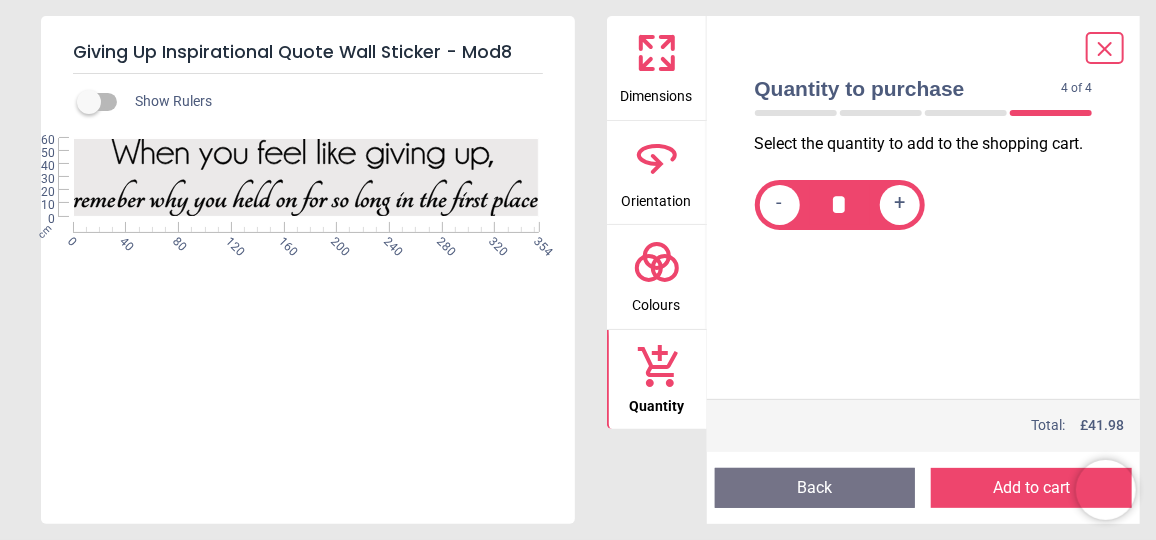 click on "Orientation" at bounding box center (657, 197) 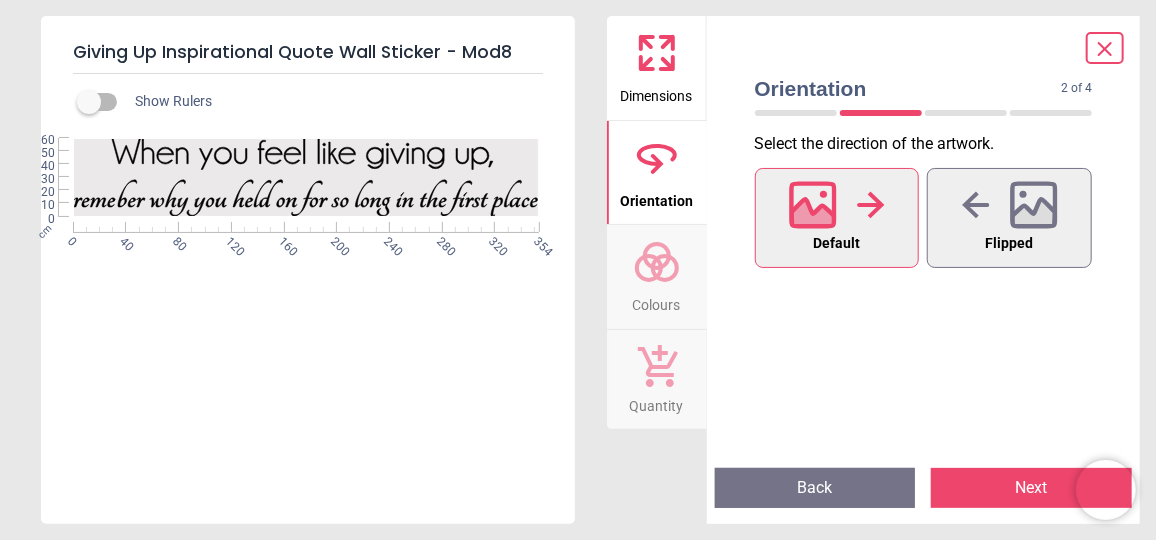 click 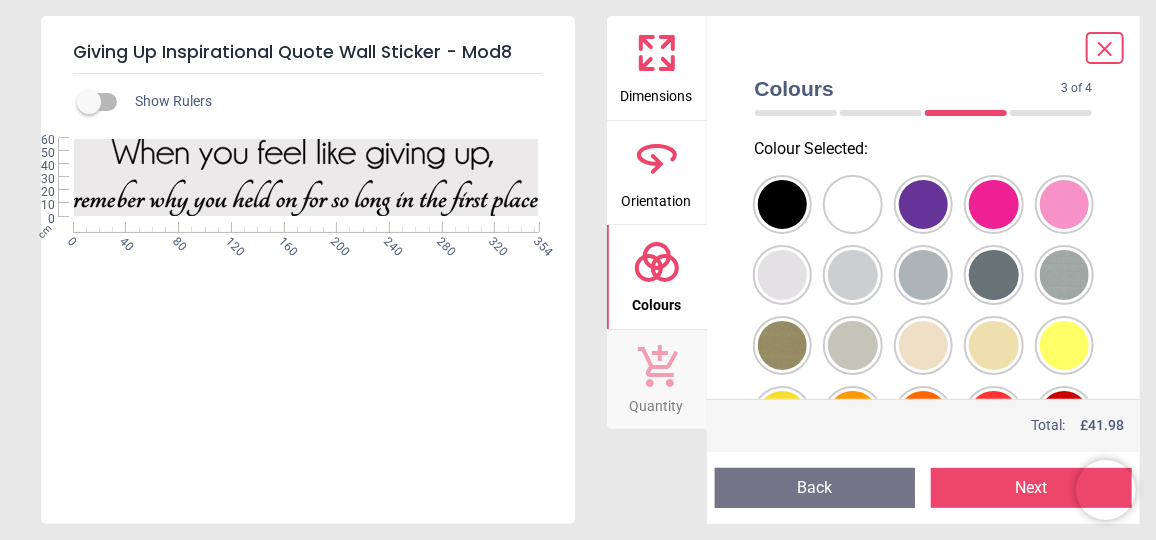 click at bounding box center [783, 205] 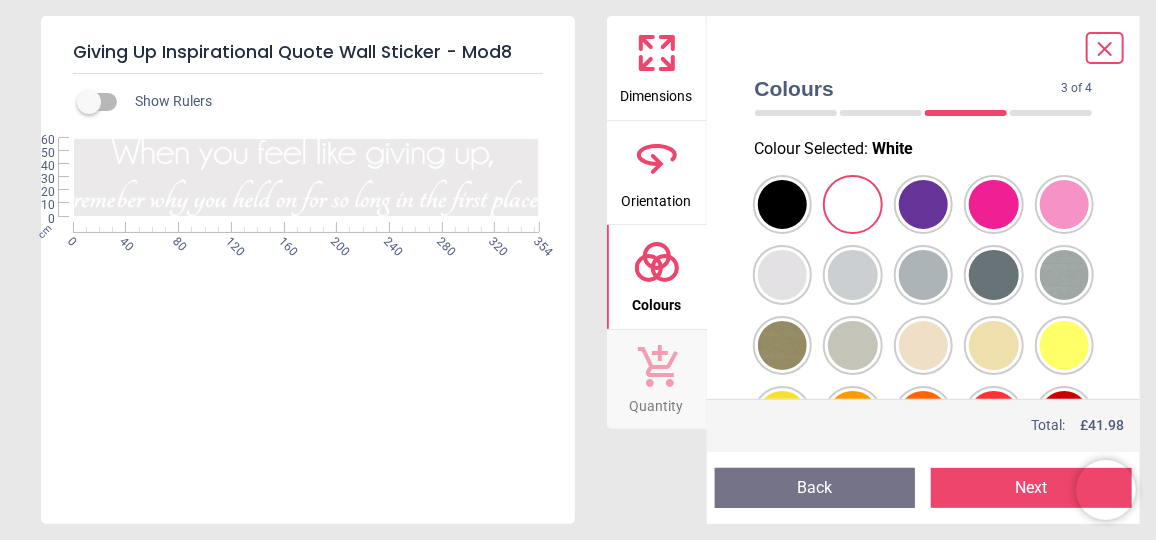 click on "Next" at bounding box center [1031, 488] 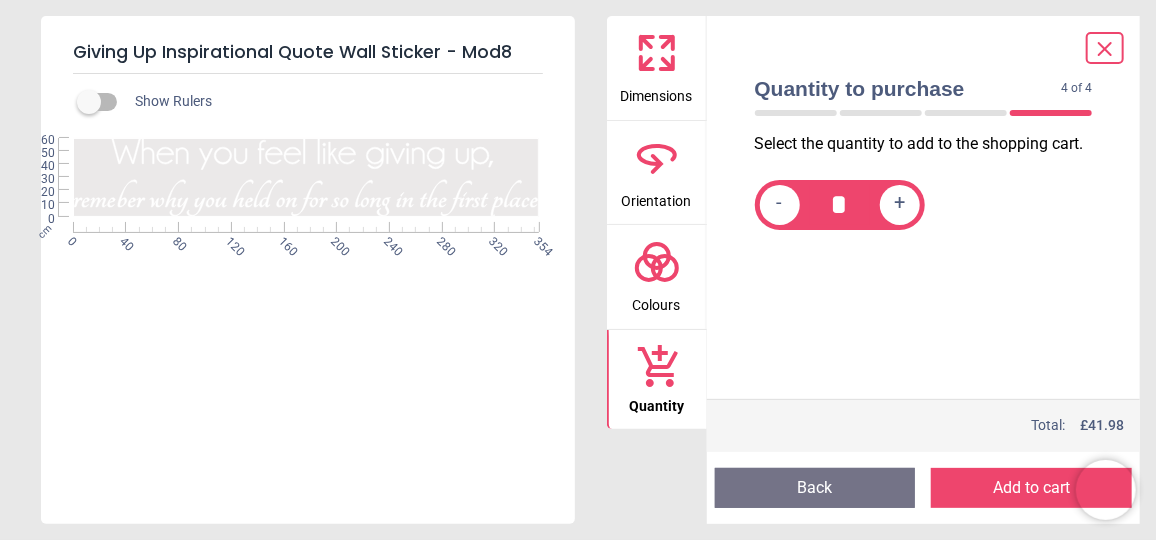 click on "Add to cart" at bounding box center (1031, 488) 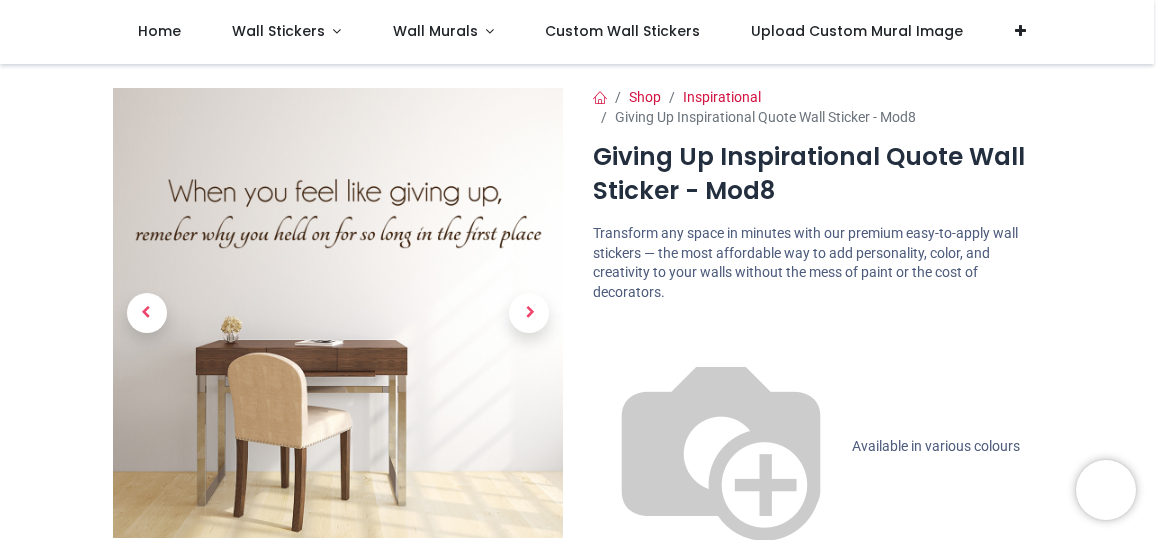 scroll, scrollTop: 0, scrollLeft: 0, axis: both 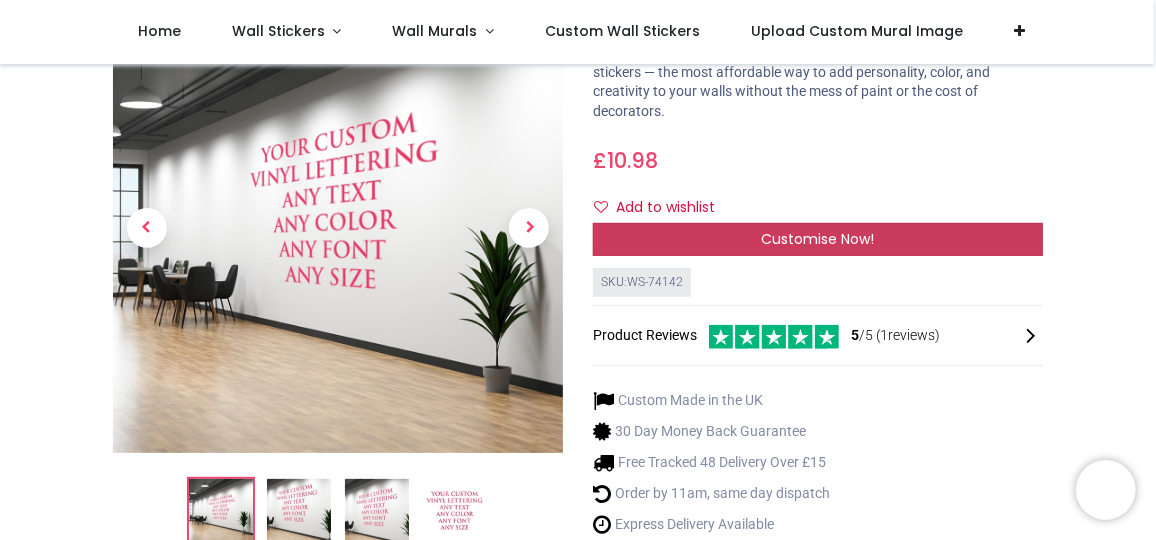 click on "Customise Now!" at bounding box center [818, 240] 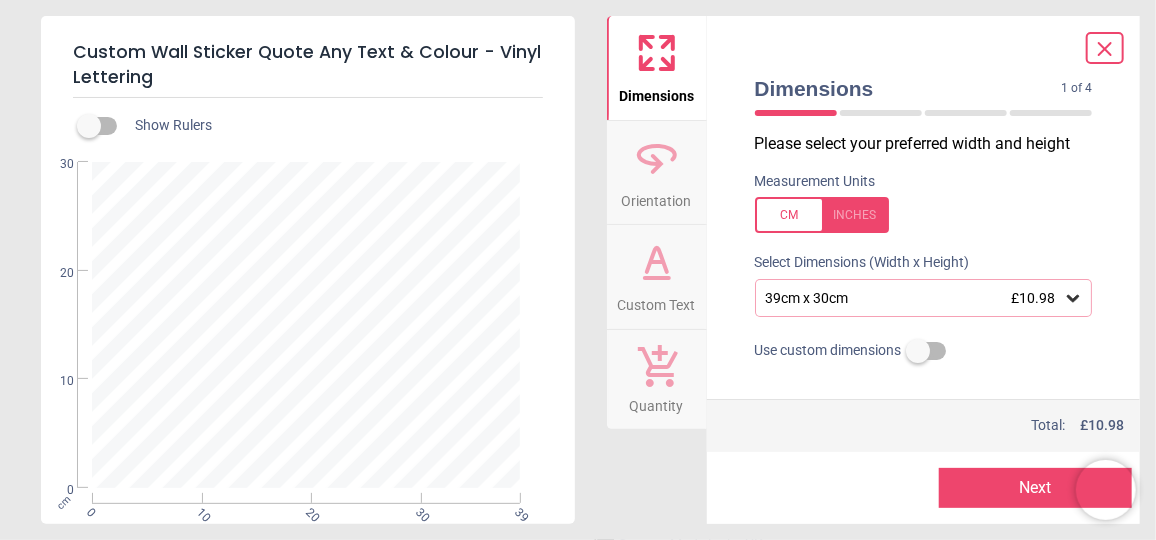 click 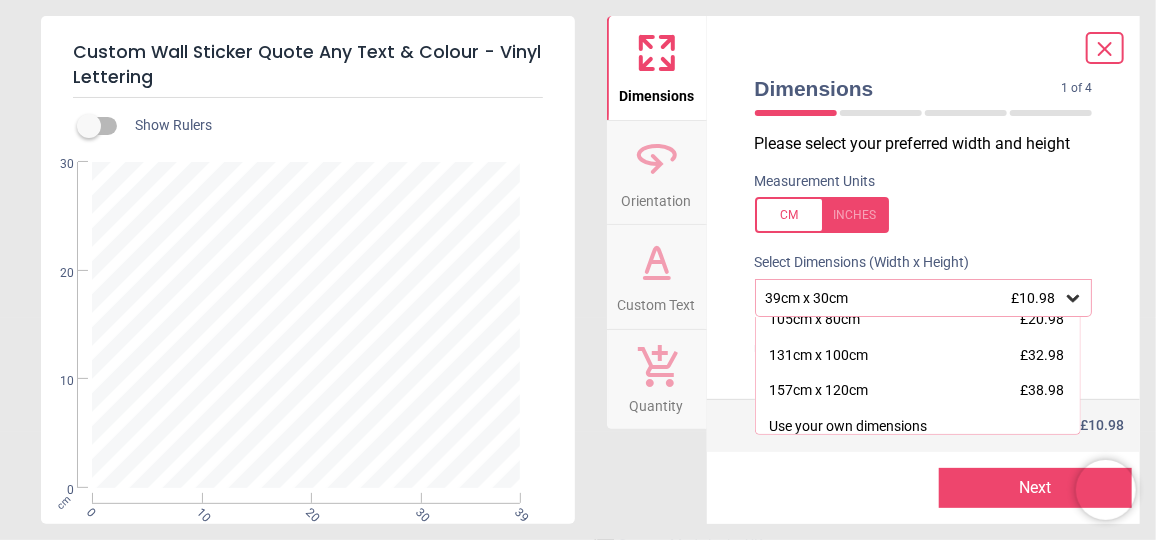 scroll, scrollTop: 202, scrollLeft: 0, axis: vertical 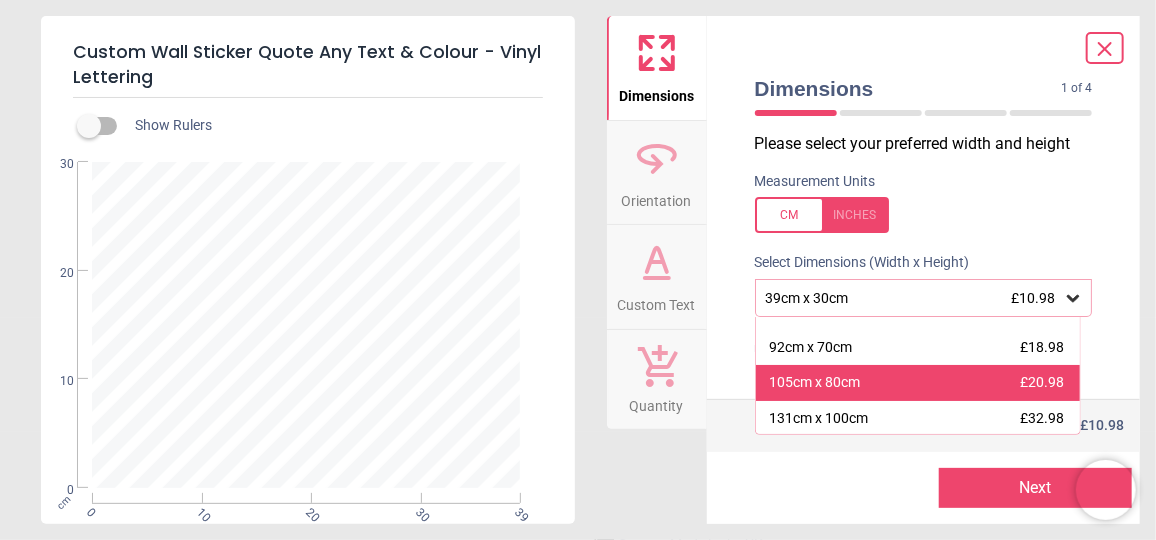 click on "105cm  x  80cm       £20.98" at bounding box center (918, 383) 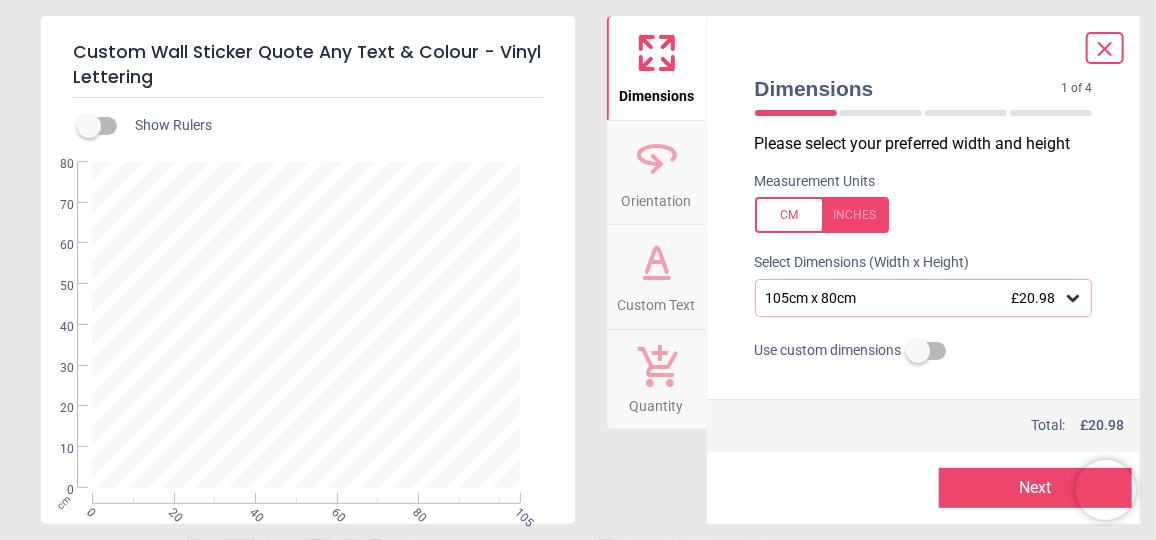 scroll, scrollTop: 19, scrollLeft: 0, axis: vertical 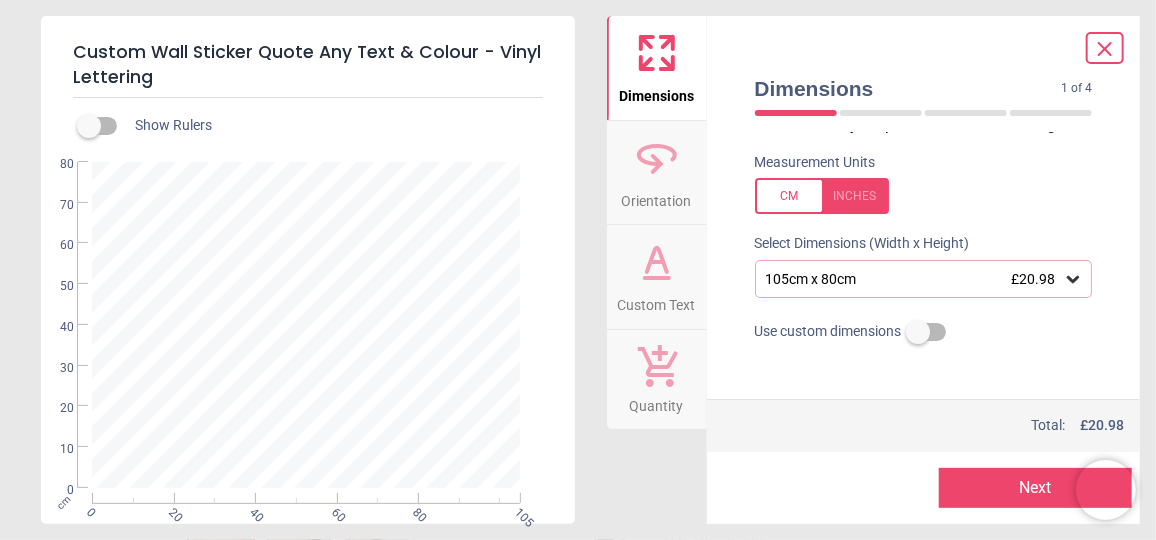 click on "Next" at bounding box center [1035, 488] 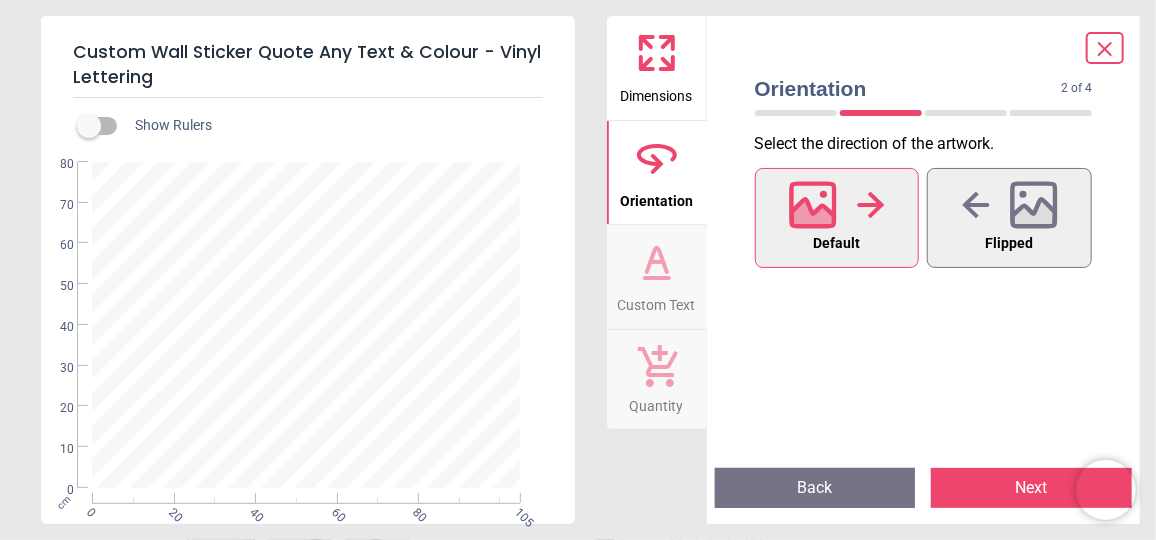 click on "Next" at bounding box center (1031, 488) 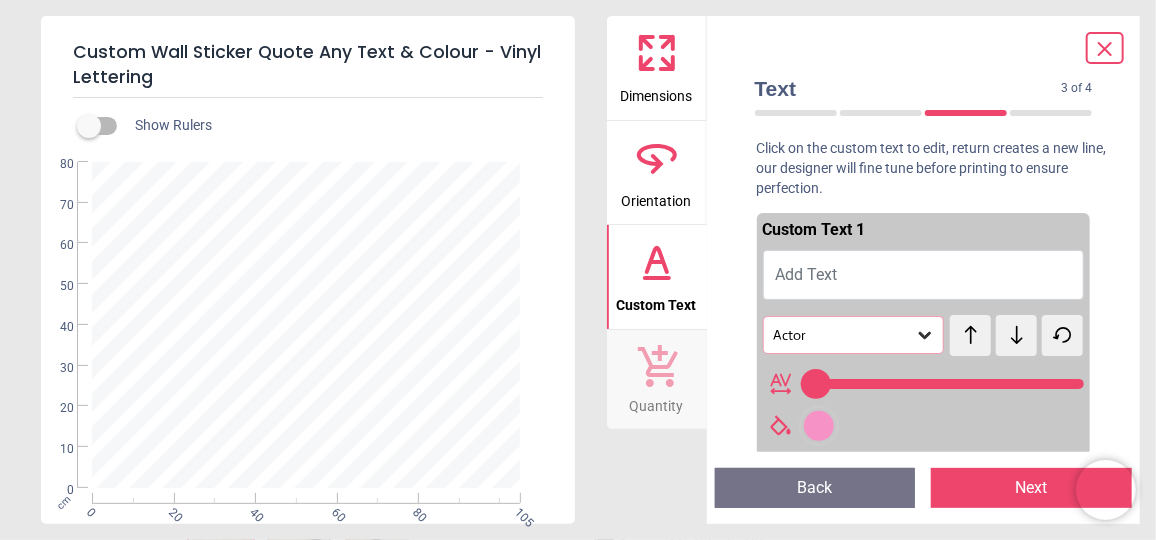 type on "**" 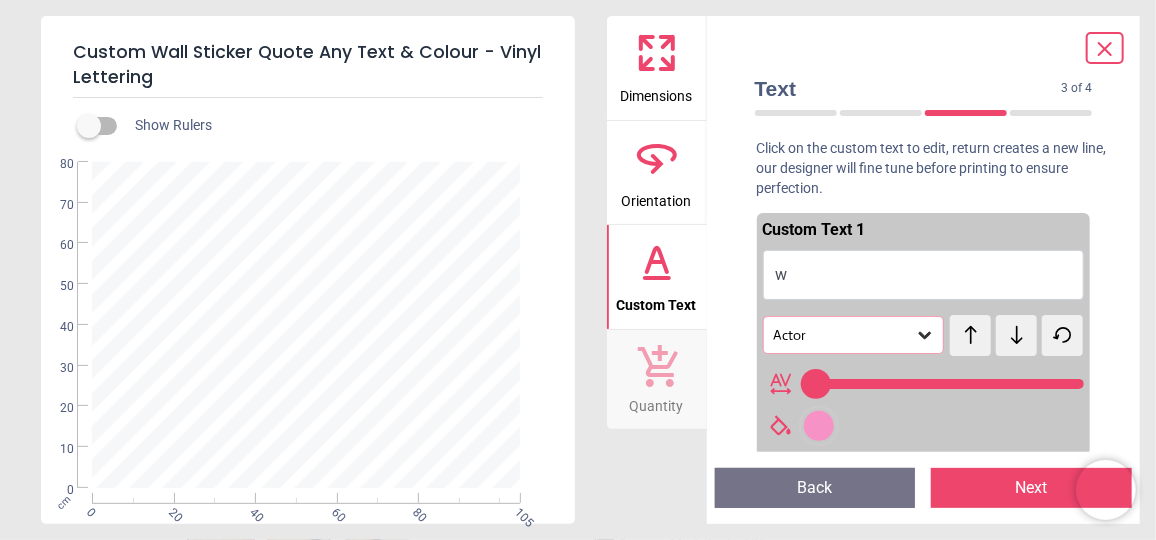 type 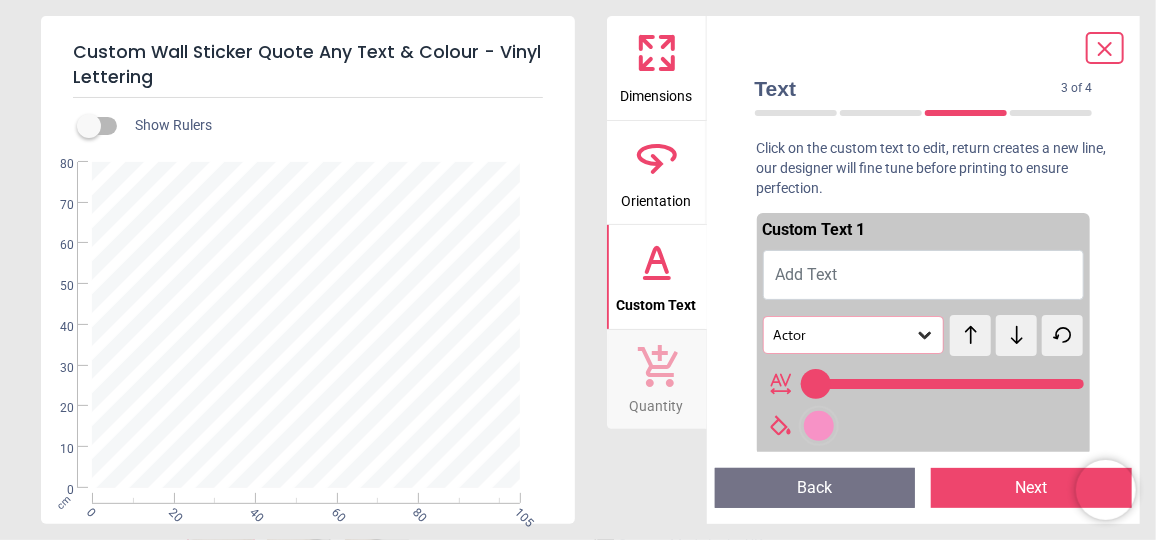 type on "***" 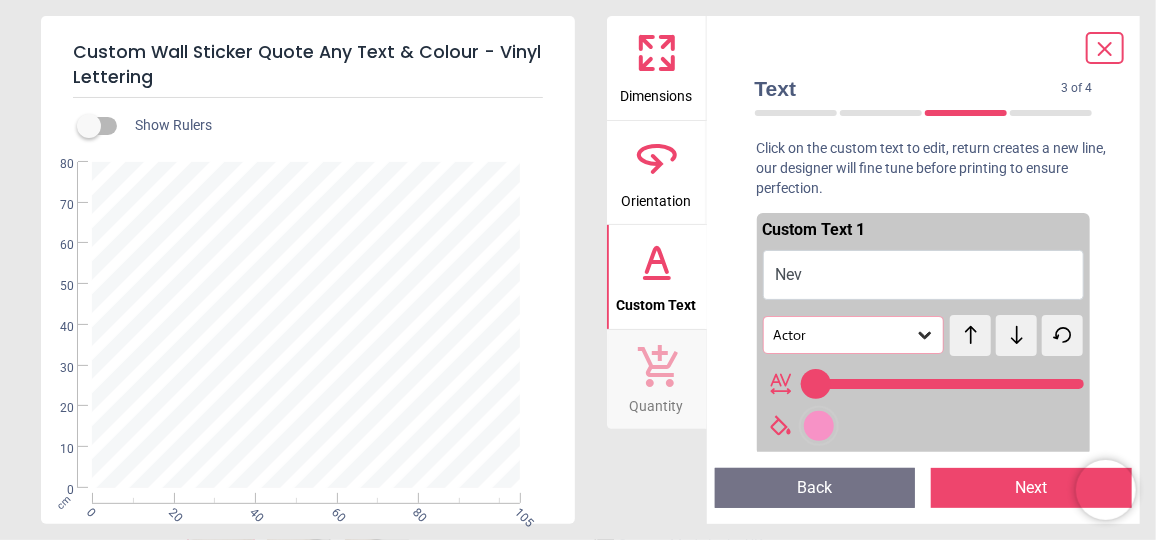 type on "****" 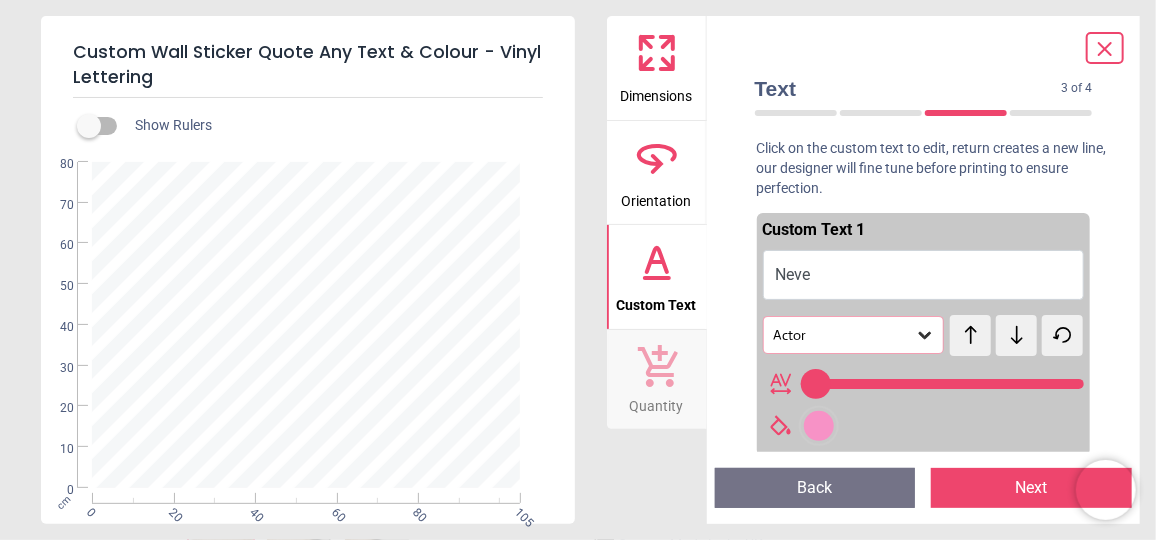 type on "*****" 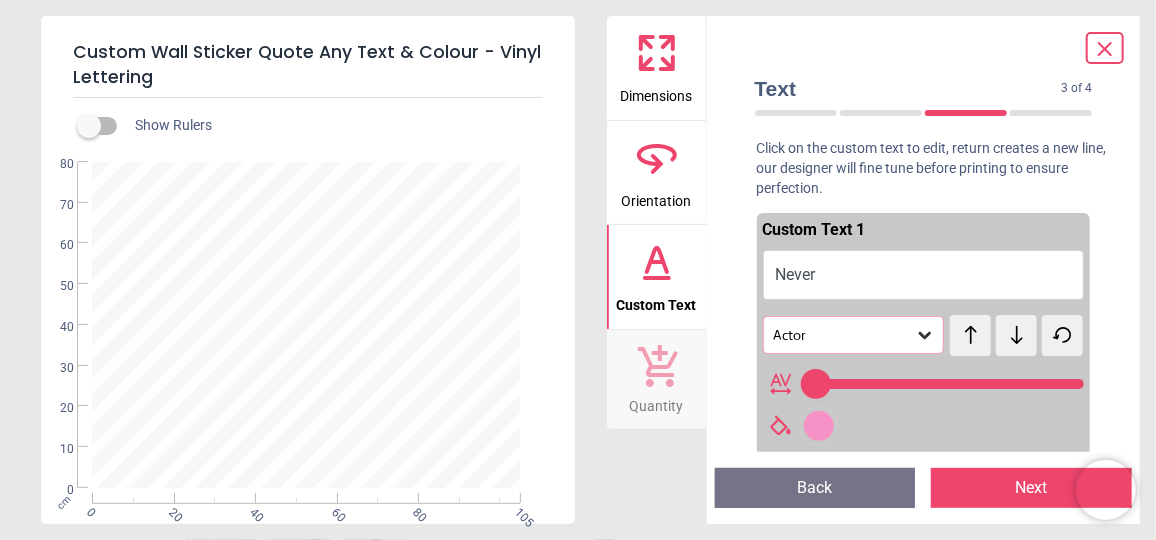 type on "*****" 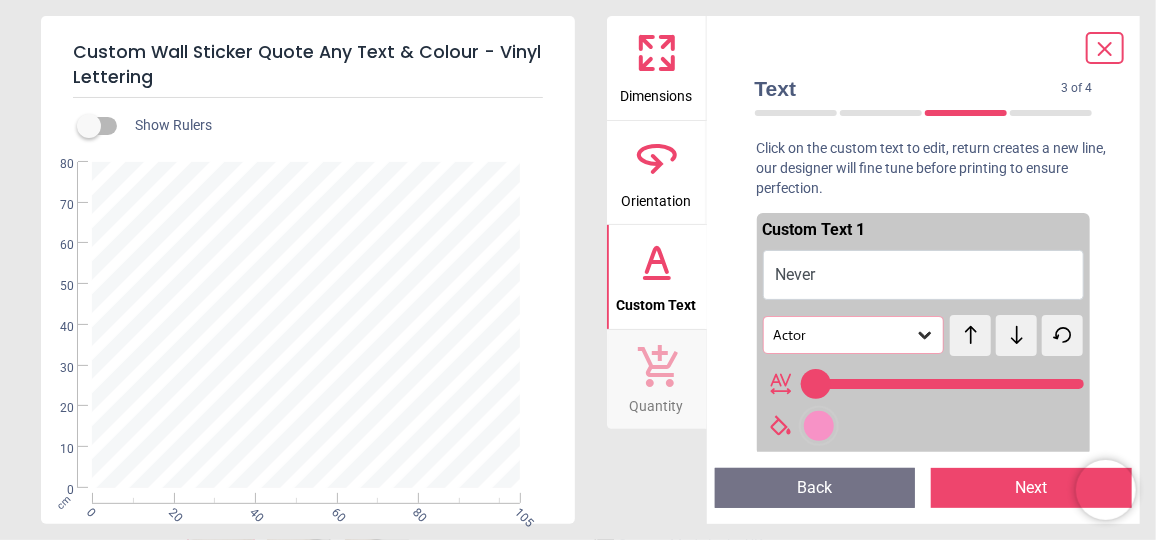 type on "*****" 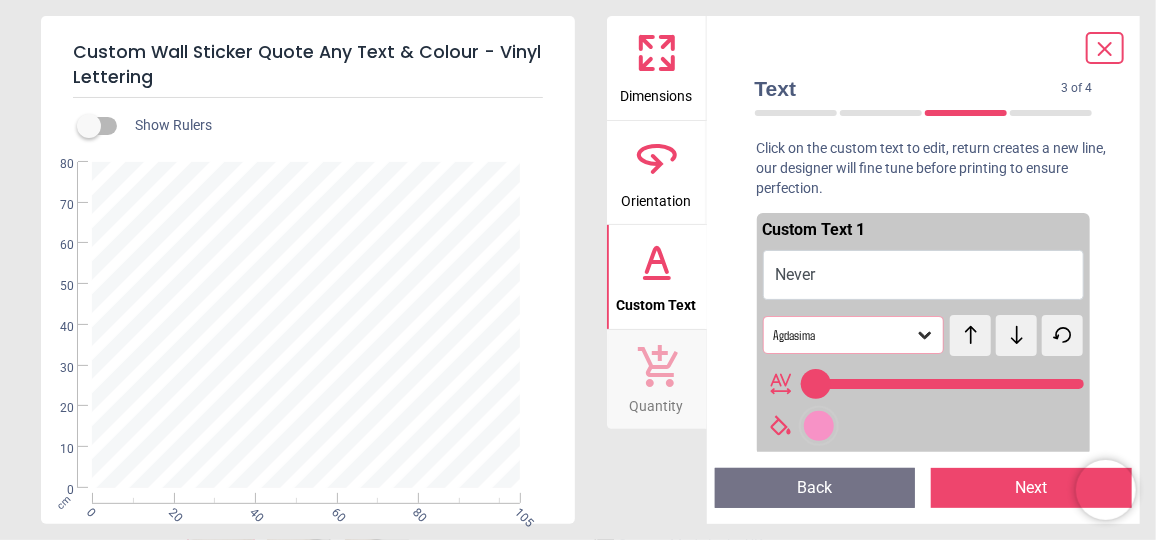 click 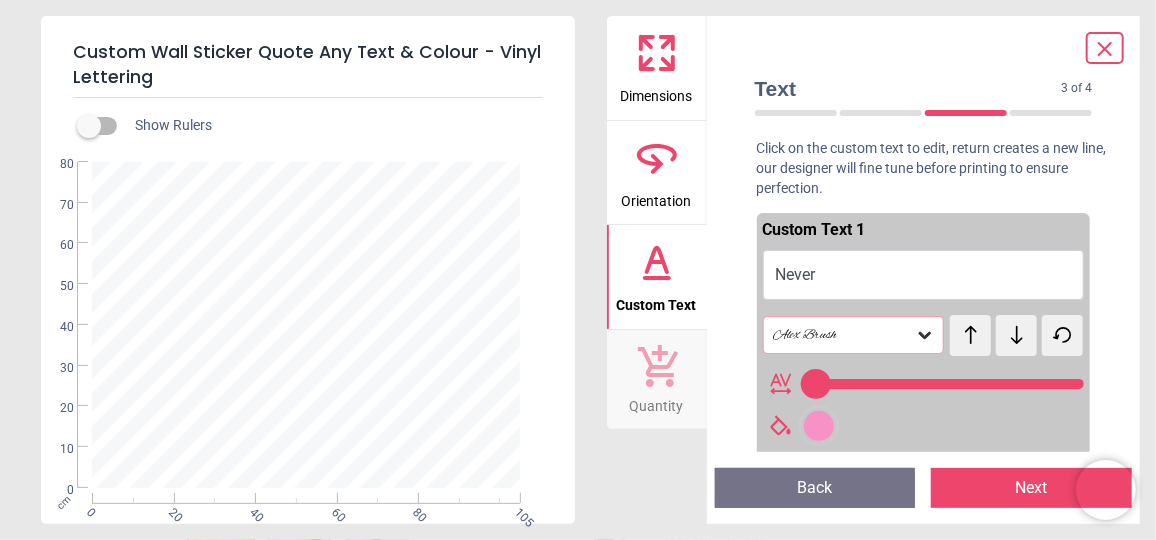 drag, startPoint x: 1062, startPoint y: 372, endPoint x: 913, endPoint y: 376, distance: 149.05368 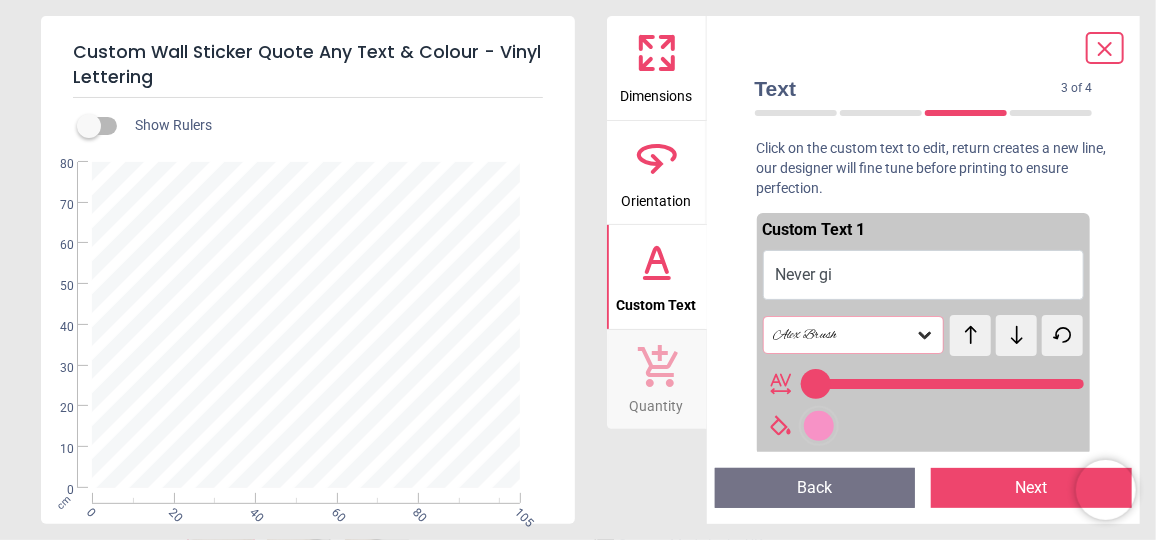 type on "***" 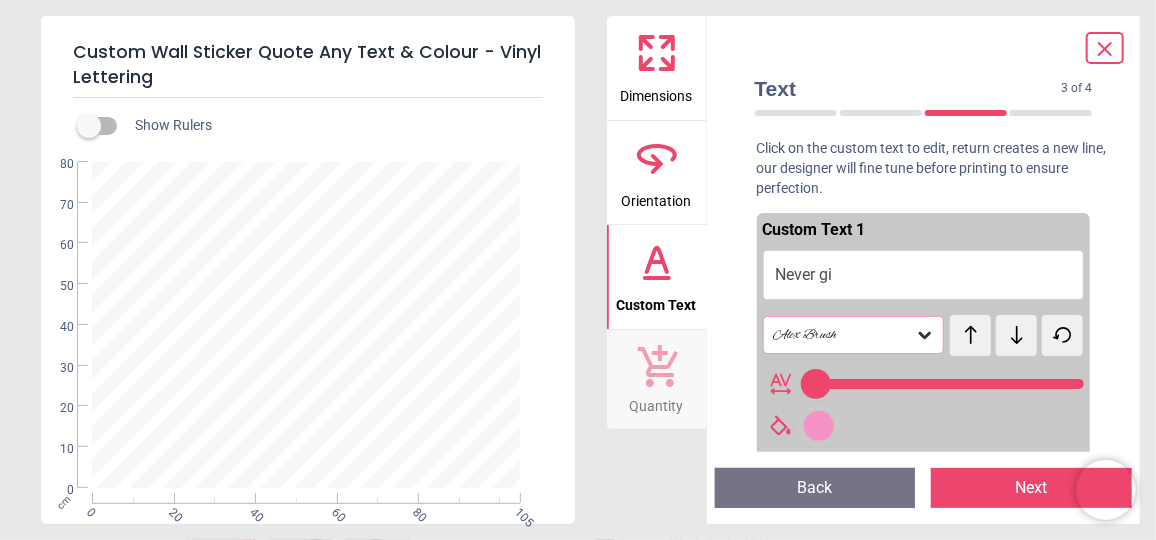 type on "*********" 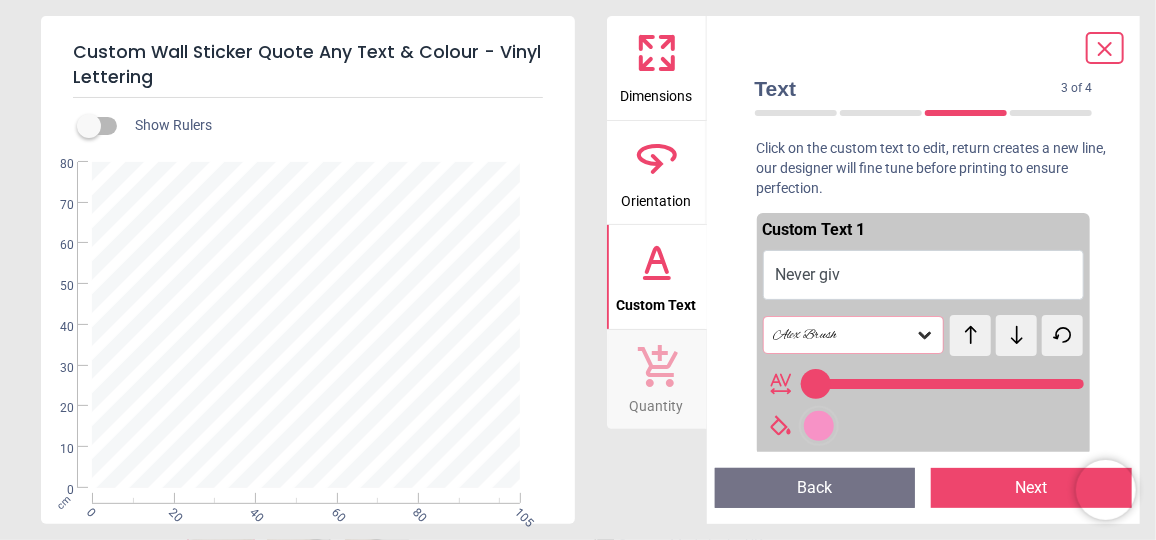 type on "***" 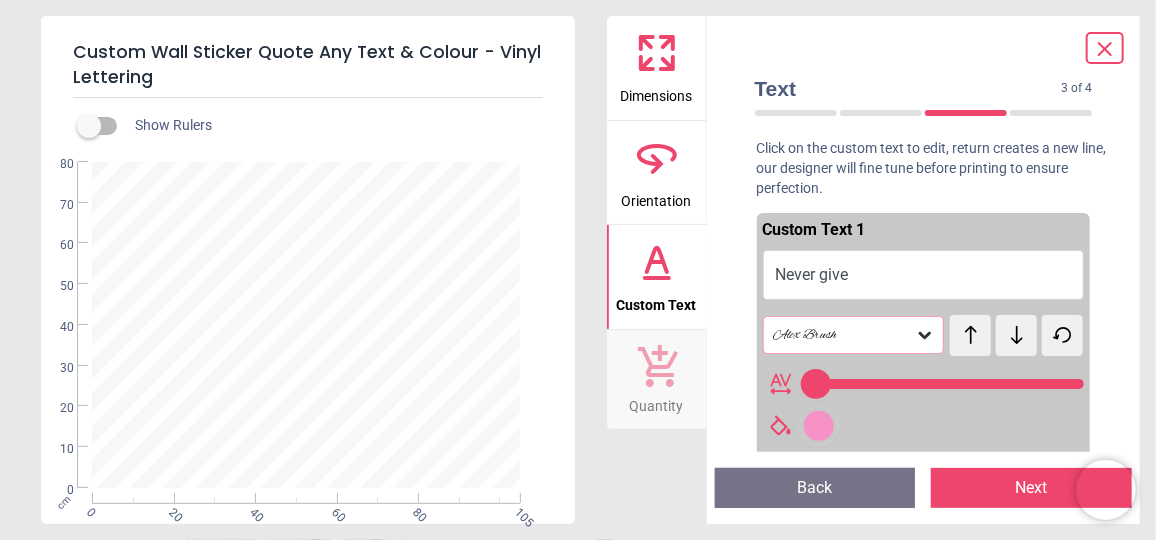 type on "**********" 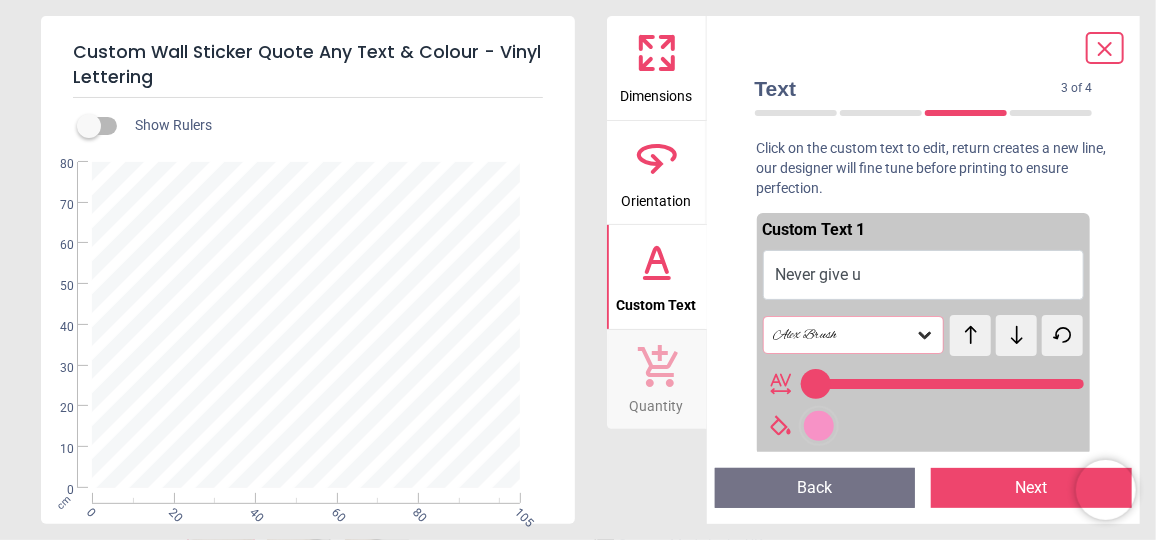 type on "**********" 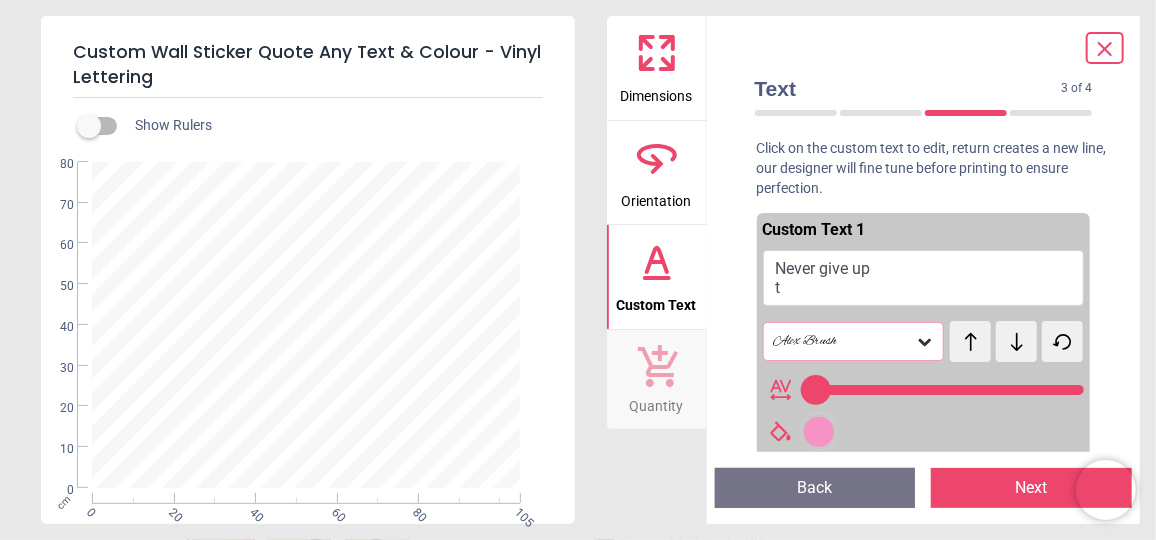 scroll, scrollTop: 10, scrollLeft: 0, axis: vertical 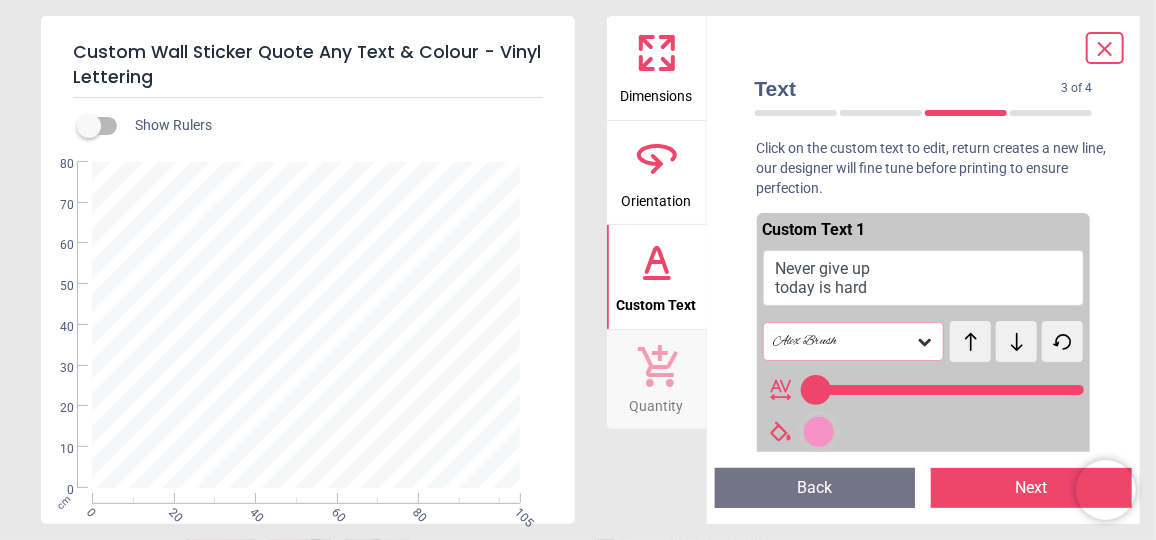 type on "**********" 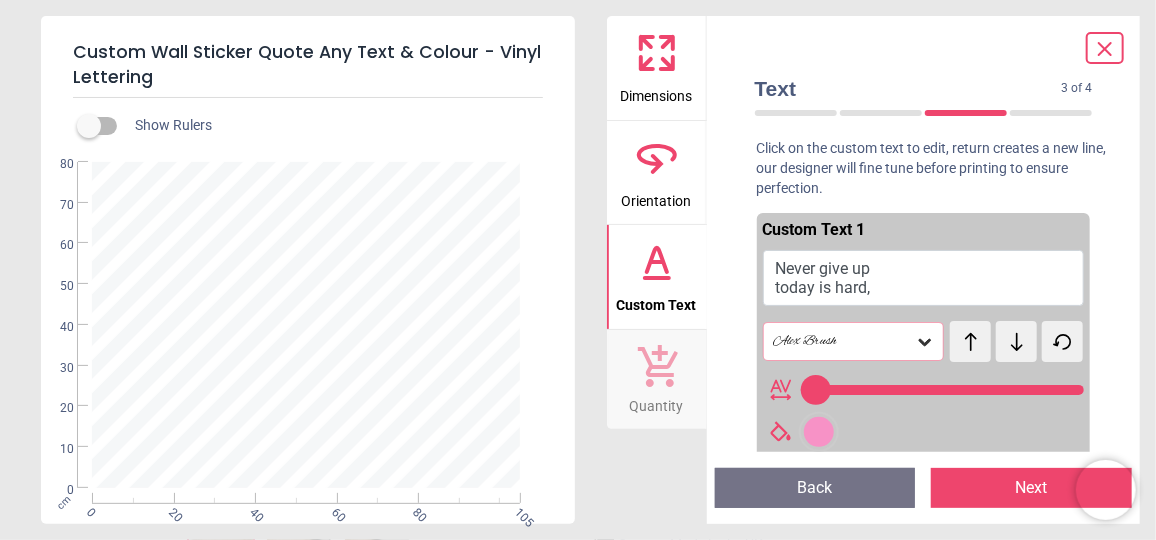 type on "**" 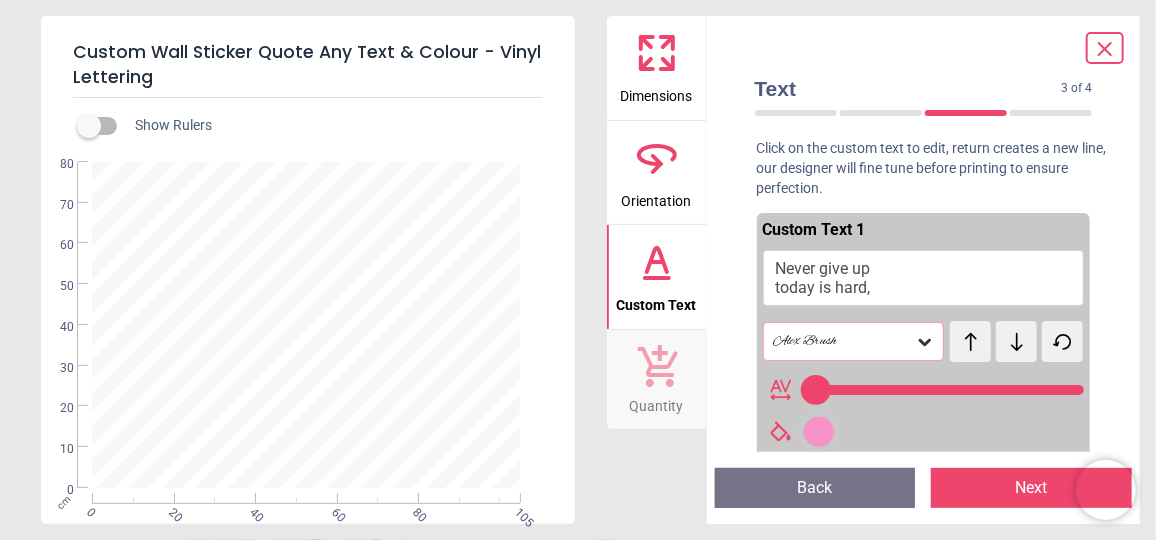 type on "**********" 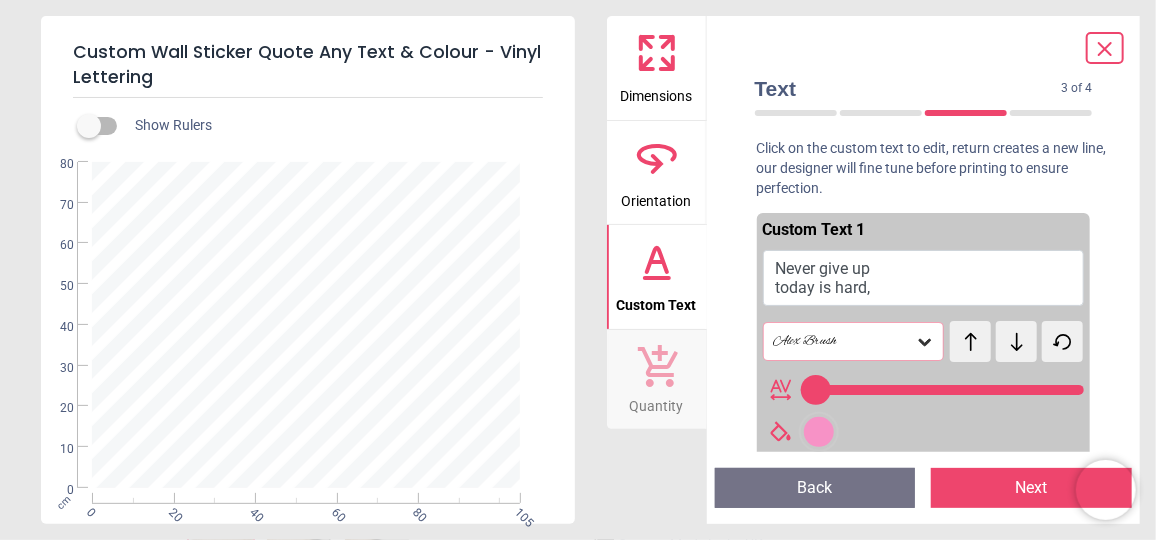 scroll, scrollTop: 3, scrollLeft: 0, axis: vertical 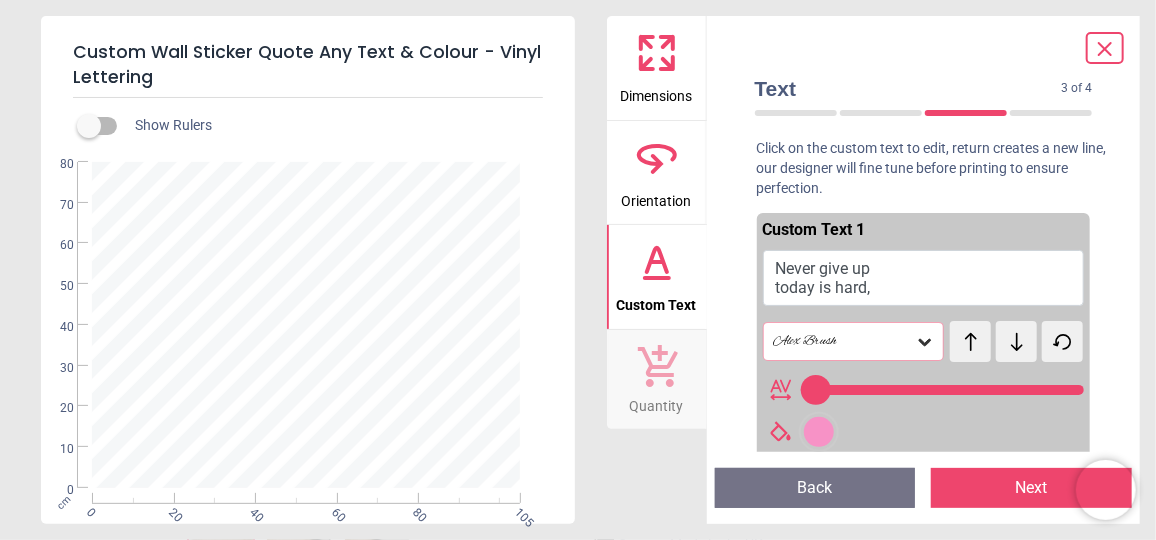 type on "**********" 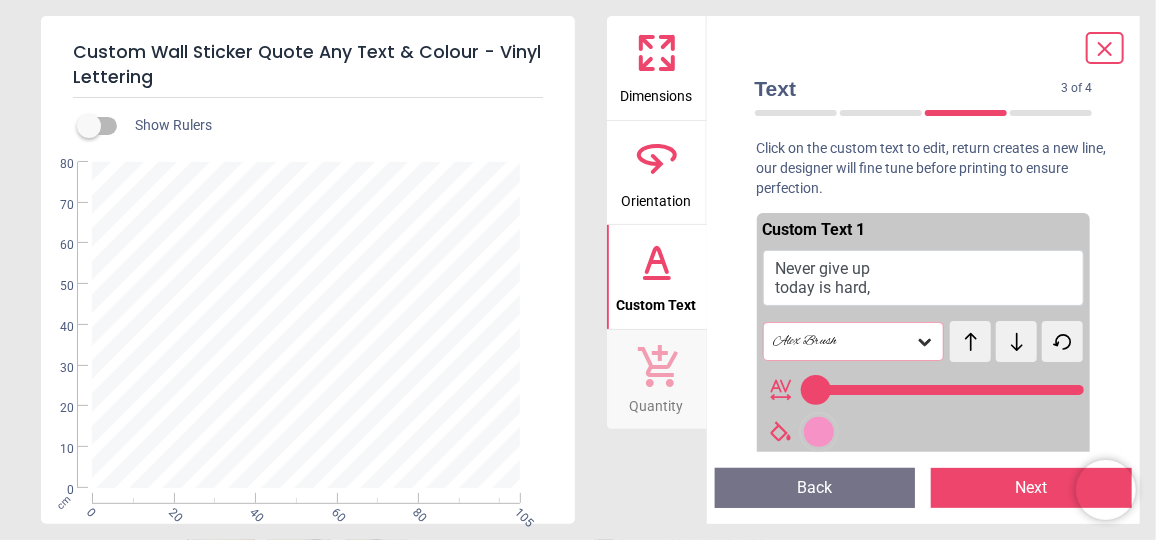 type on "**" 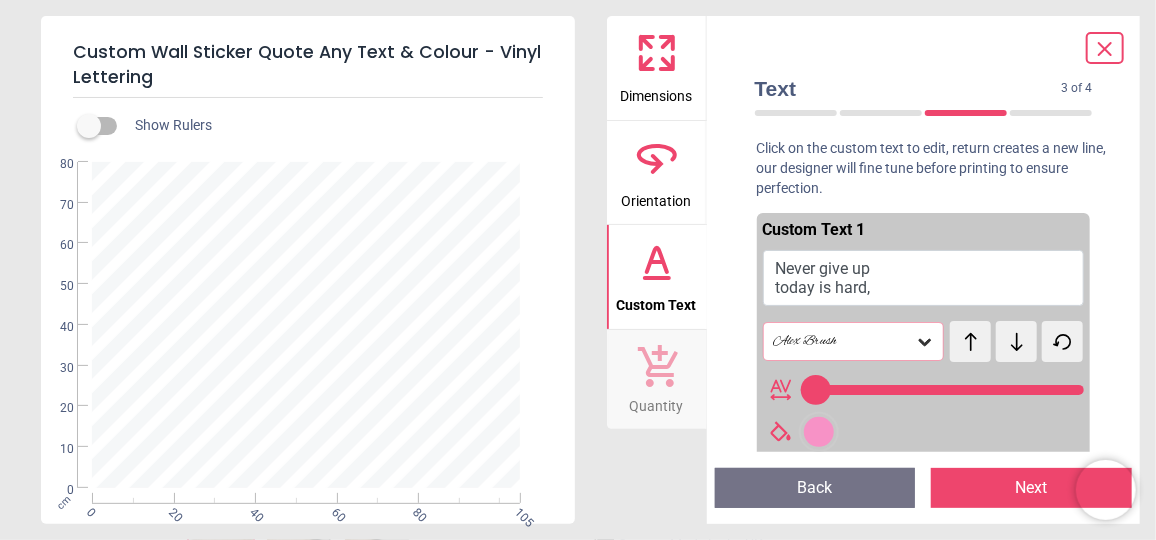 scroll, scrollTop: 0, scrollLeft: 0, axis: both 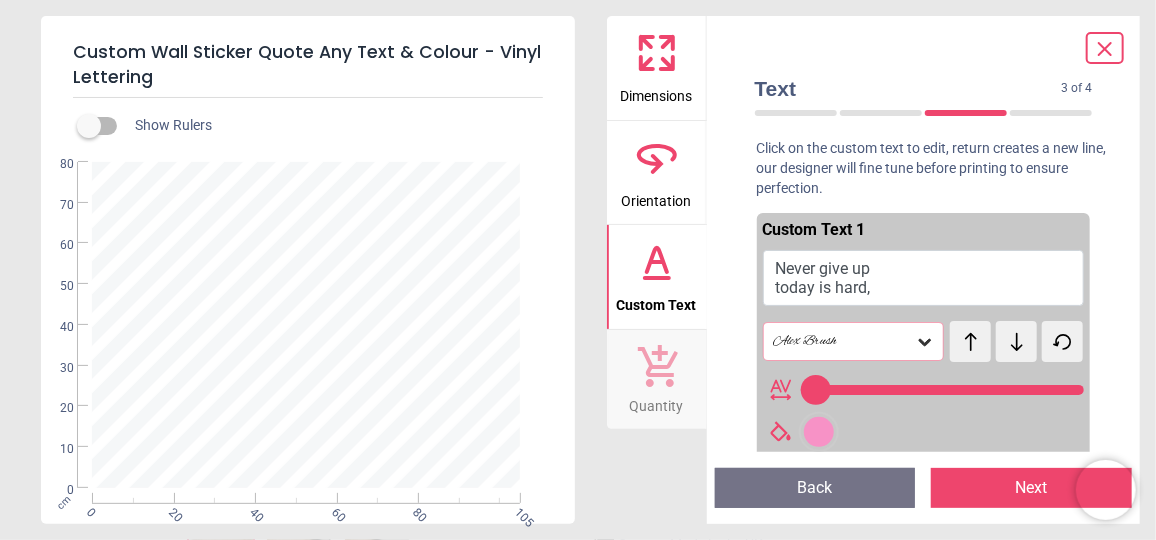type on "**" 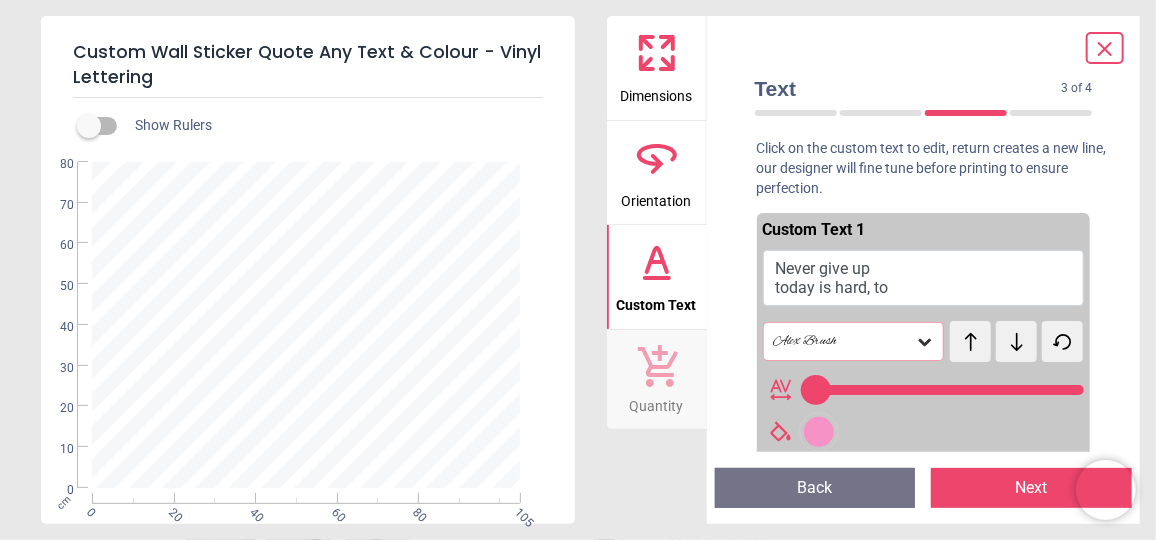 scroll, scrollTop: 1, scrollLeft: 0, axis: vertical 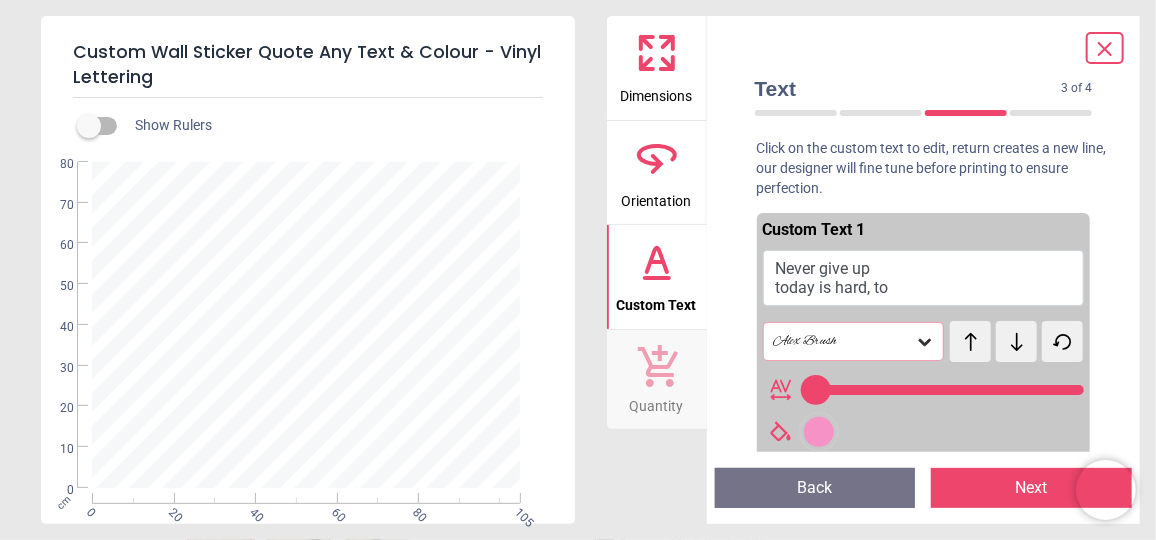 type on "**" 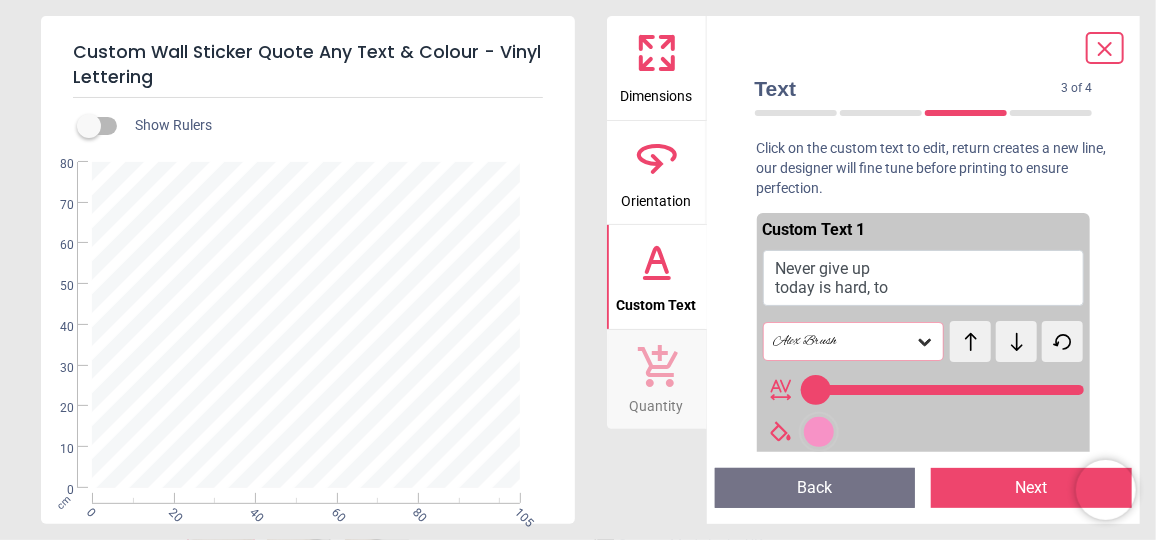 scroll, scrollTop: 0, scrollLeft: 0, axis: both 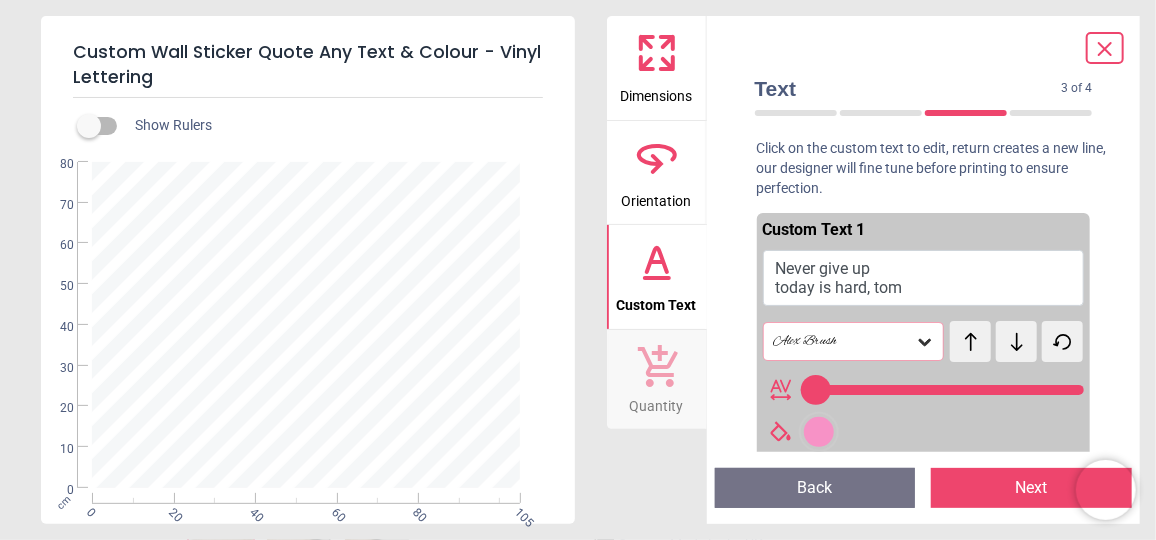 type on "**********" 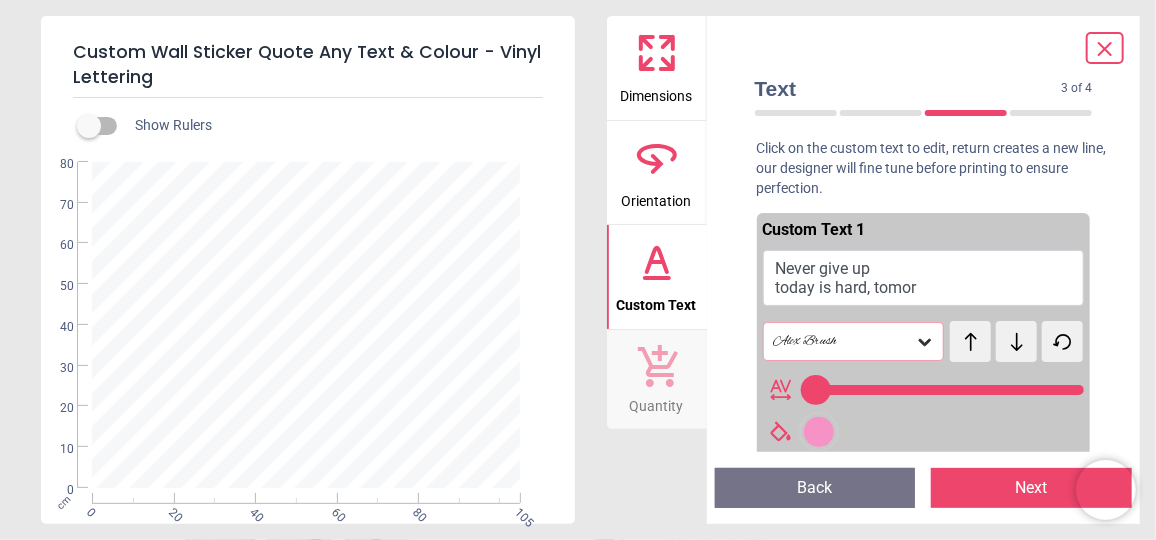 type on "**" 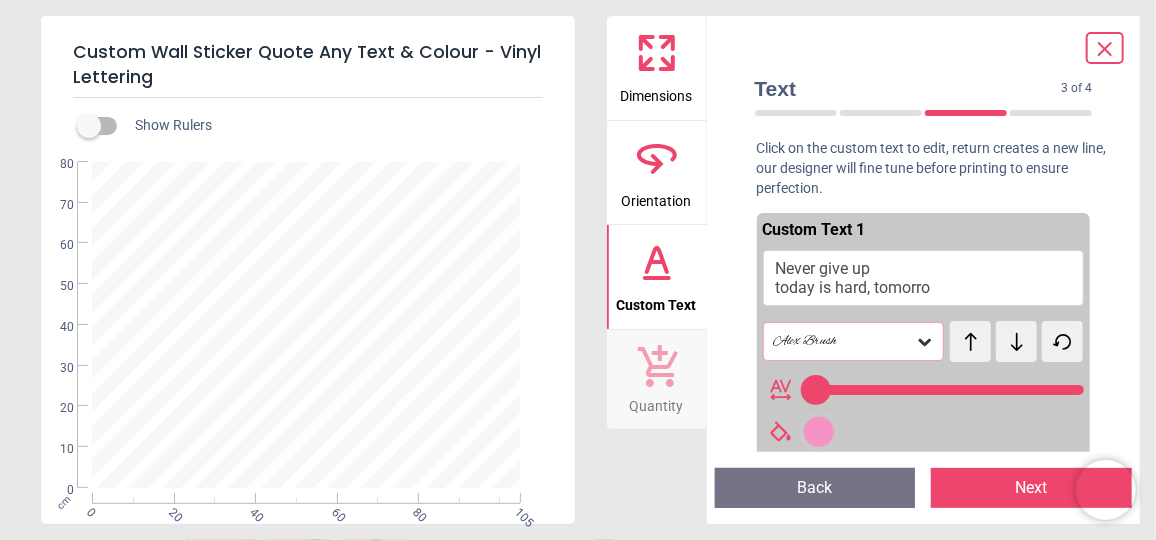 type on "**********" 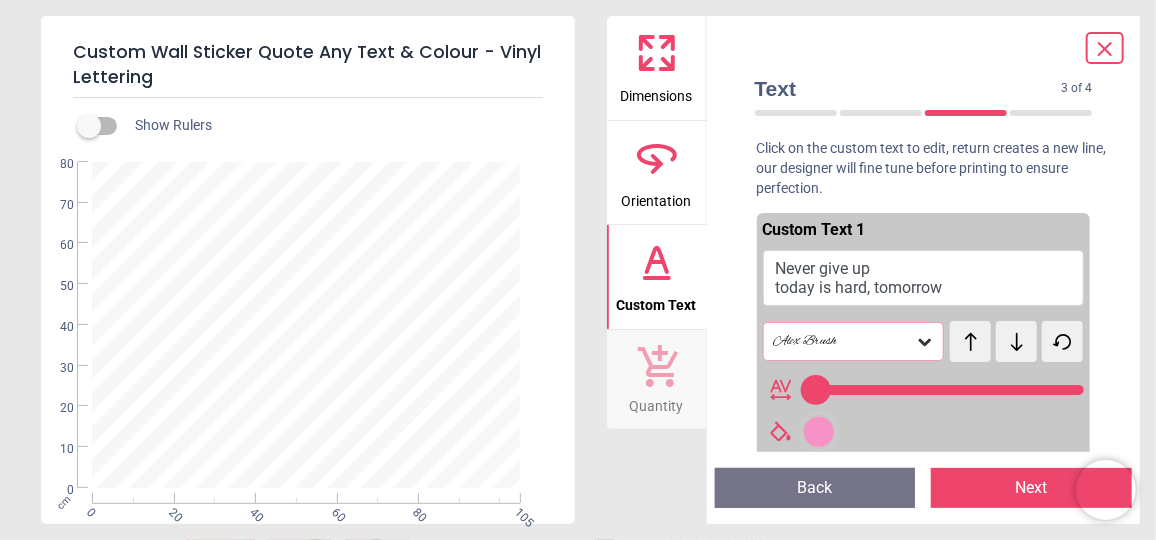 type on "**********" 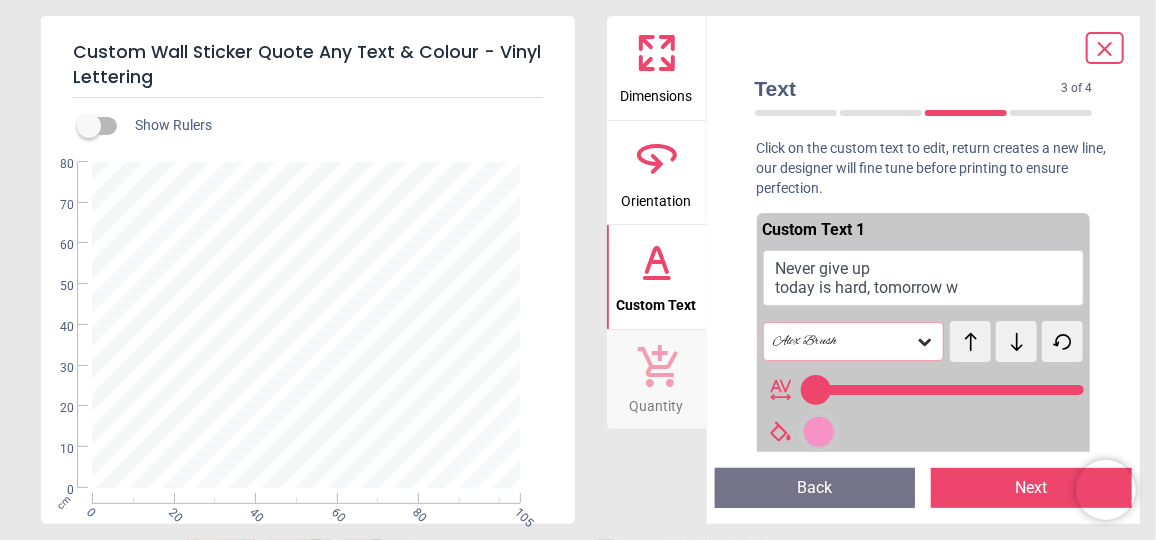 type on "**********" 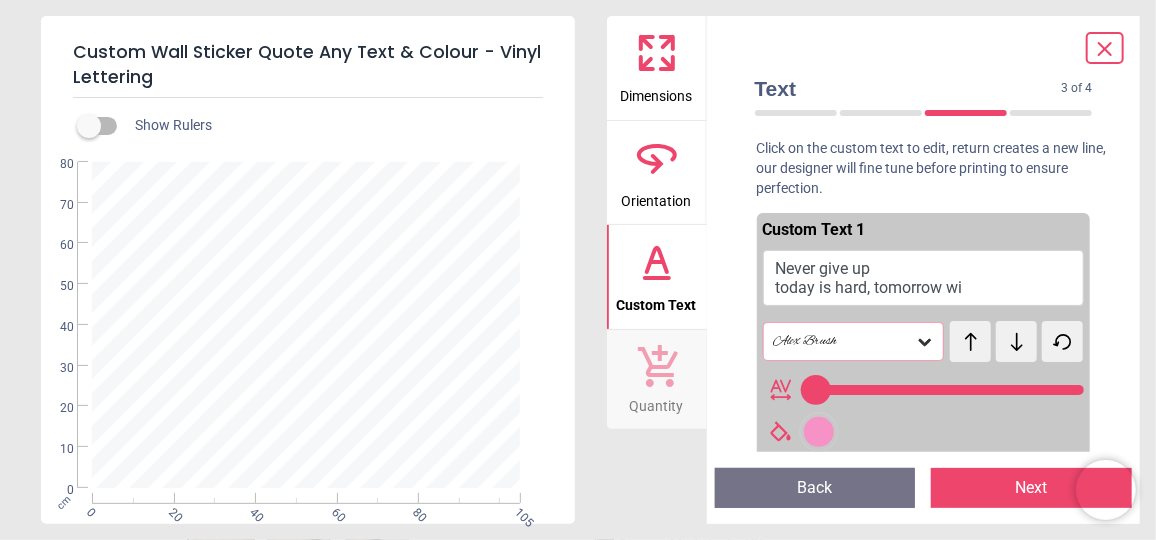 type on "**********" 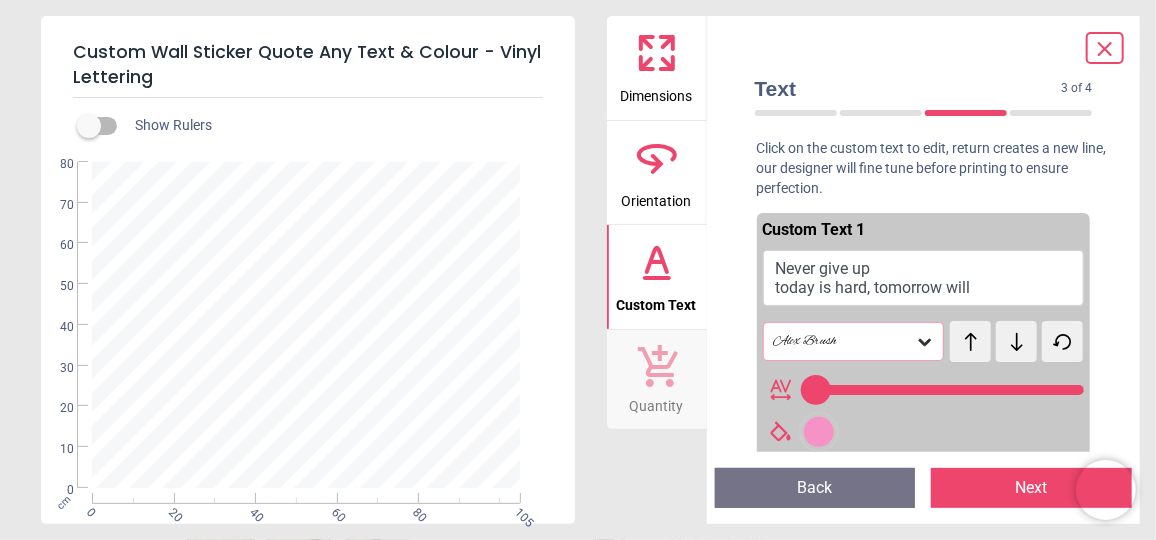 type on "**" 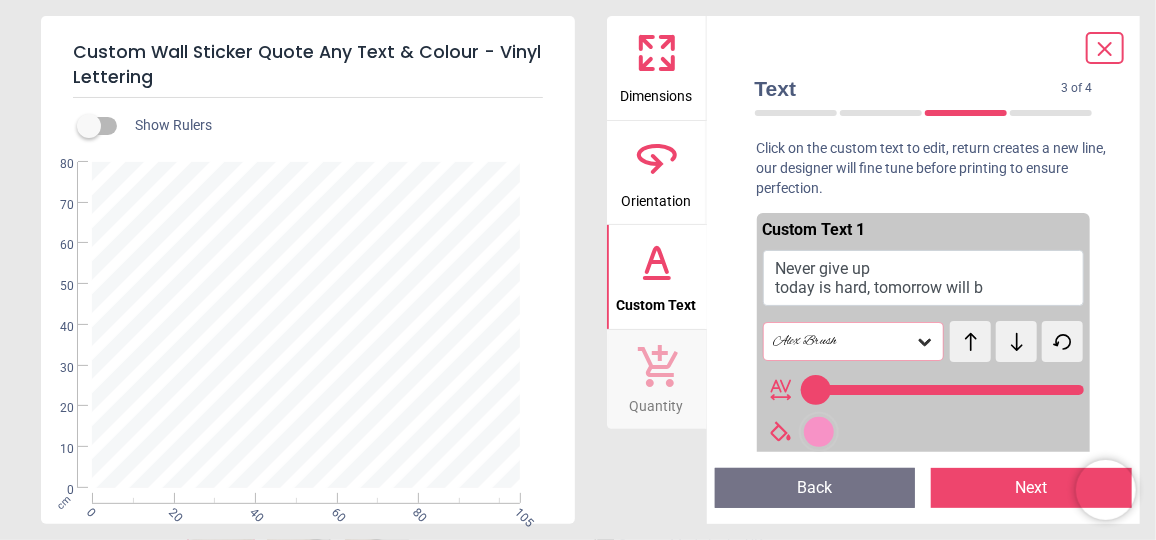 type on "**" 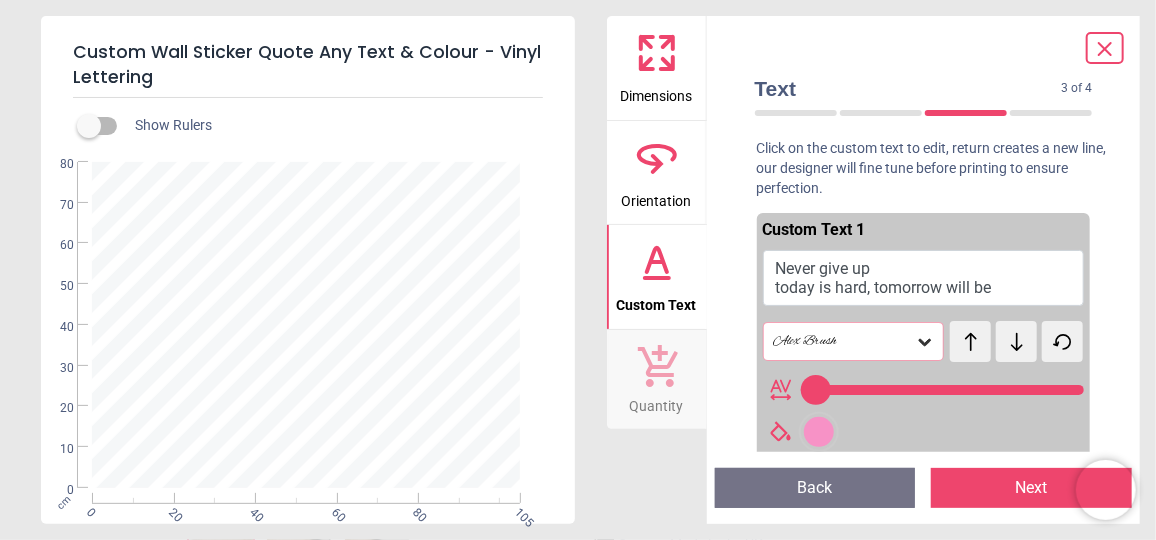 type on "**********" 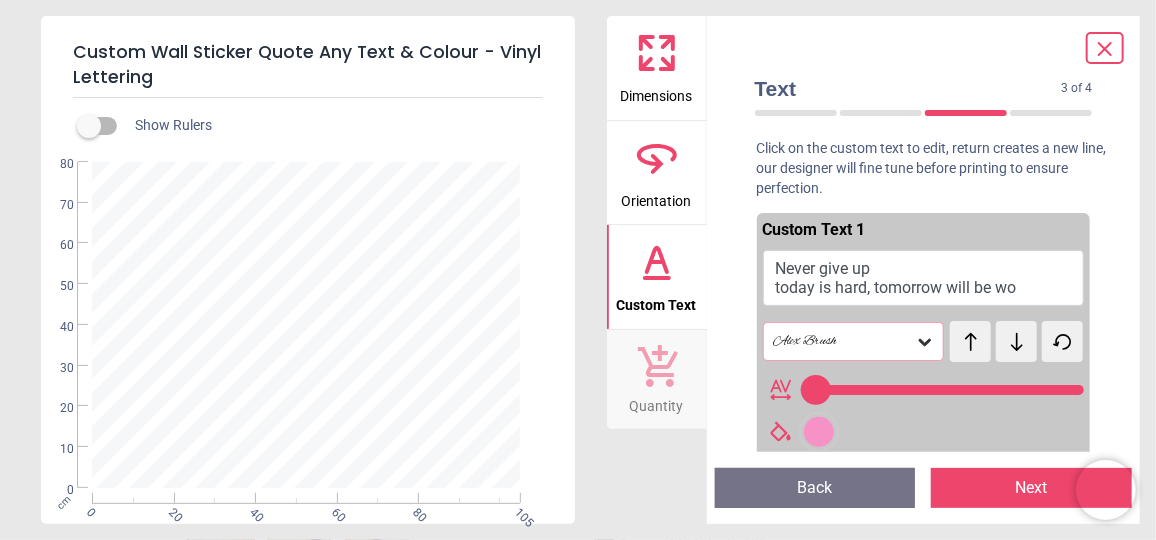 type on "**********" 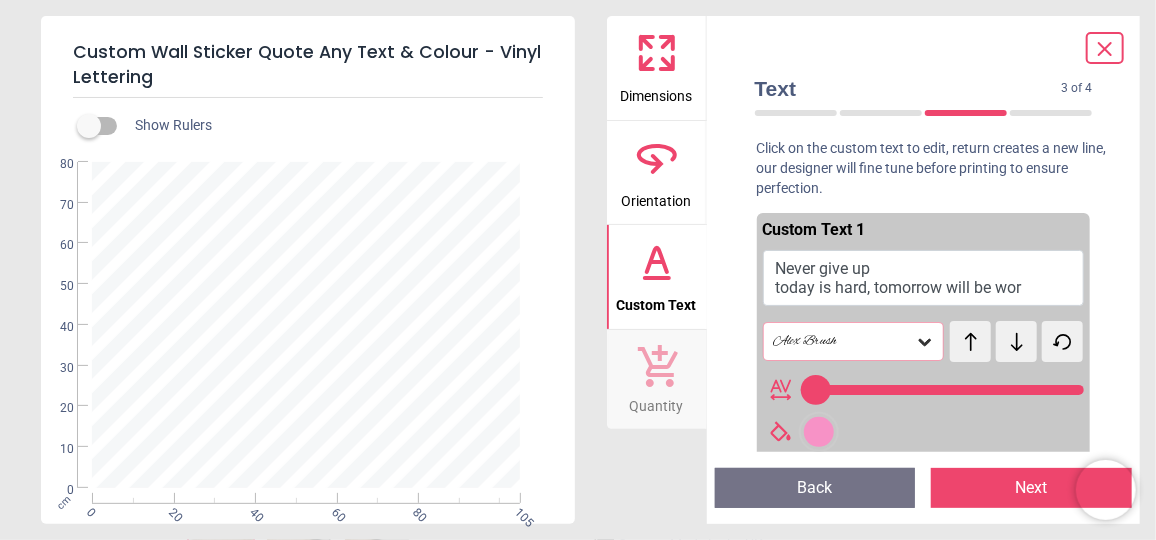 type on "**********" 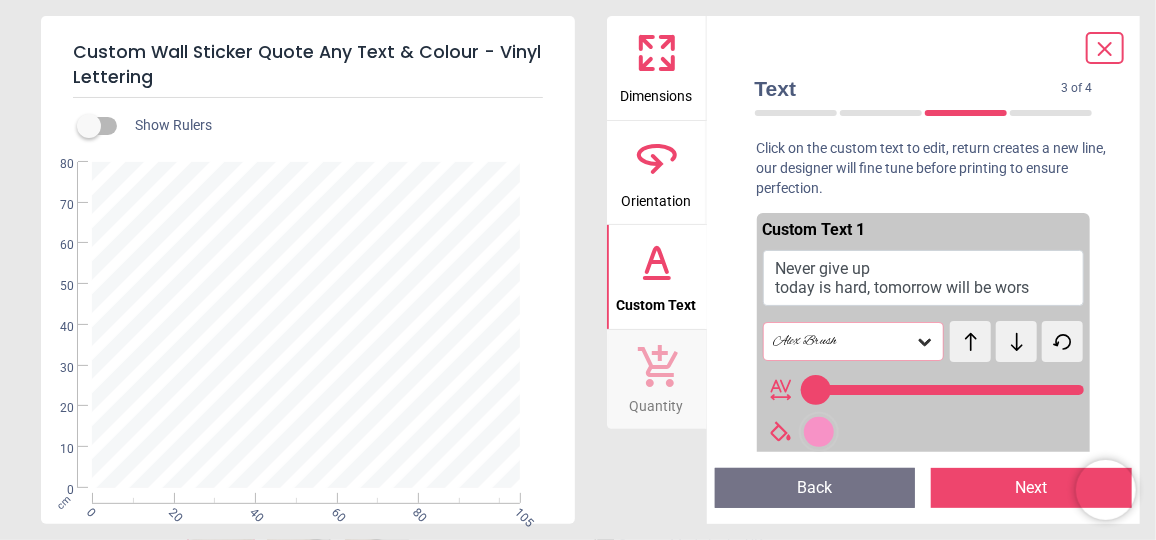 type on "**********" 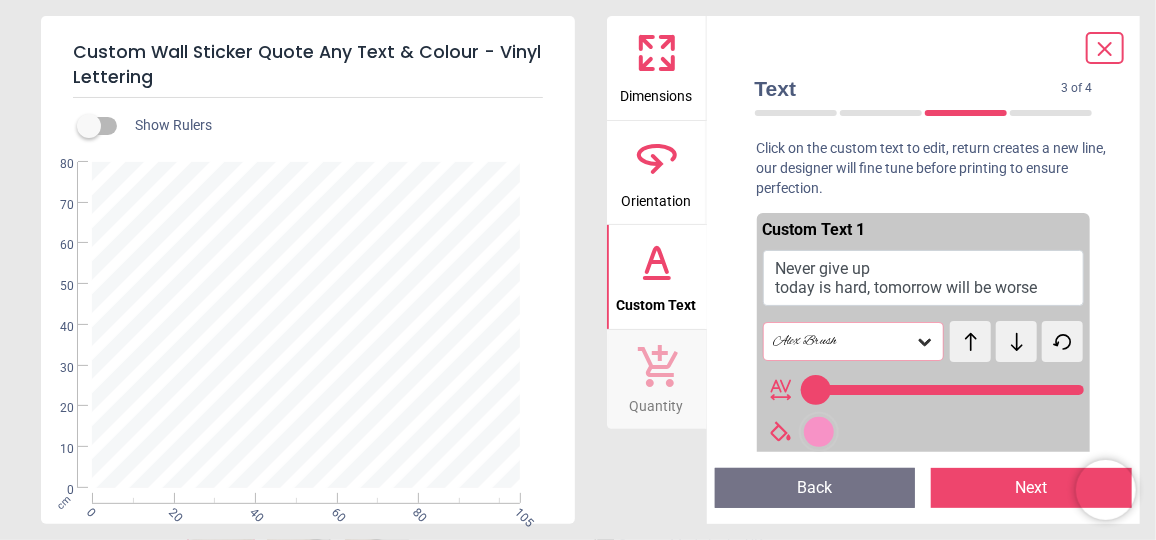 type on "**" 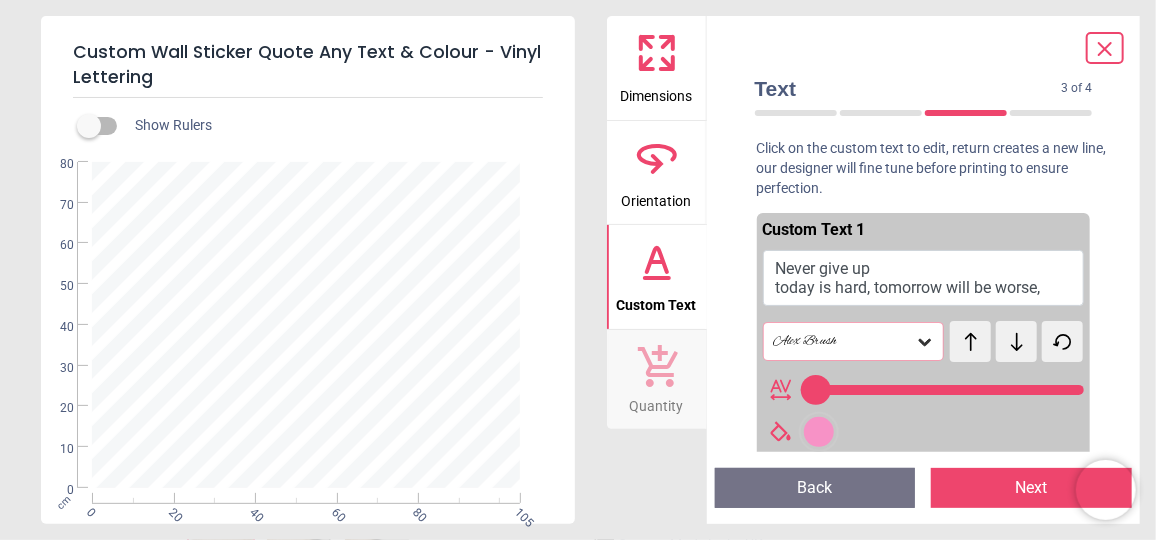 type on "**********" 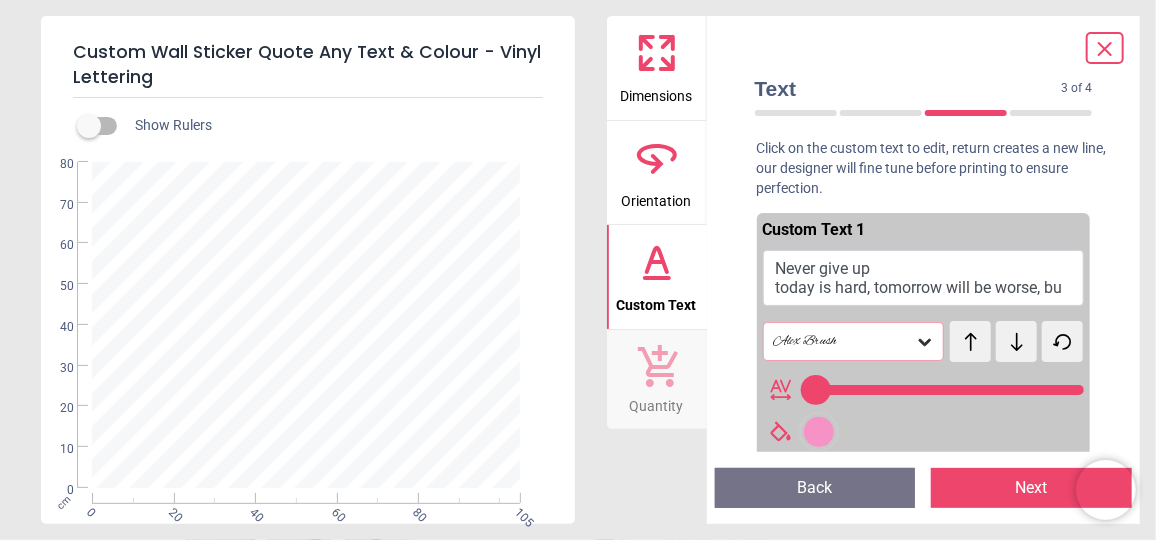 type on "**********" 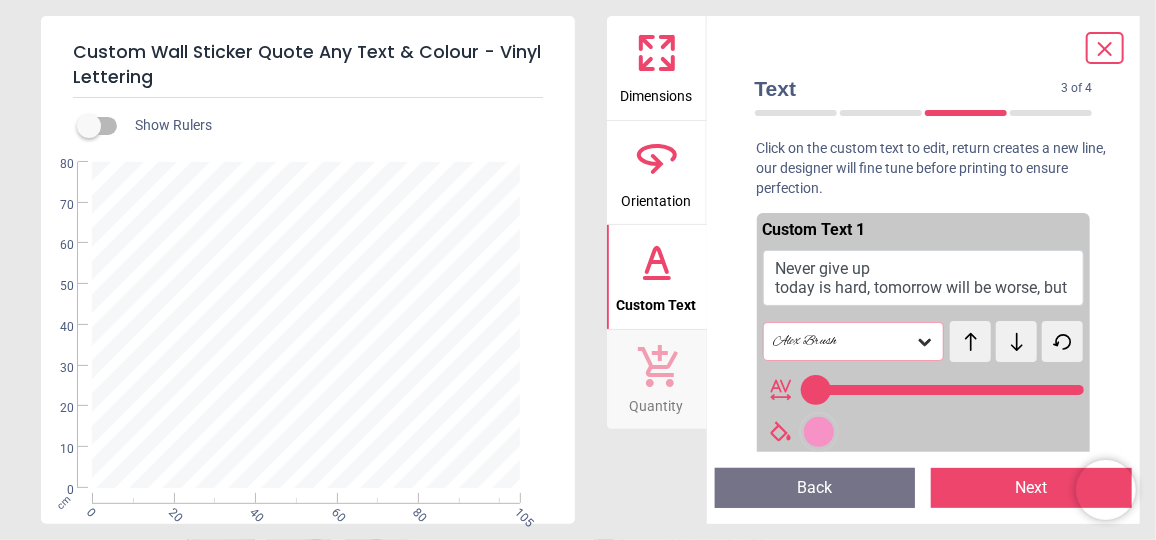 type on "**********" 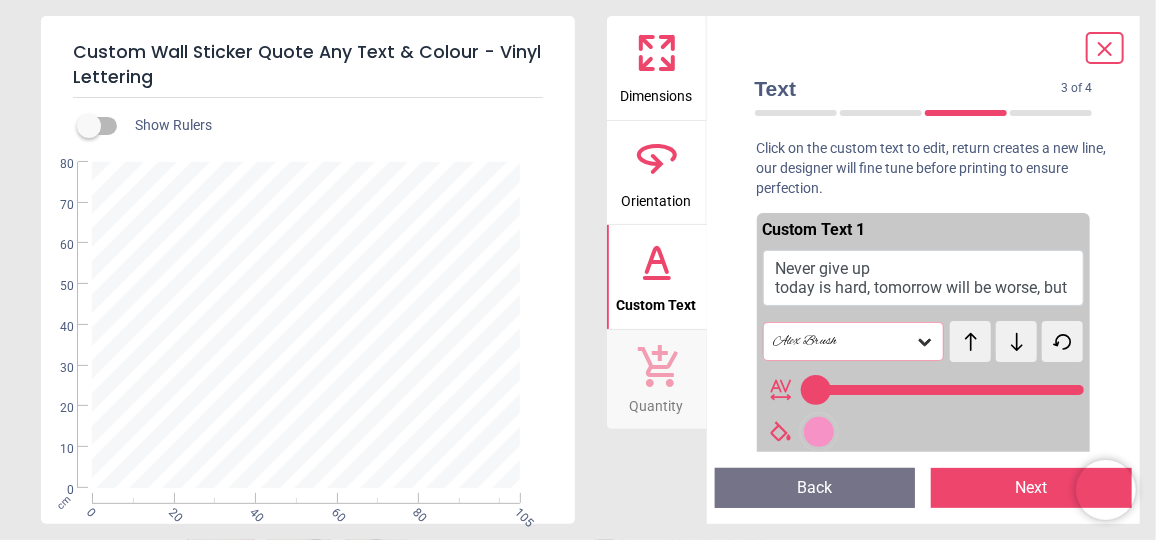 type on "**" 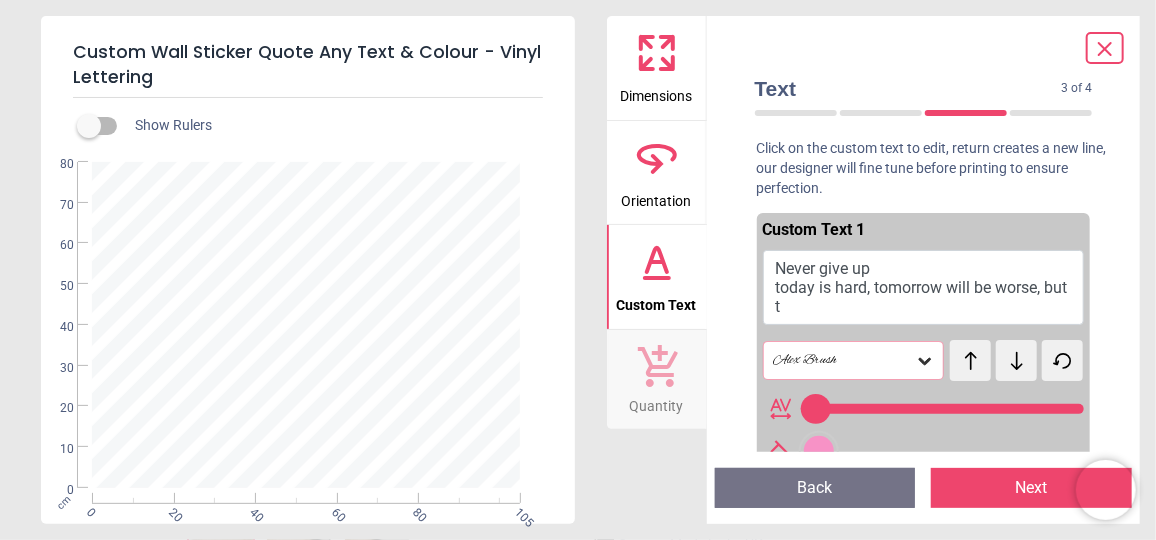 type on "**********" 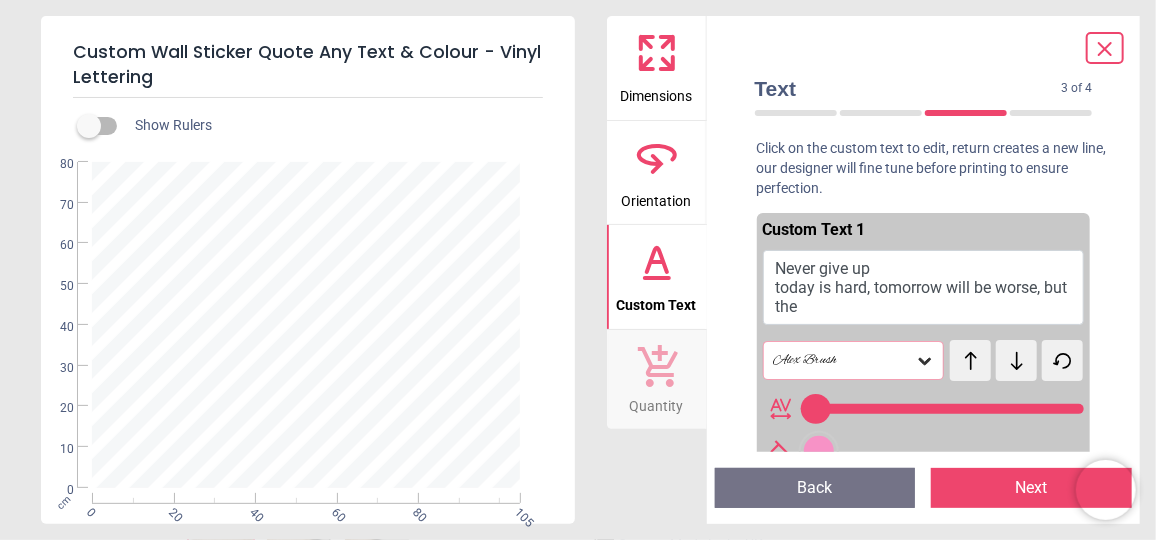 scroll, scrollTop: 2, scrollLeft: 0, axis: vertical 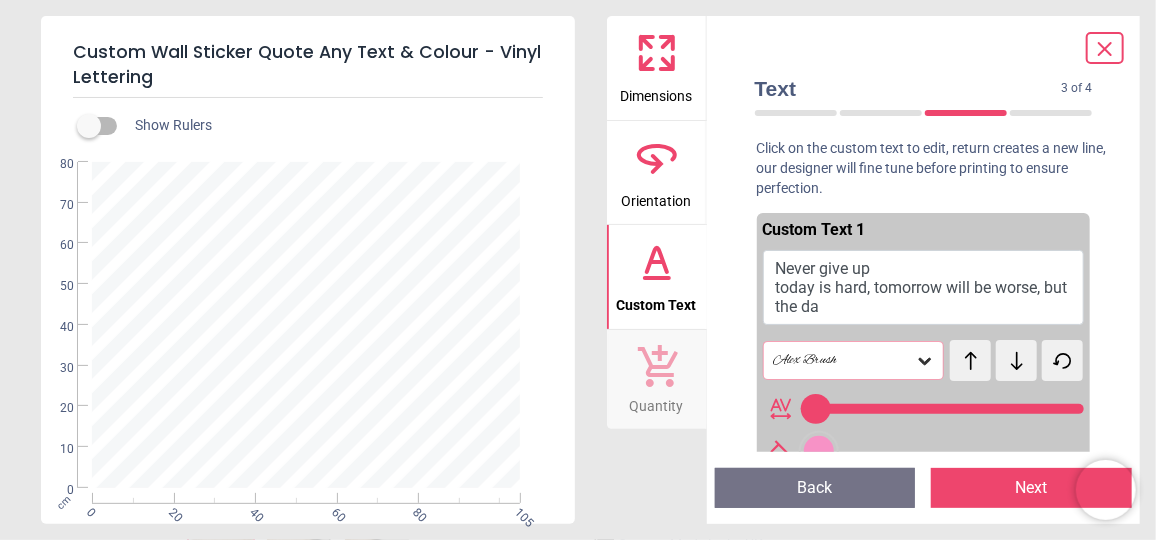 type on "**" 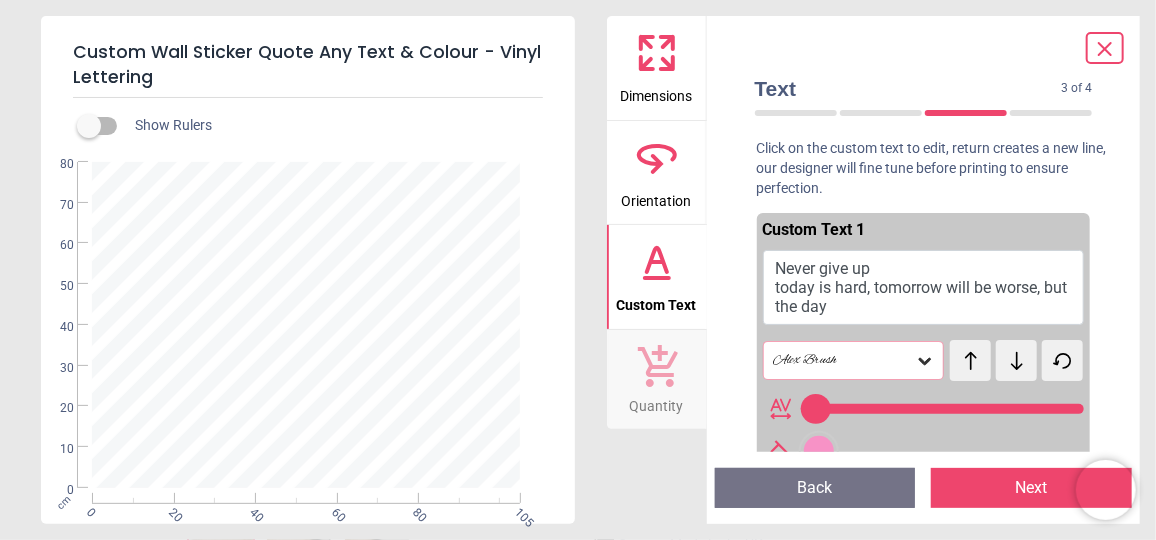 scroll, scrollTop: 2, scrollLeft: 0, axis: vertical 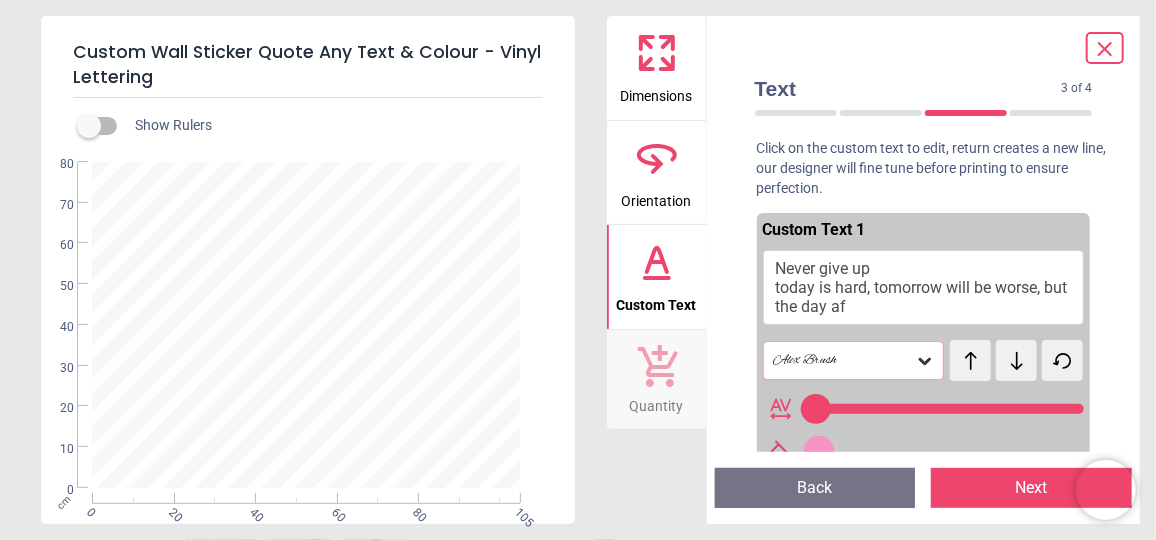 type on "**********" 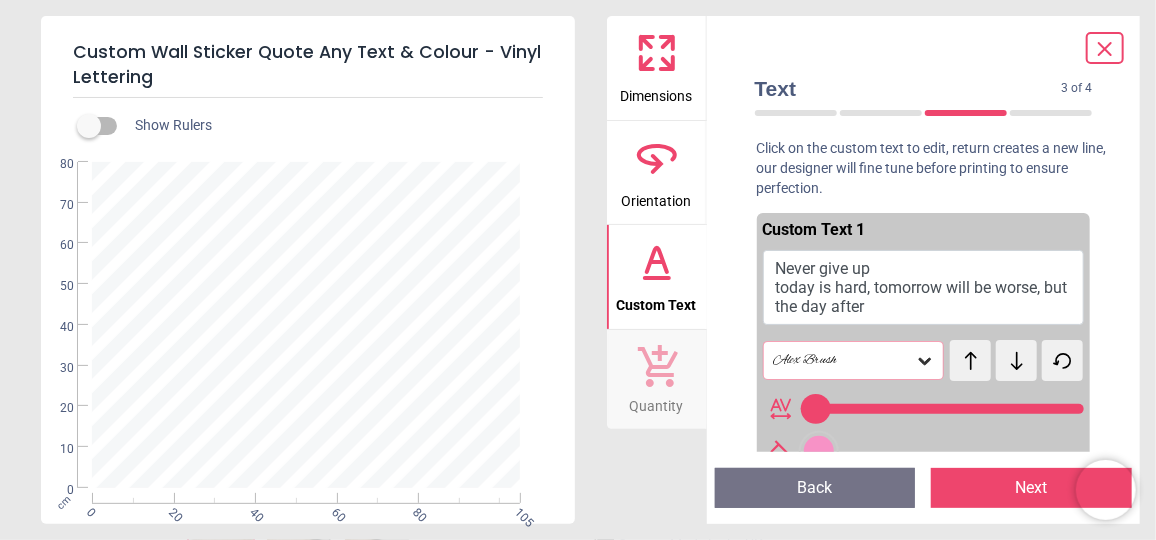 type on "**********" 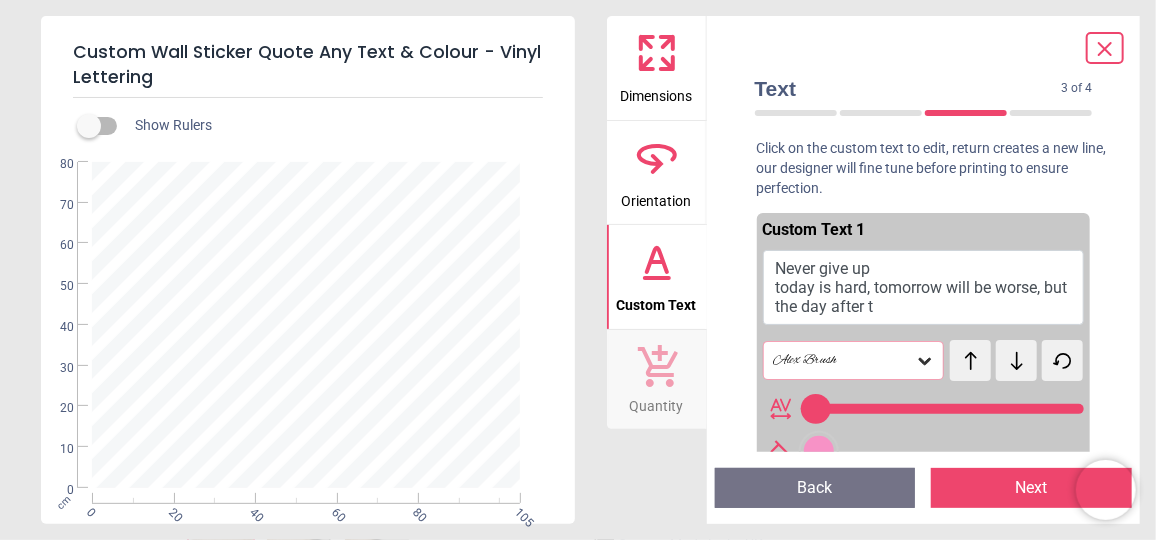 type on "**********" 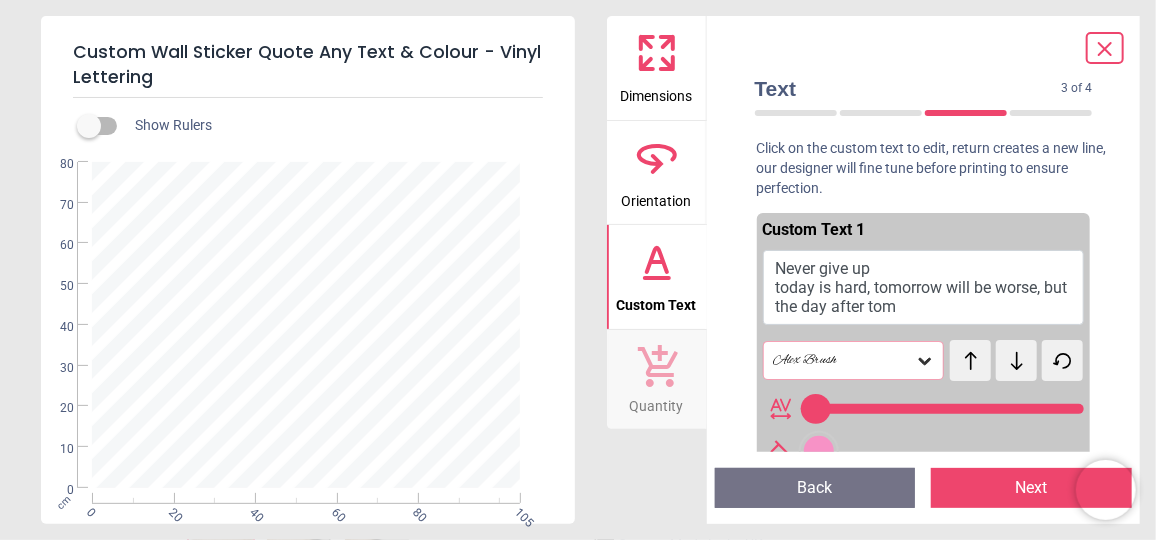 scroll, scrollTop: 0, scrollLeft: 0, axis: both 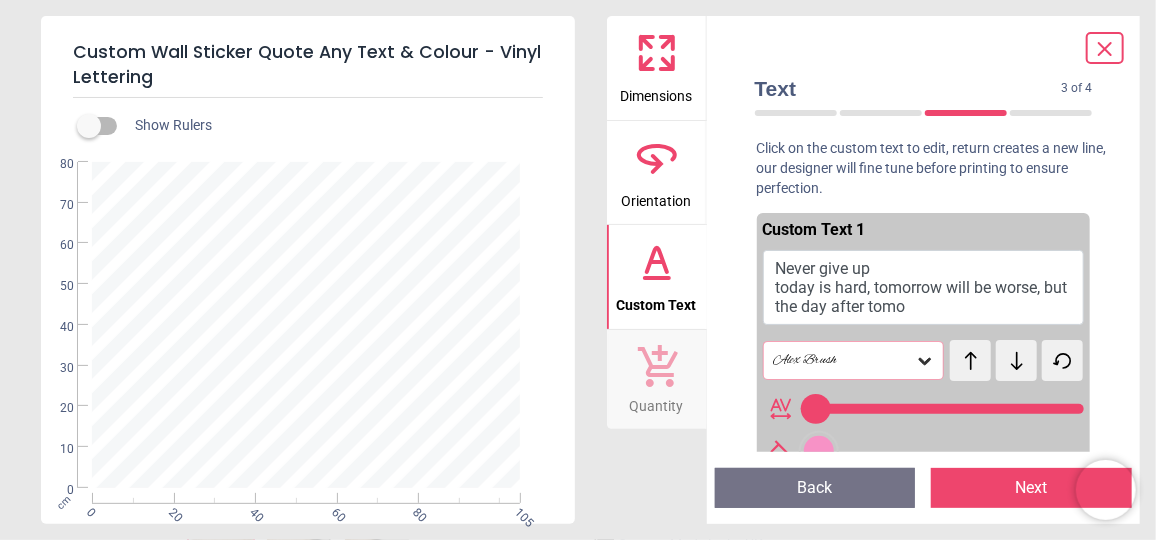 type on "**********" 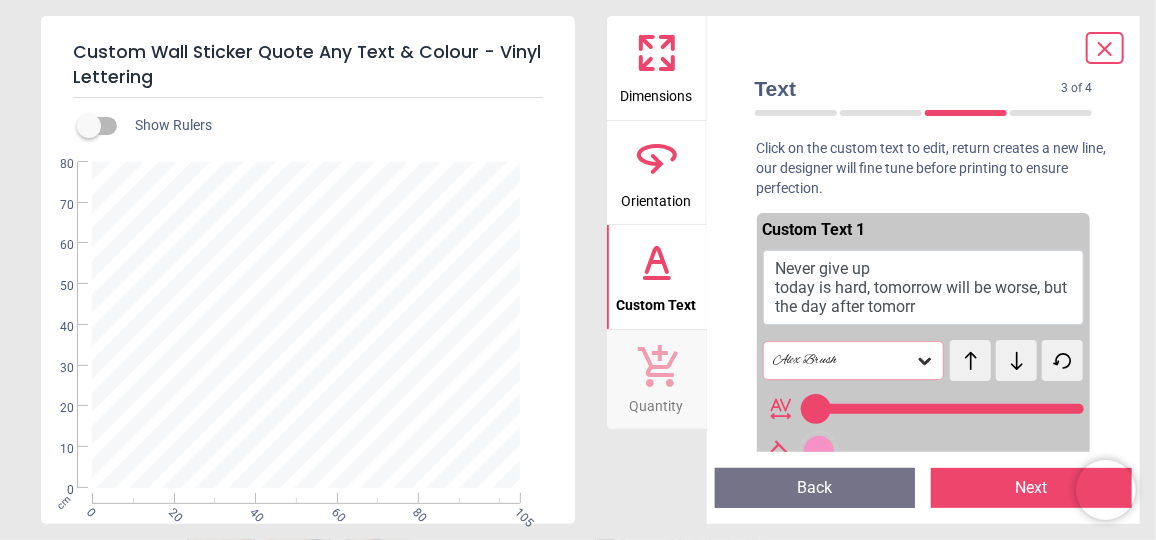 type on "**********" 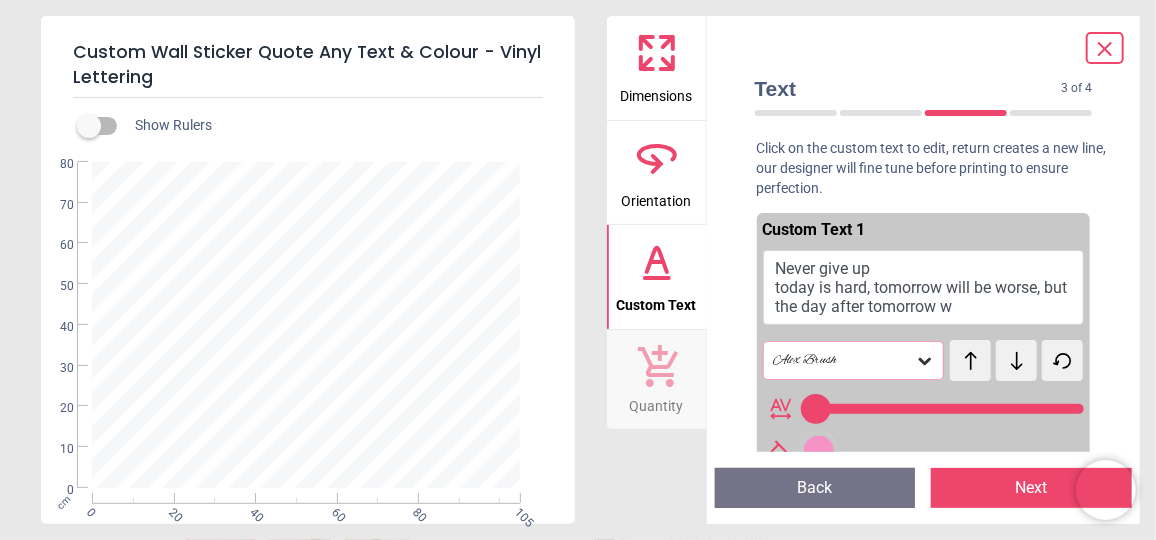 type on "**********" 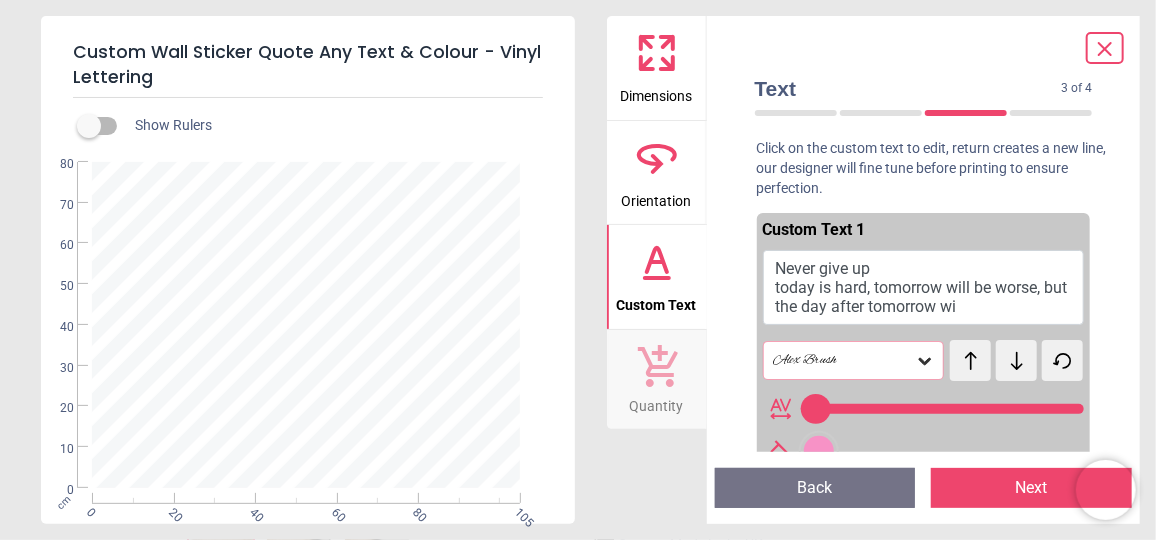 scroll, scrollTop: 2, scrollLeft: 0, axis: vertical 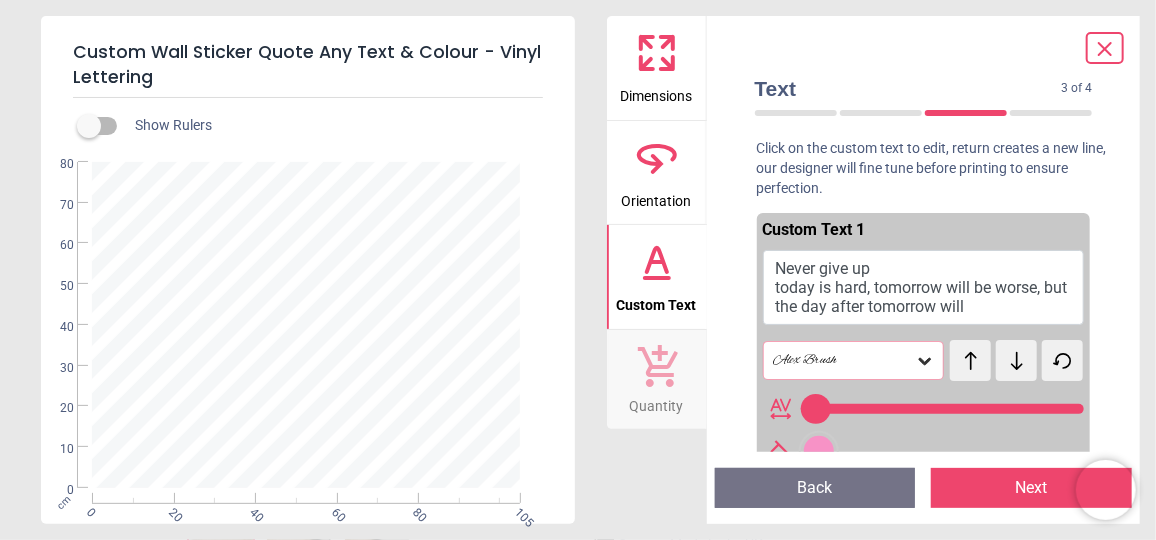 type on "**********" 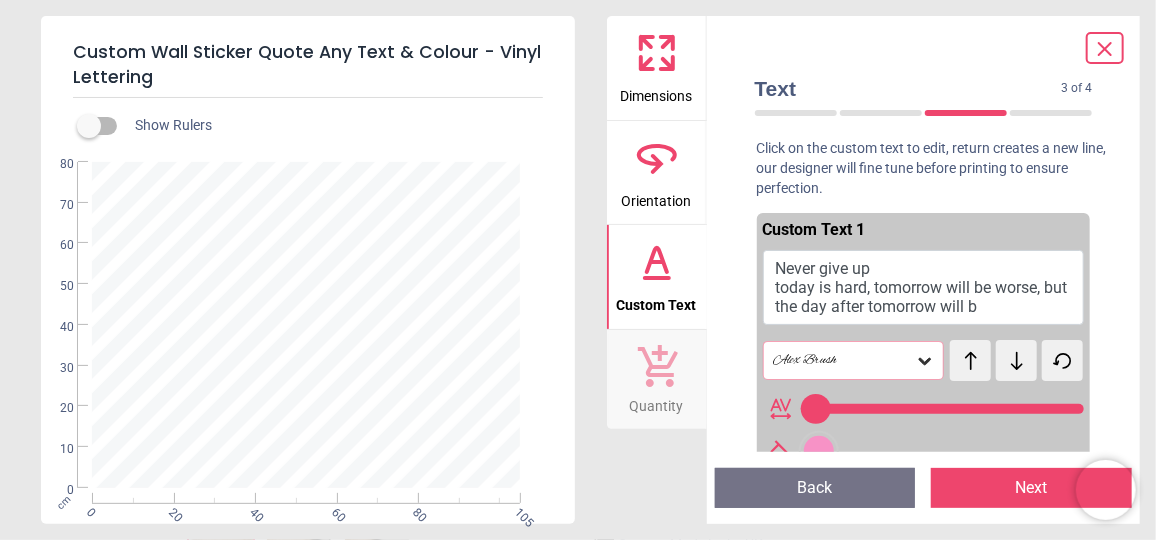 scroll, scrollTop: 1, scrollLeft: 0, axis: vertical 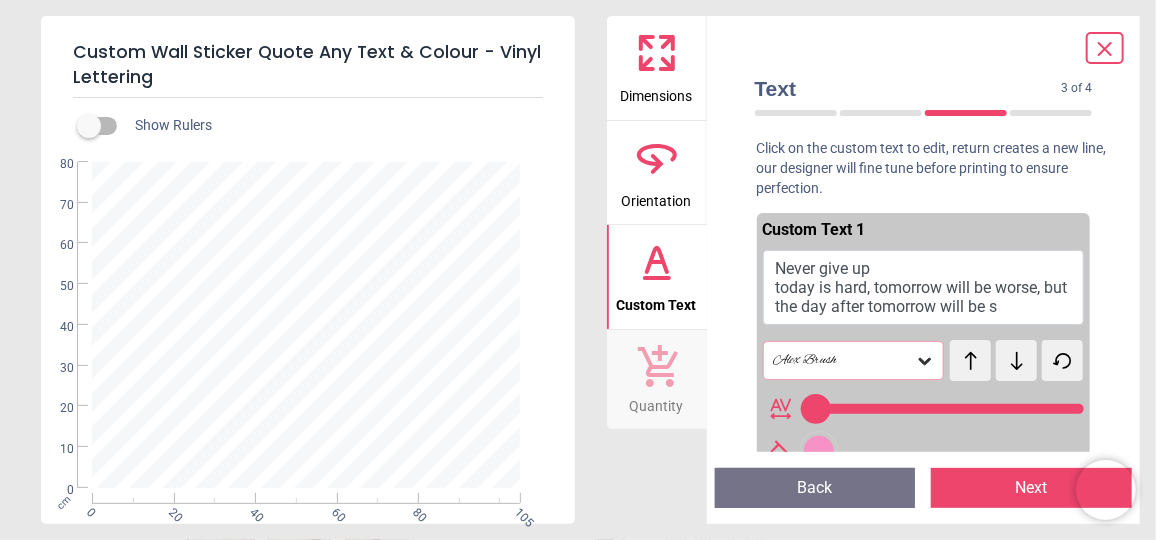 type on "**********" 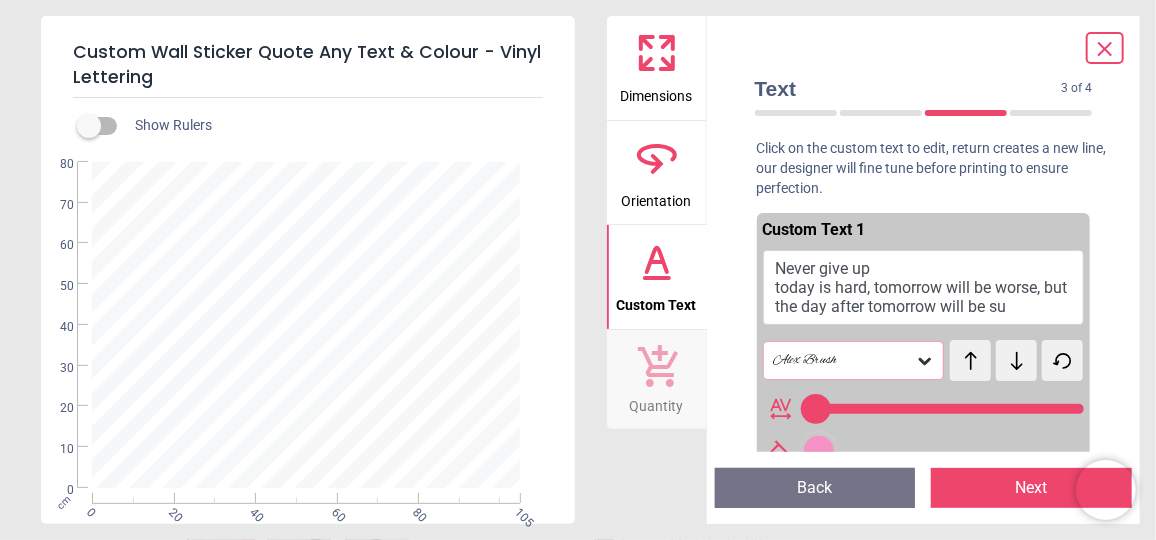 scroll, scrollTop: 1, scrollLeft: 0, axis: vertical 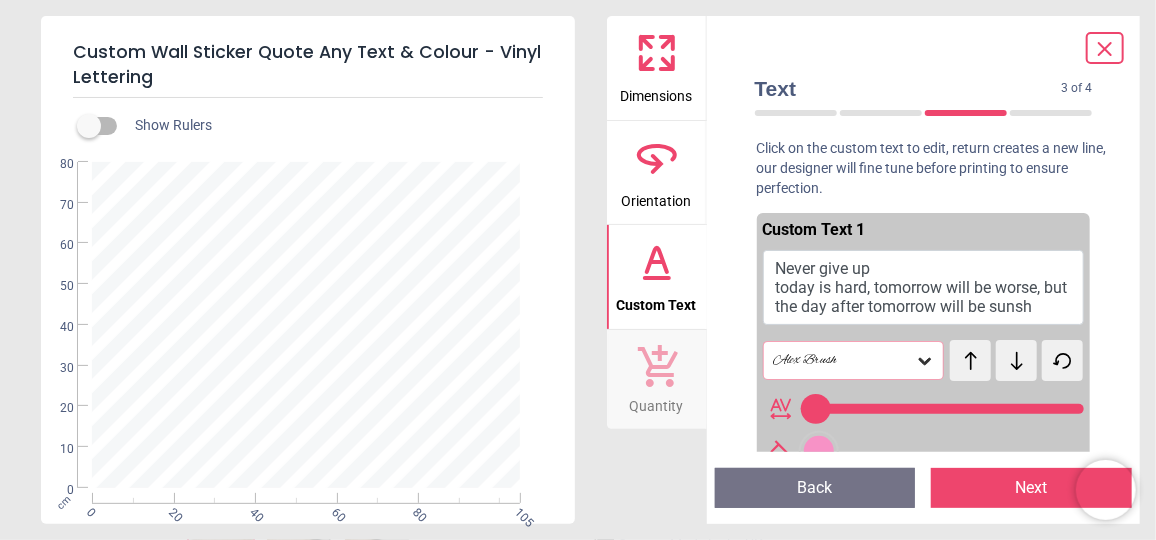 type on "**********" 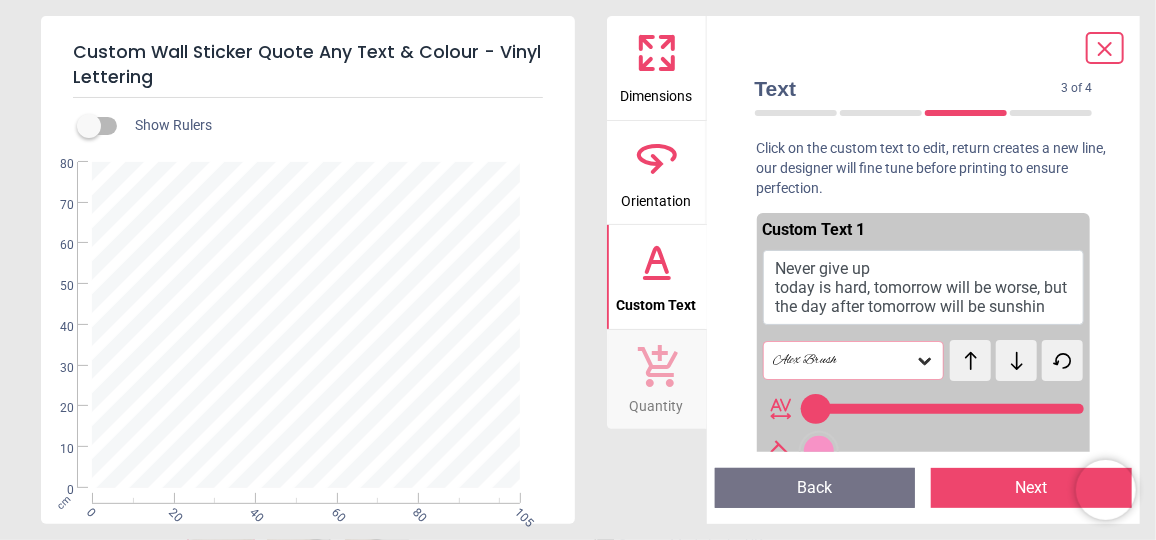 type on "**" 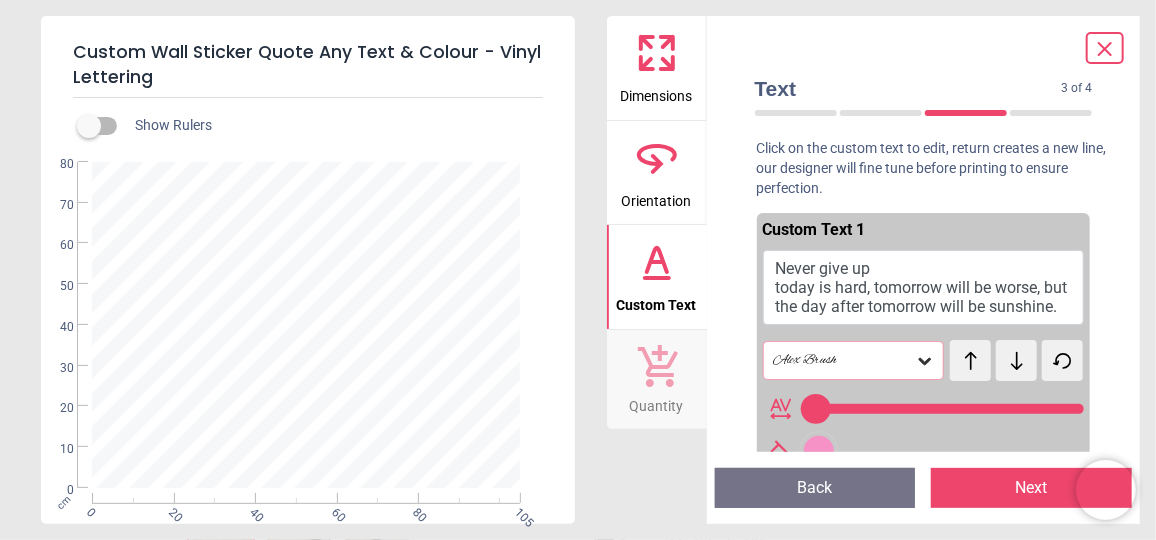 scroll, scrollTop: 1, scrollLeft: 0, axis: vertical 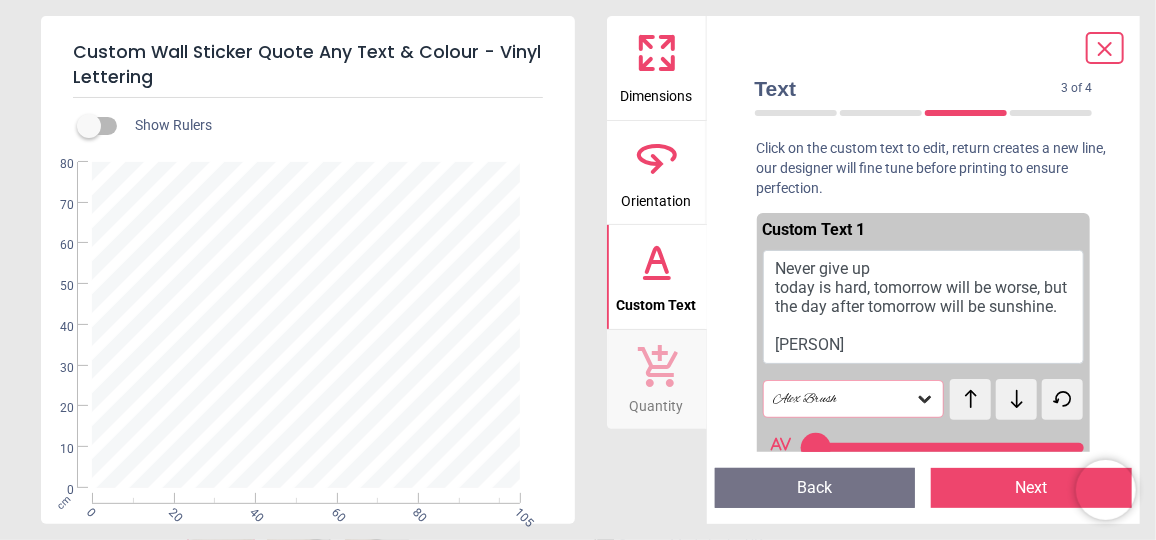 drag, startPoint x: 371, startPoint y: 347, endPoint x: 244, endPoint y: 303, distance: 134.4061 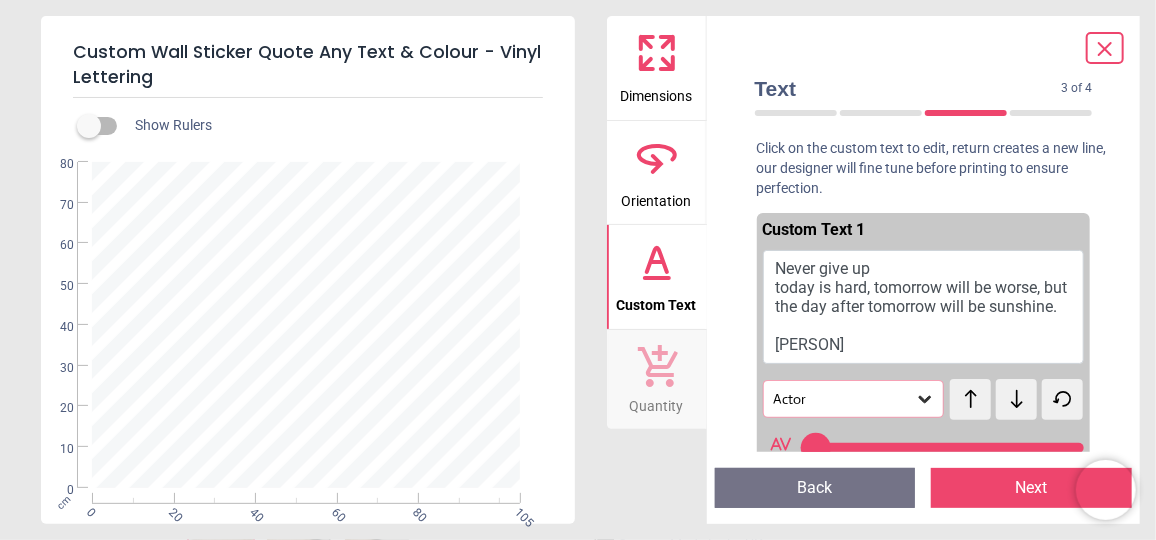 type on "**" 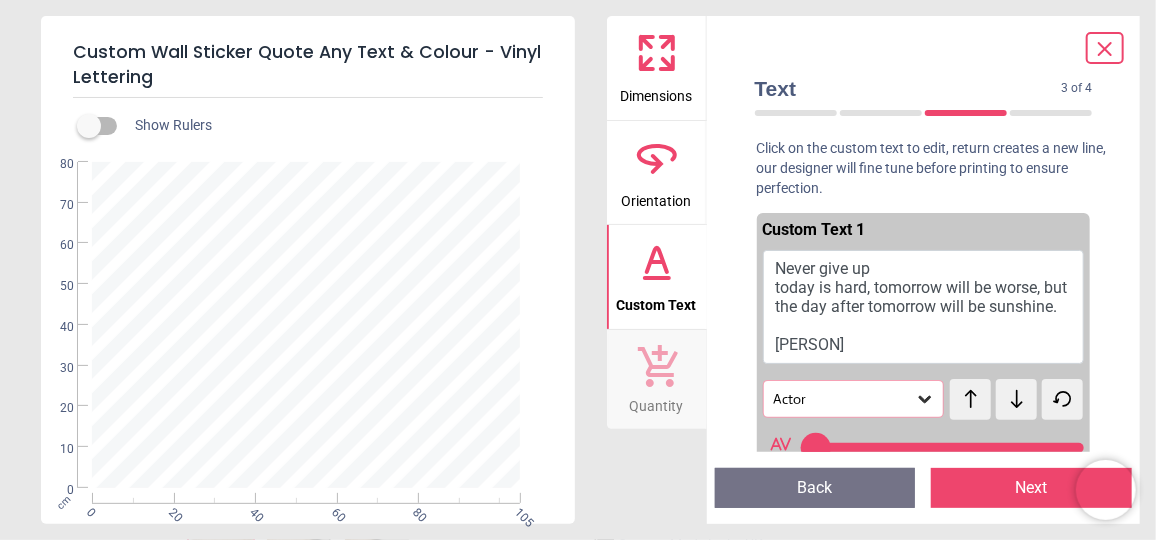 scroll, scrollTop: 0, scrollLeft: 0, axis: both 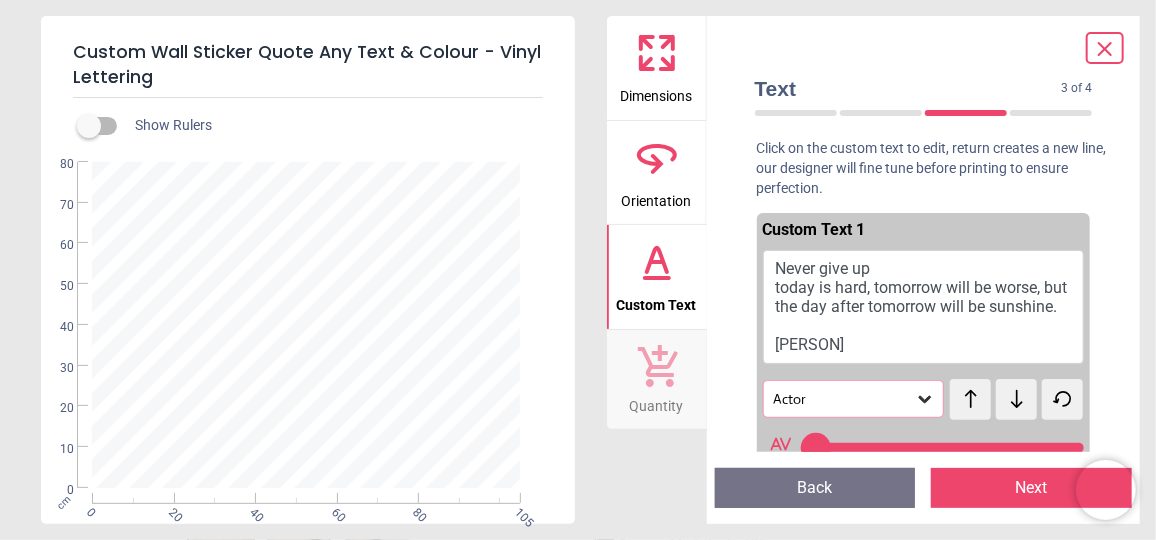 click 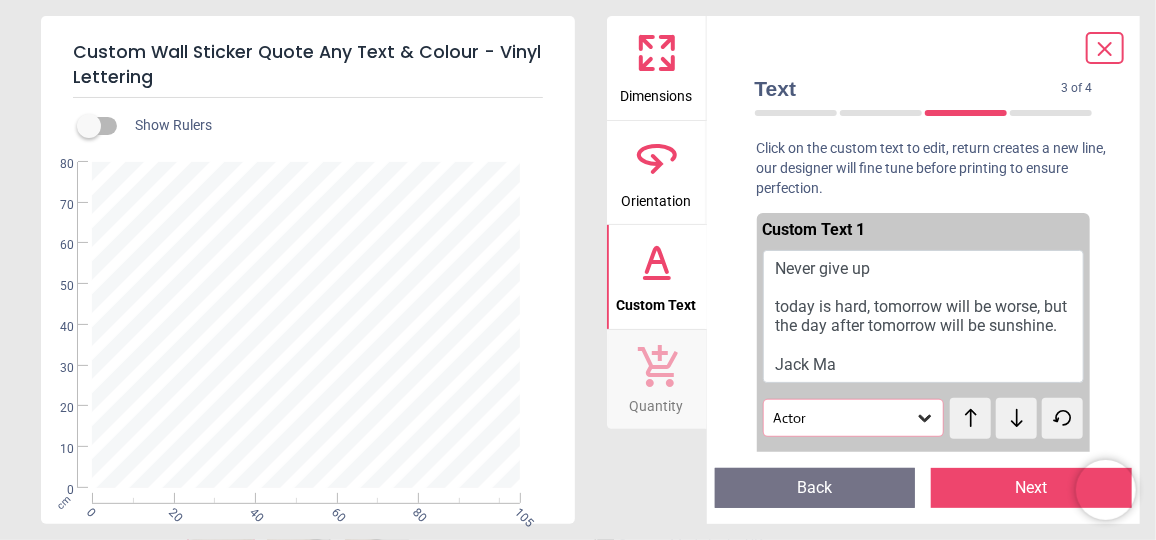 drag, startPoint x: 342, startPoint y: 307, endPoint x: 275, endPoint y: 303, distance: 67.11929 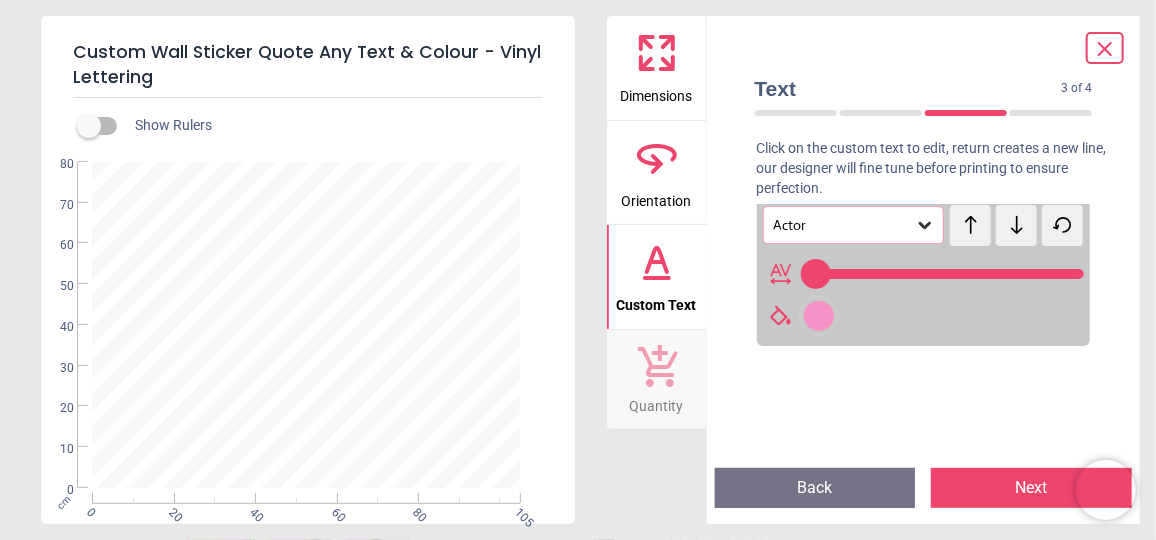 scroll, scrollTop: 230, scrollLeft: 0, axis: vertical 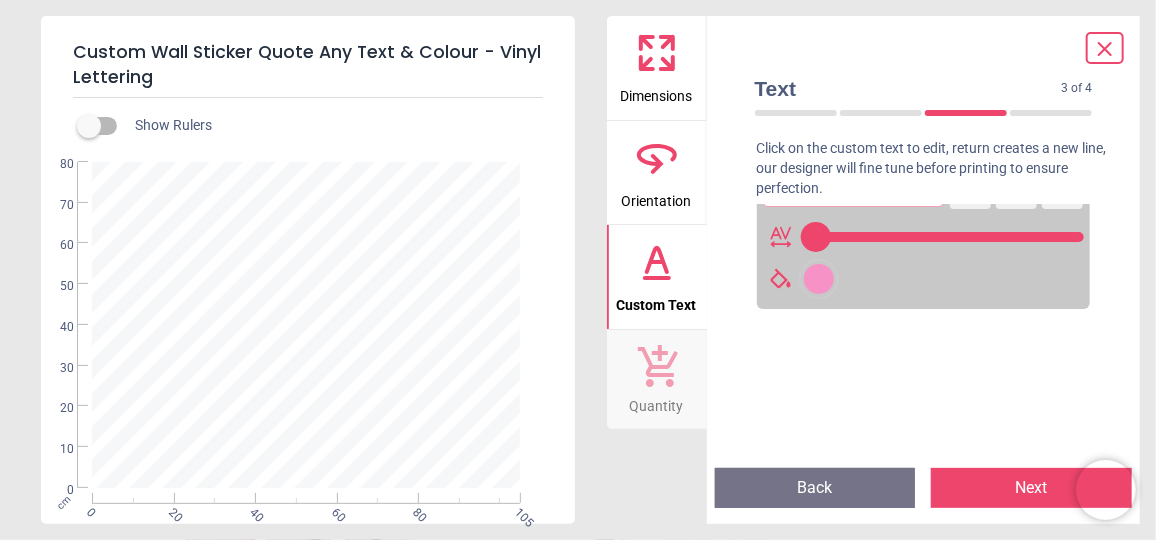 type on "**********" 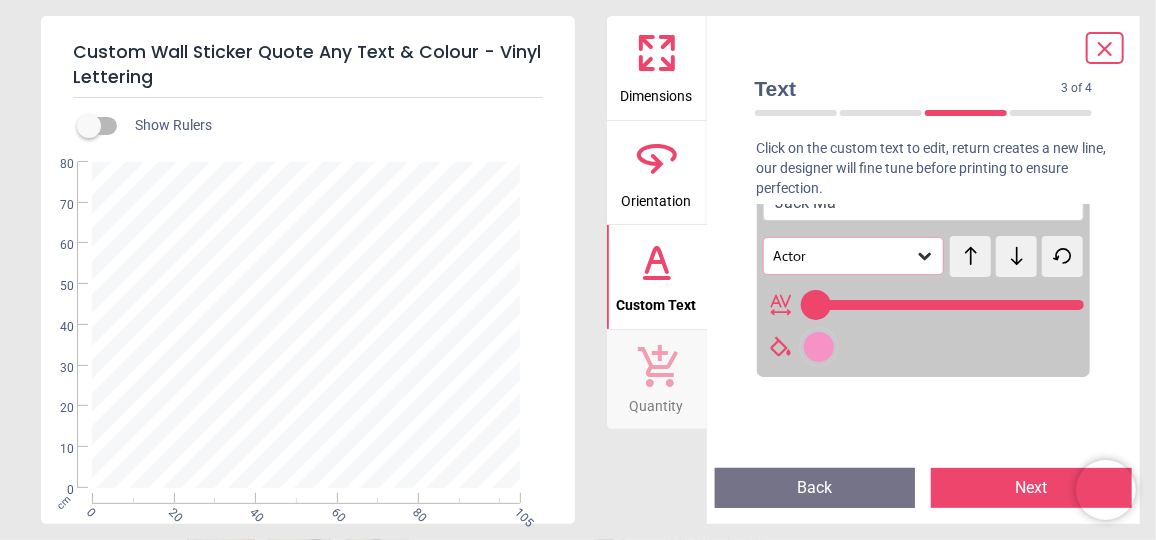 scroll, scrollTop: 139, scrollLeft: 0, axis: vertical 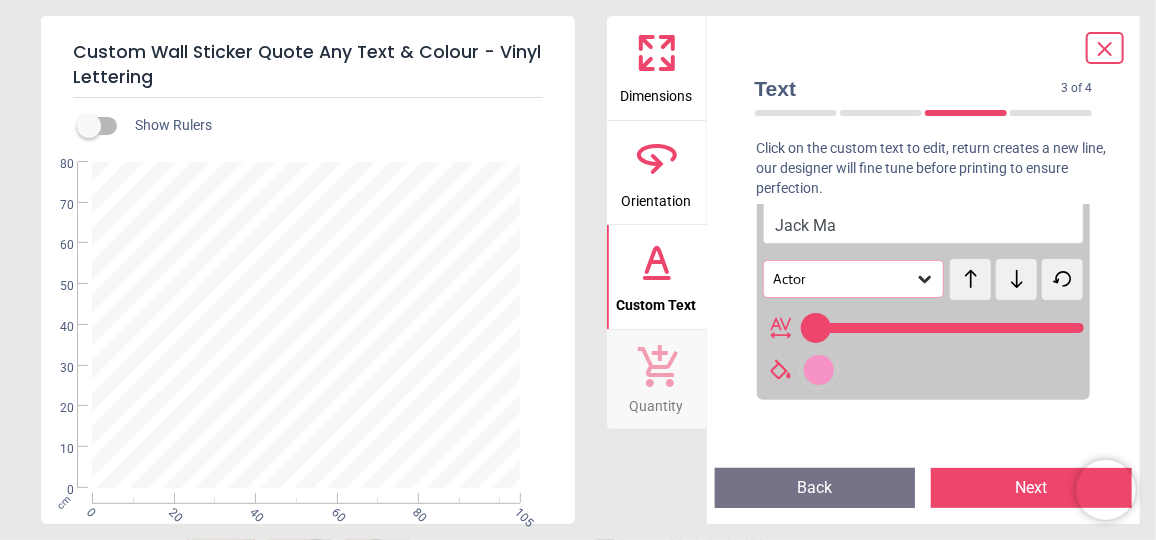 click 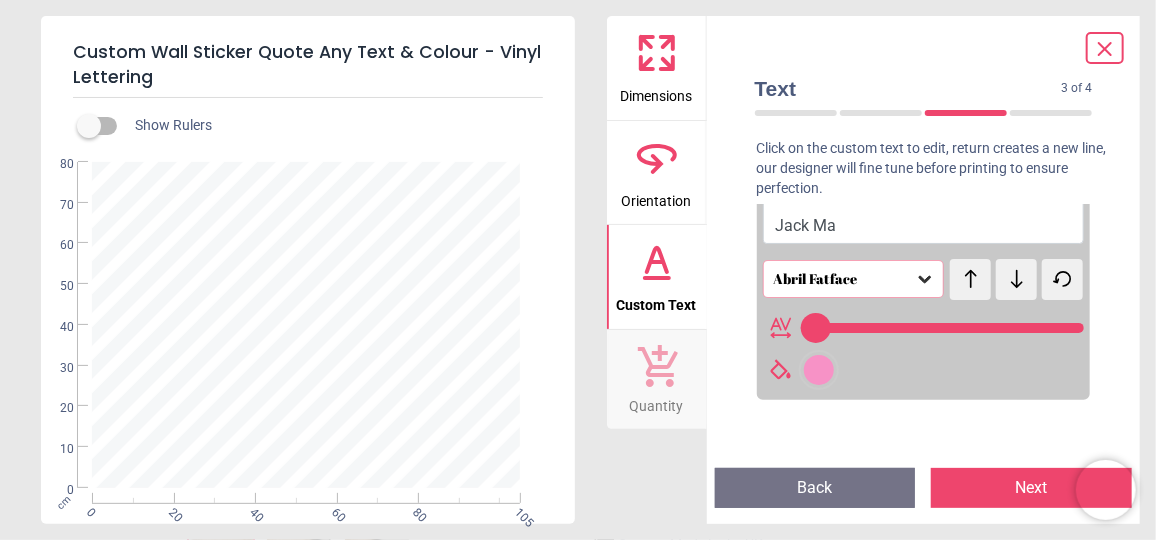 click on "test test" at bounding box center [971, 269] 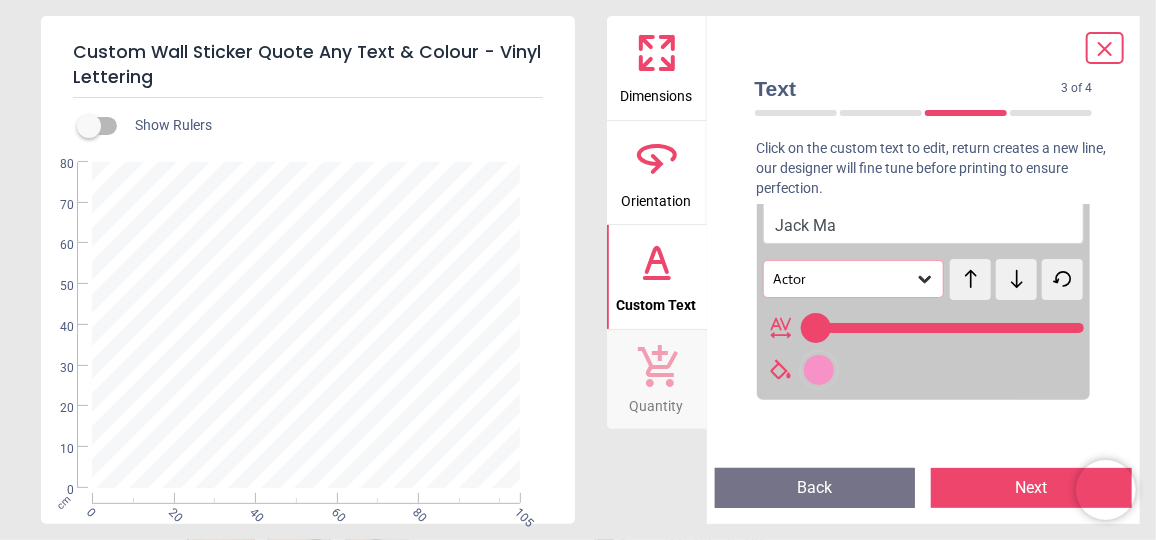 click 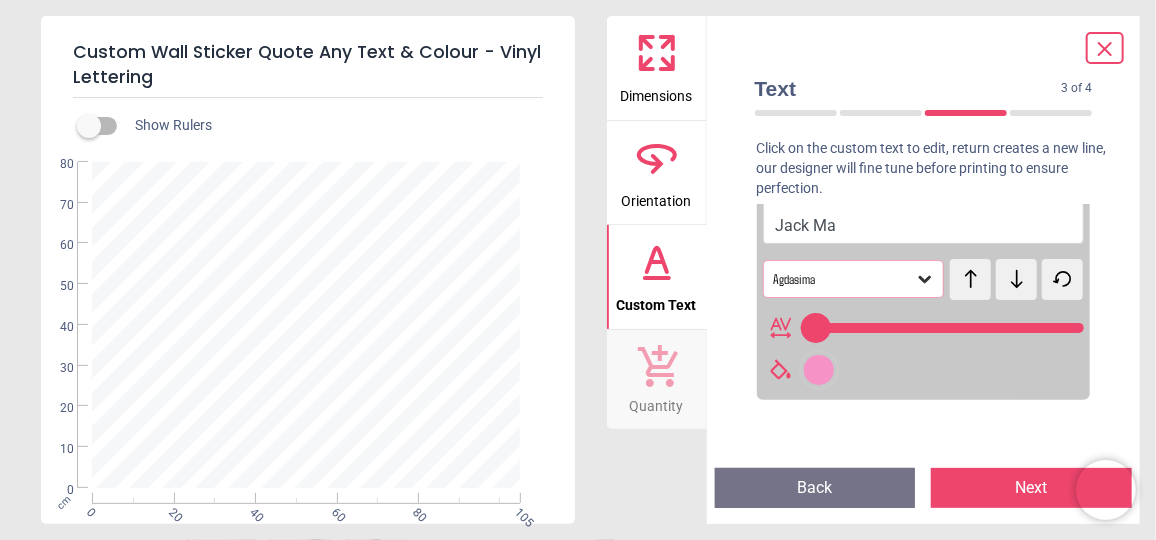 click on "**********" at bounding box center [306, 325] 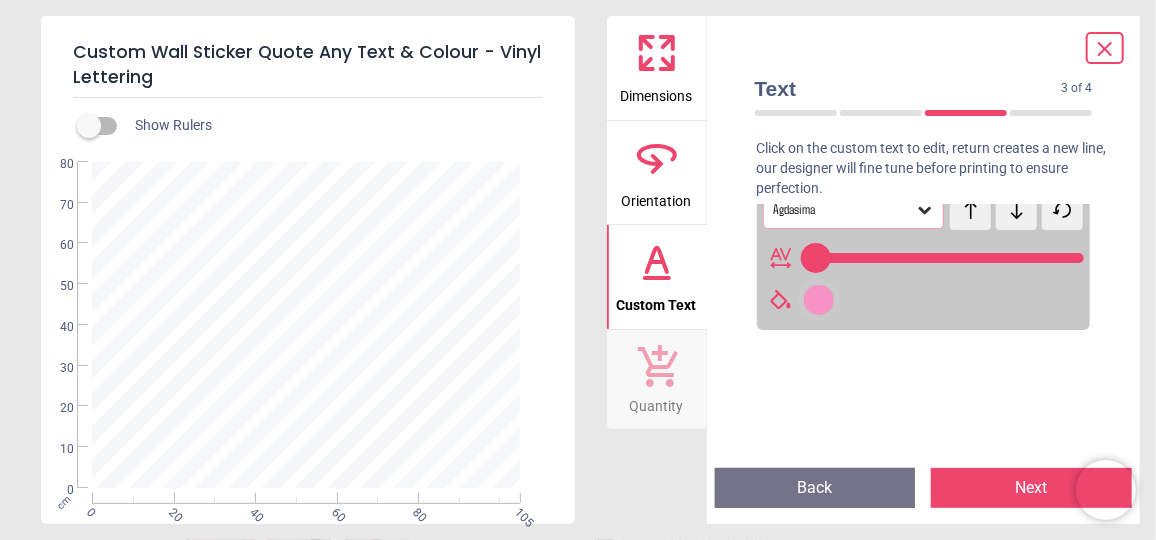 scroll, scrollTop: 0, scrollLeft: 0, axis: both 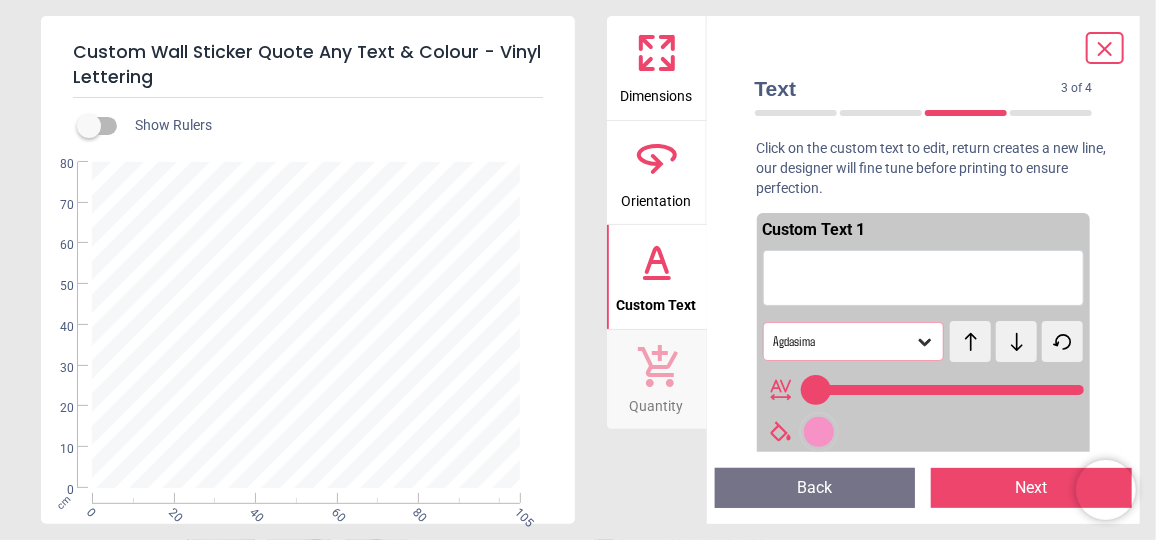 type 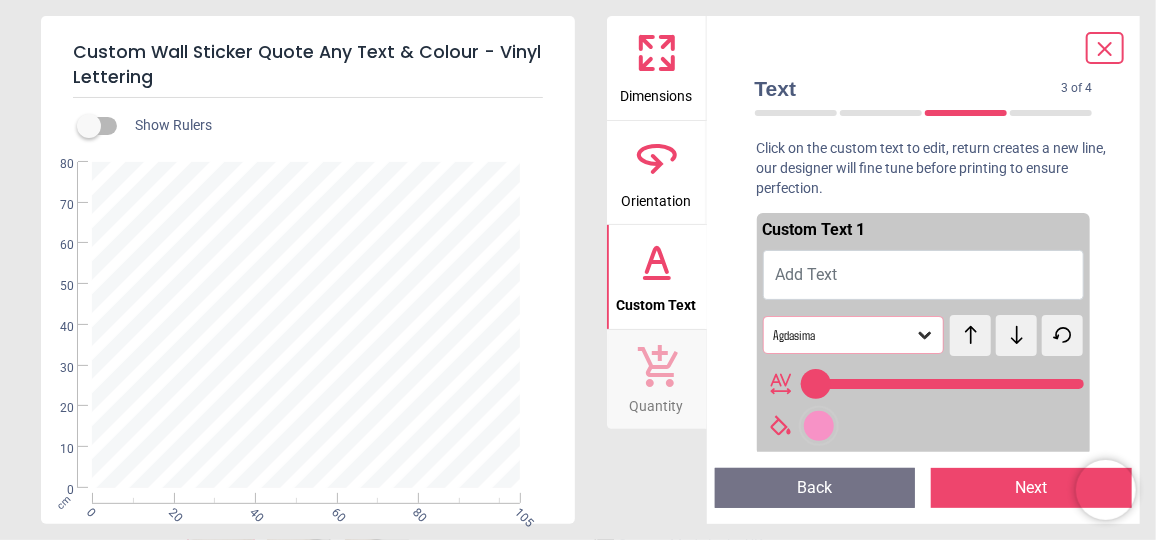 click 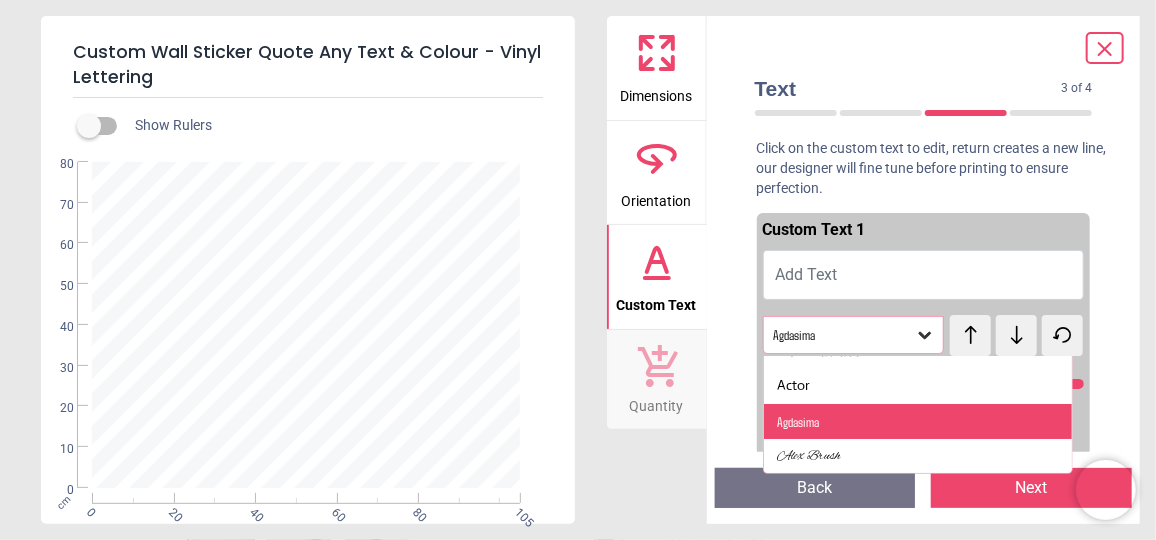 scroll, scrollTop: 0, scrollLeft: 0, axis: both 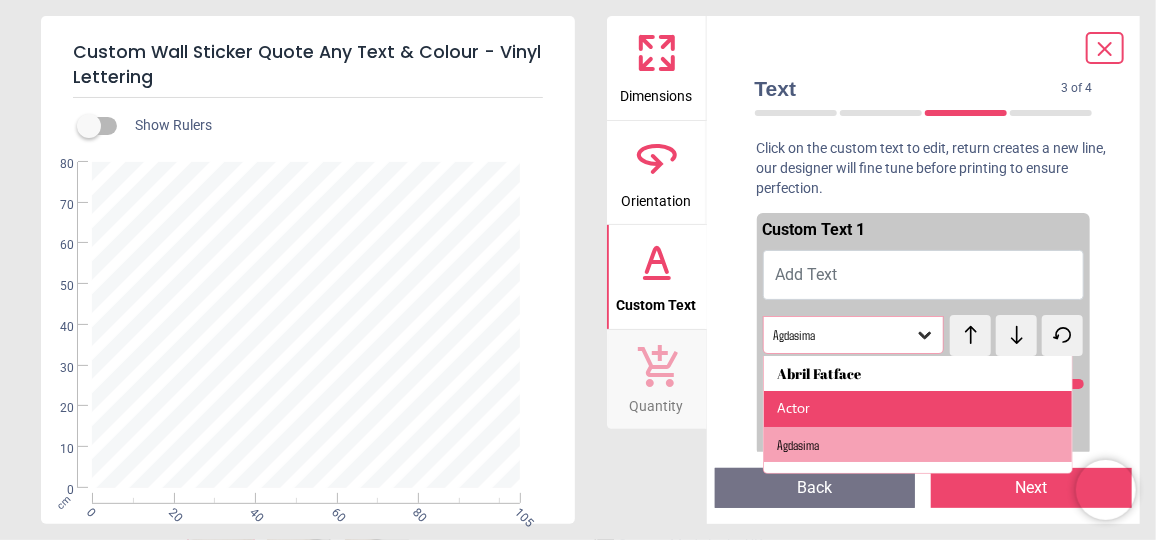 click on "Actor" at bounding box center (918, 409) 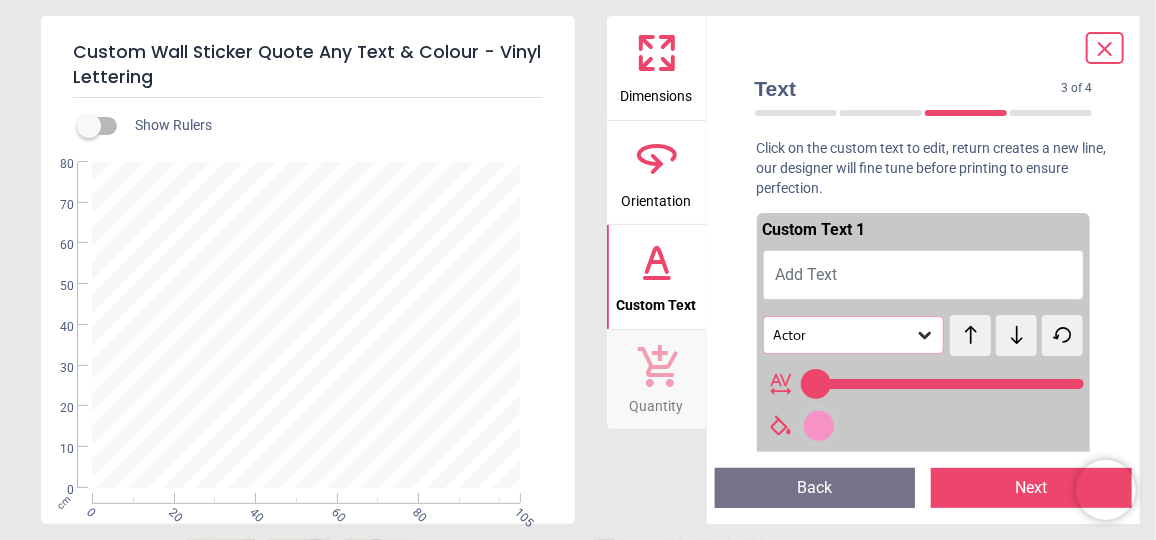 click on "Add Text" at bounding box center (807, 274) 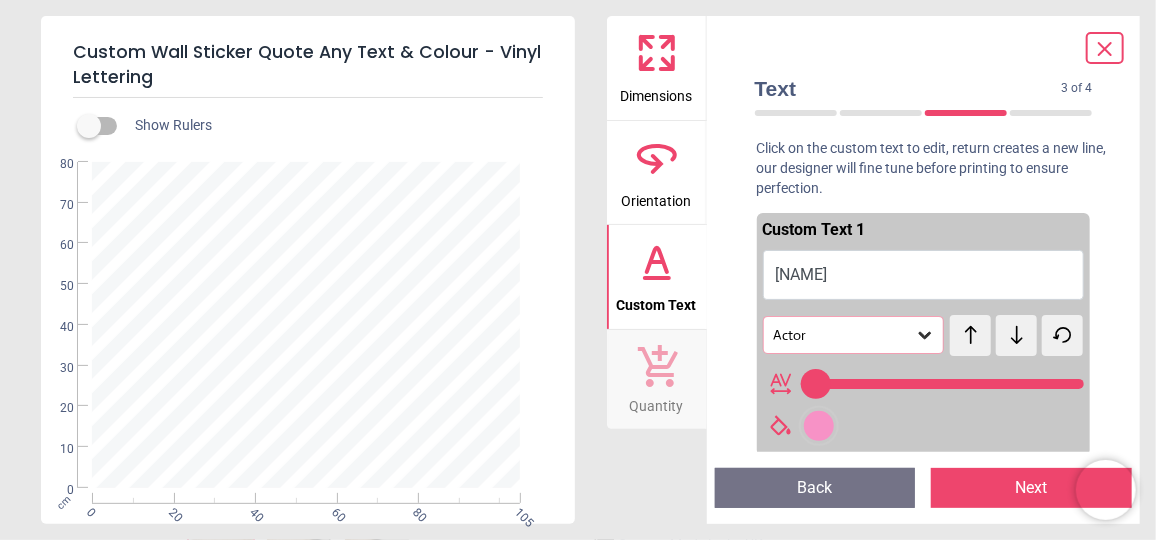 type on "***" 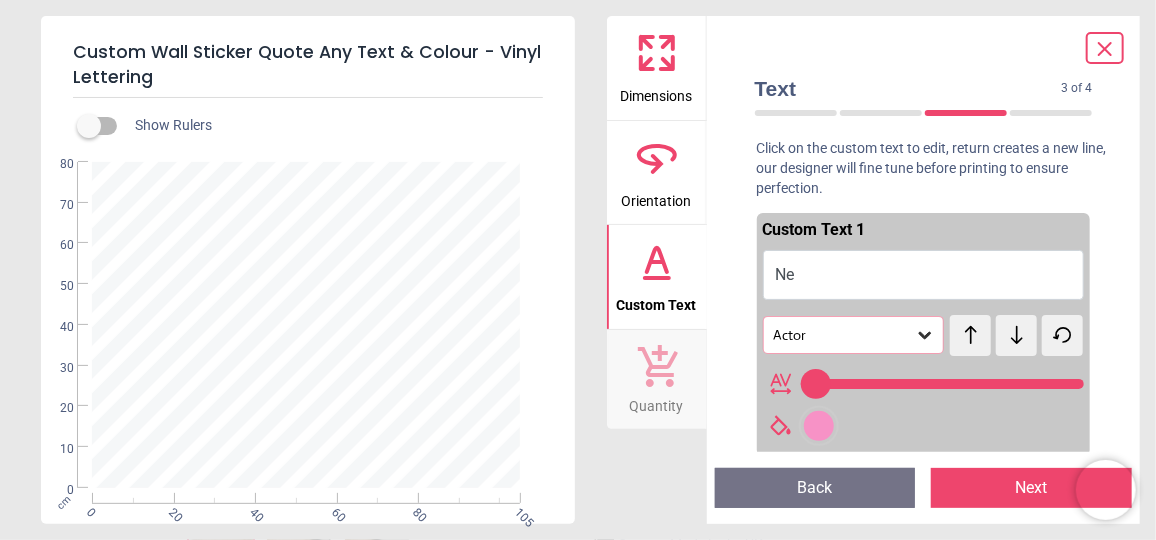 type on "***" 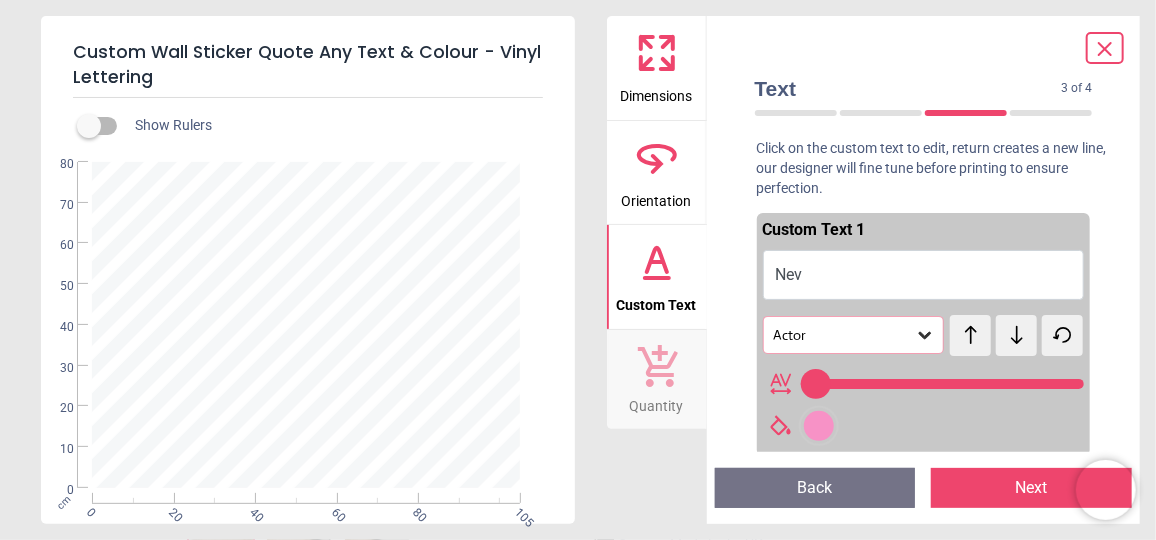 type on "****" 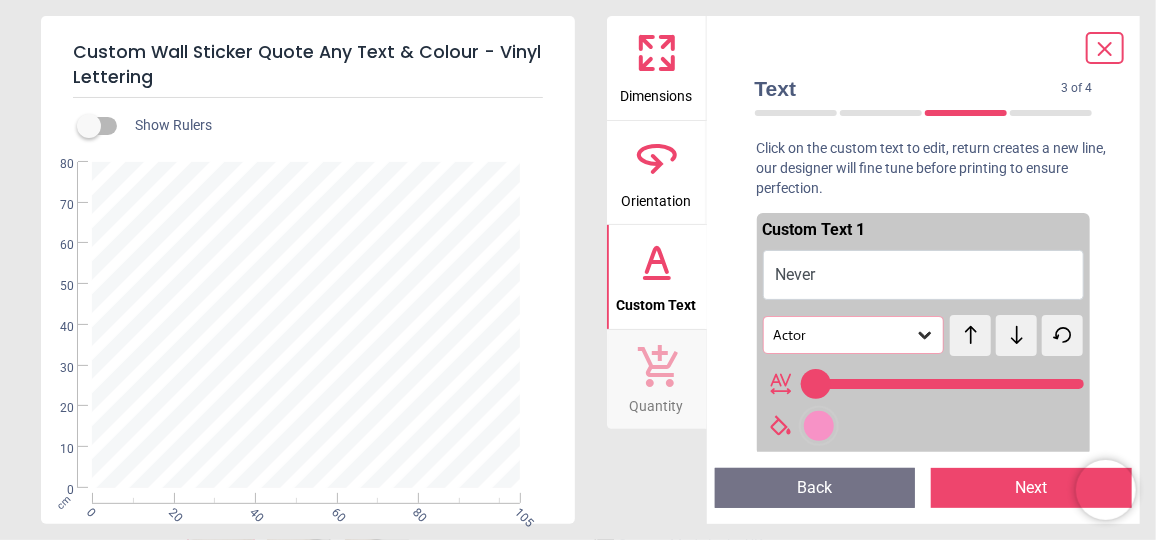 scroll, scrollTop: 0, scrollLeft: 0, axis: both 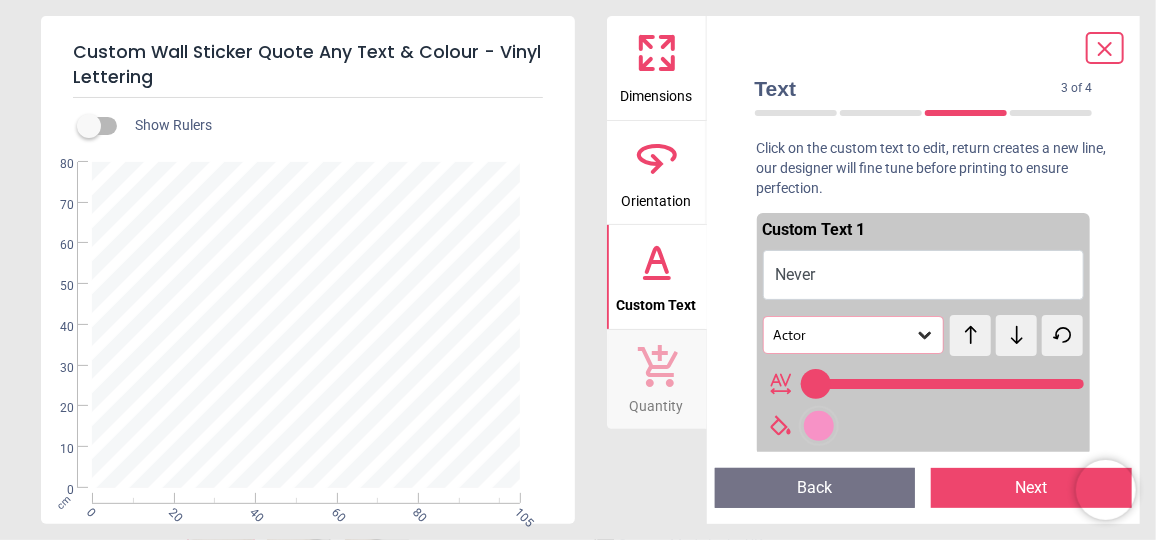 type on "*****" 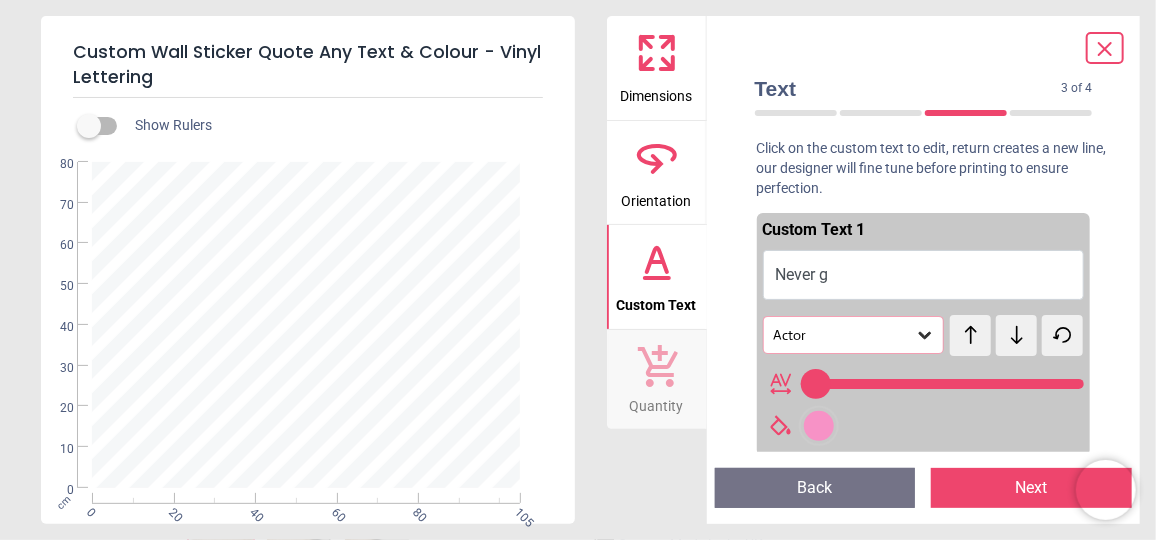 type on "*********" 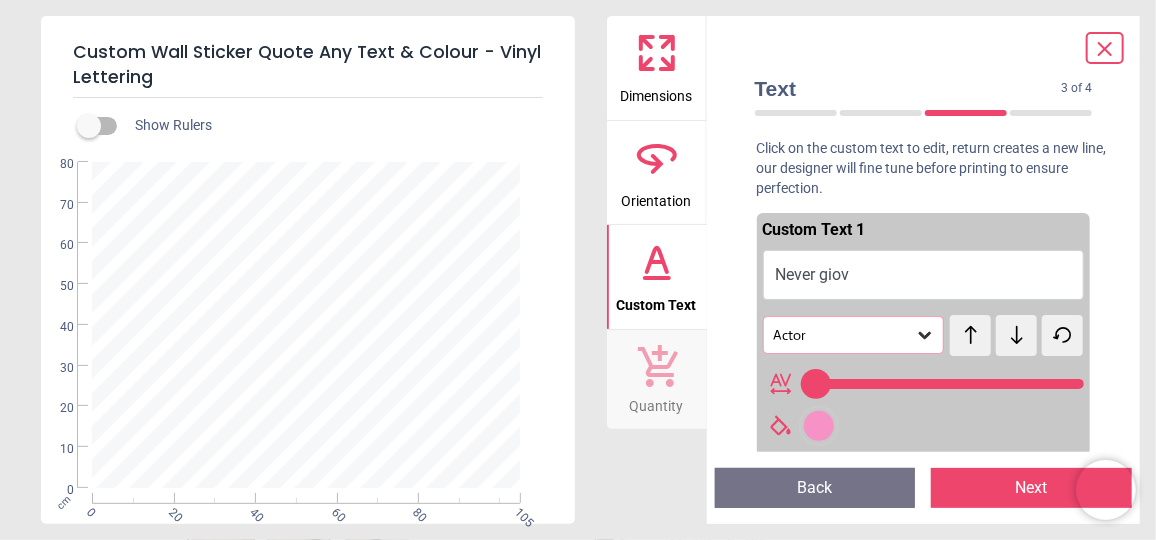 type on "**" 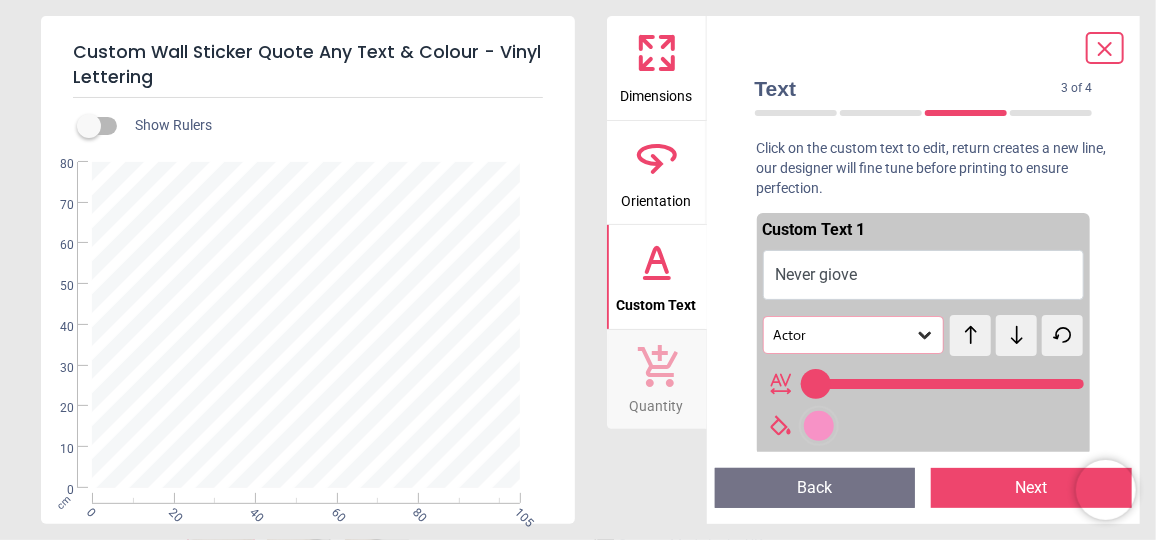 scroll, scrollTop: 0, scrollLeft: 0, axis: both 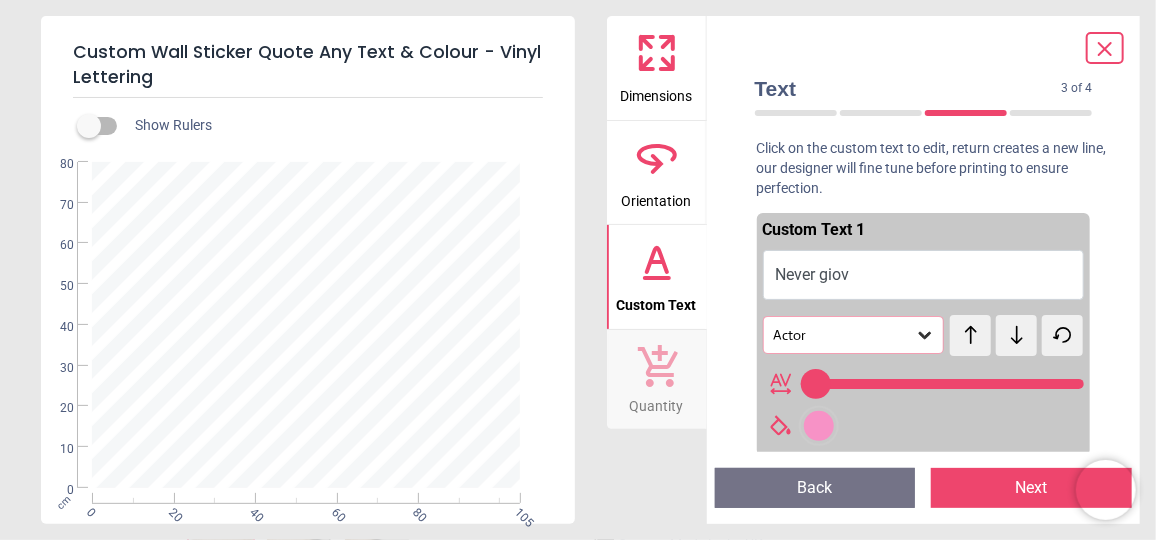type on "*********" 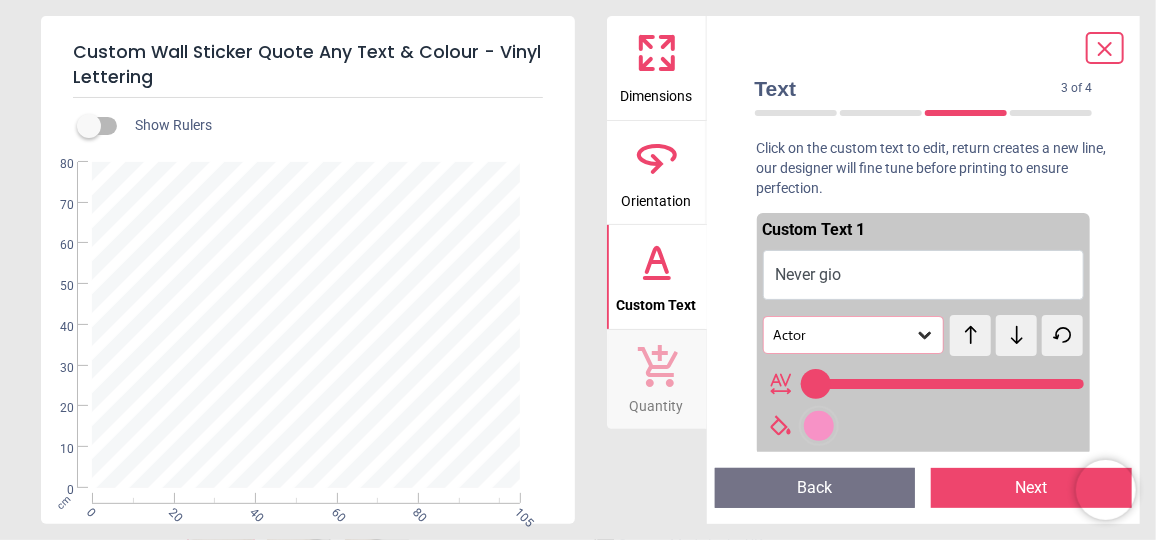 type on "********" 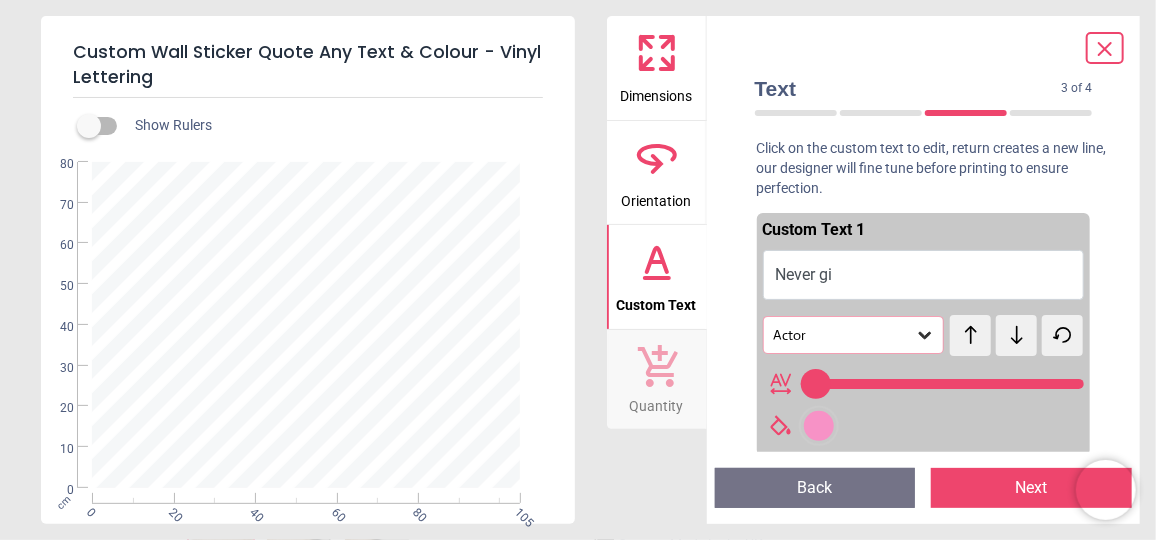 type on "*********" 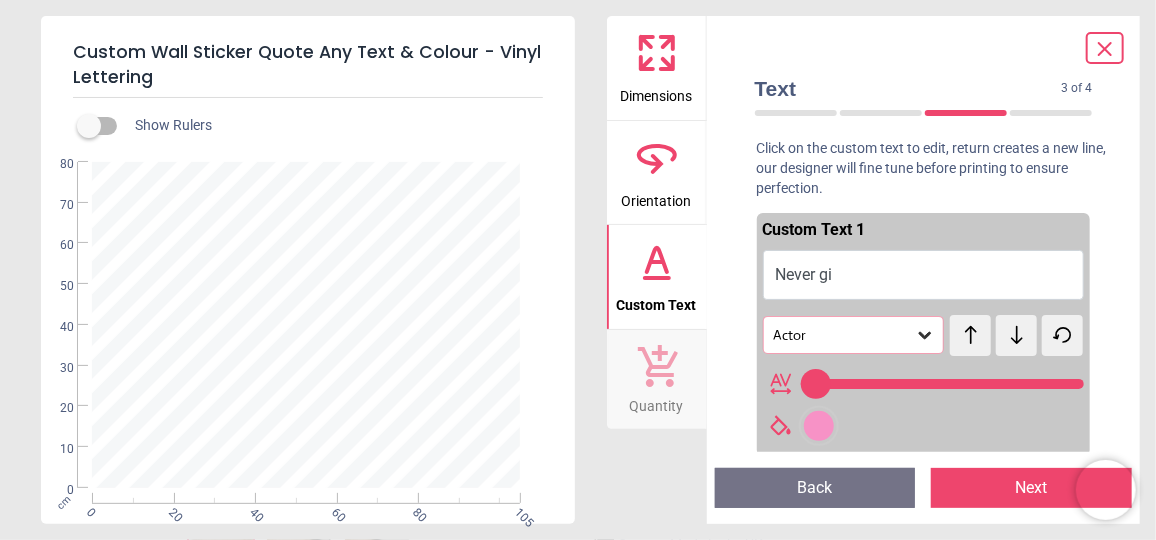 type on "**********" 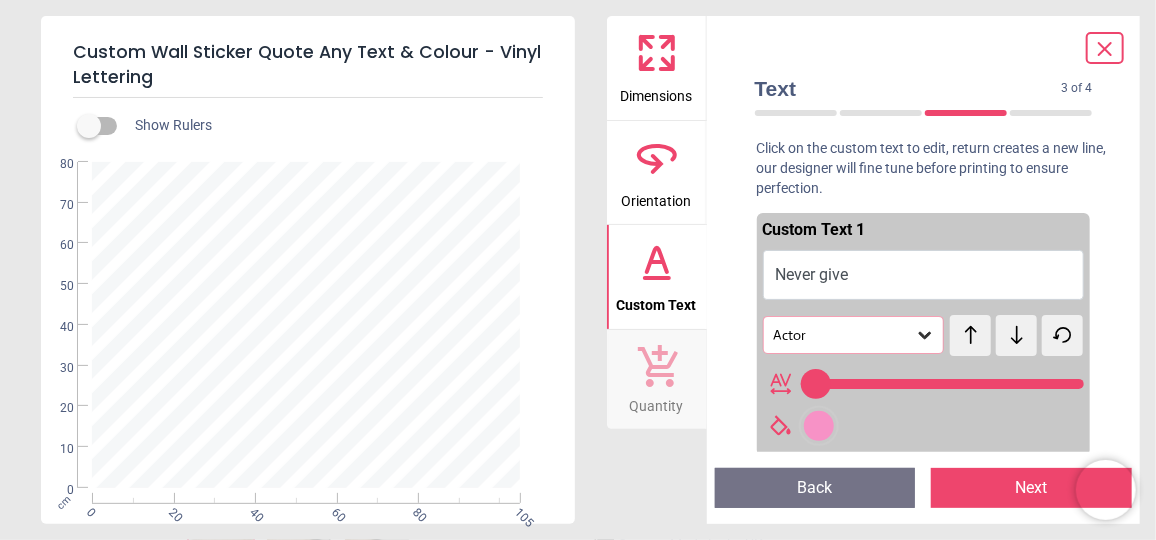 type on "**********" 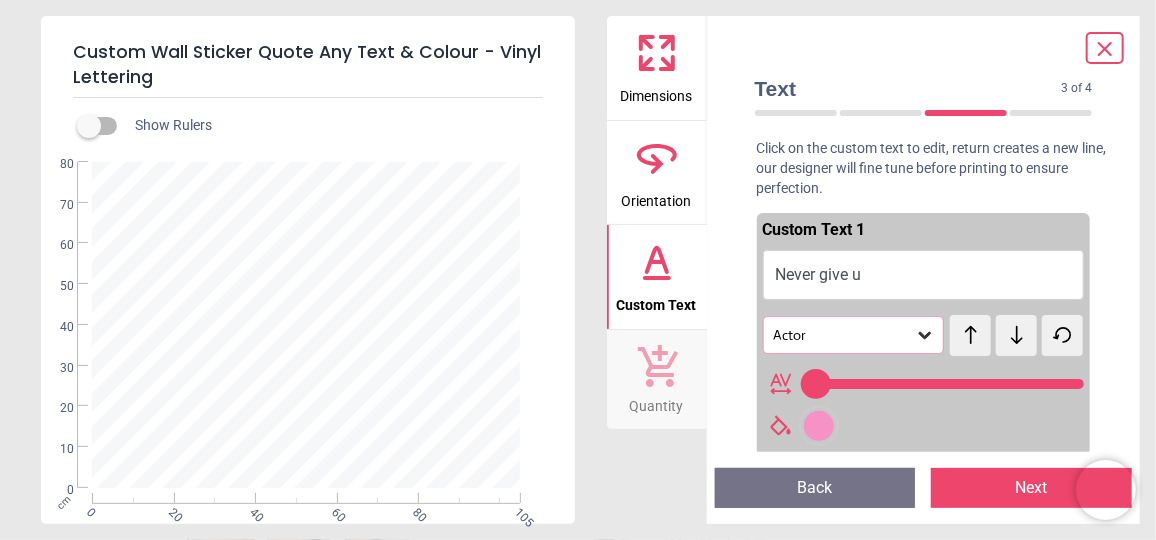 type on "**" 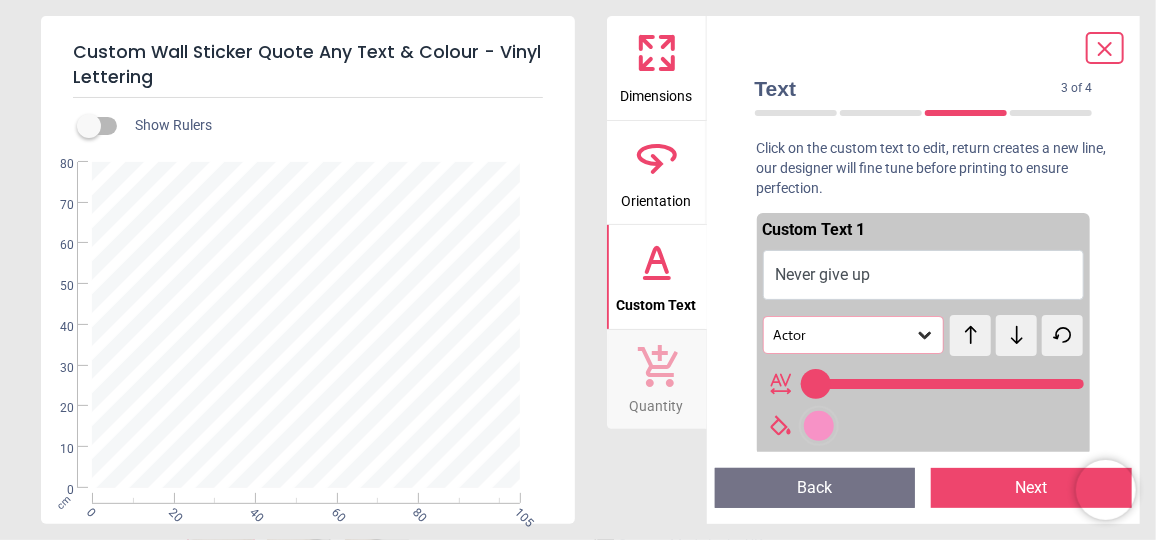 type on "**********" 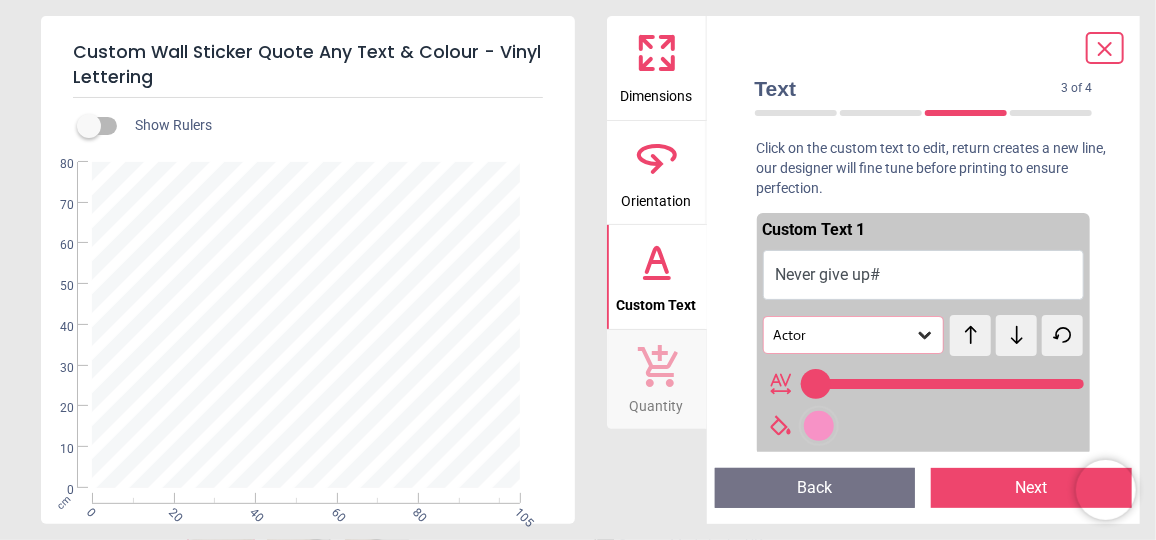 type on "**********" 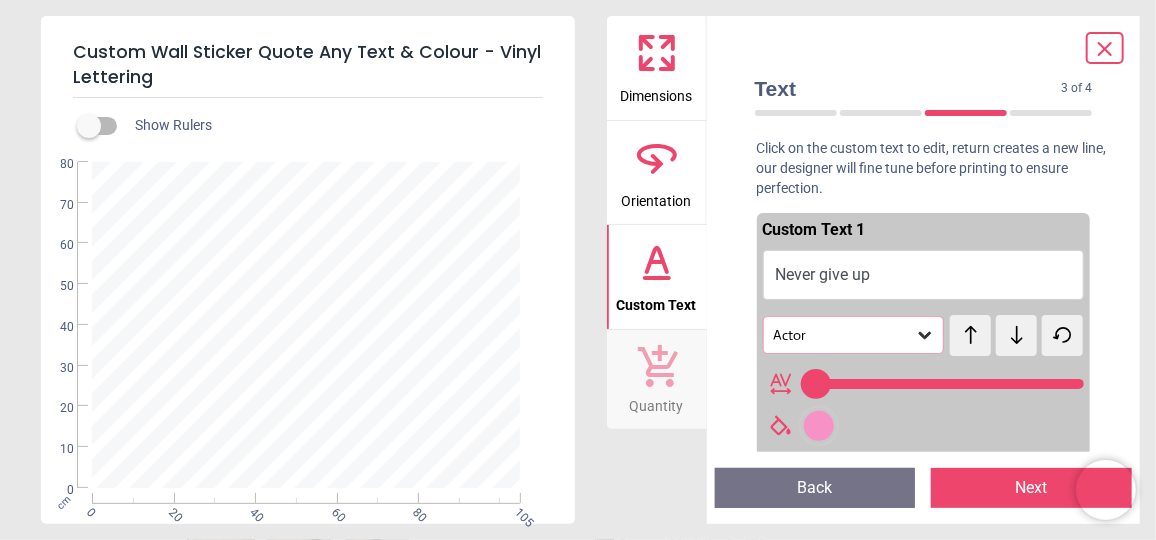 scroll, scrollTop: 0, scrollLeft: 0, axis: both 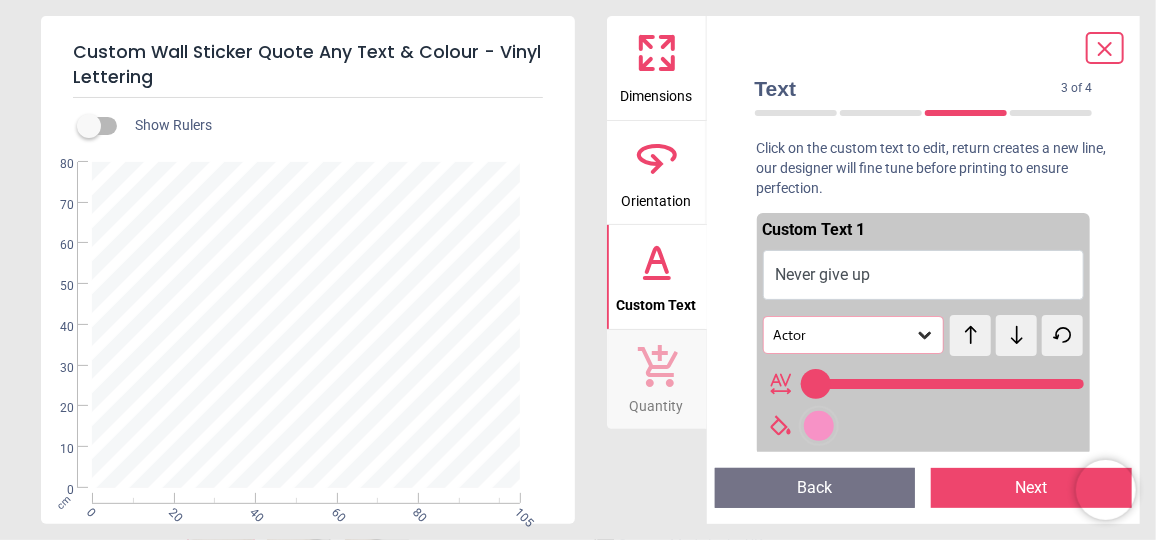 click on "**********" at bounding box center (306, 323) 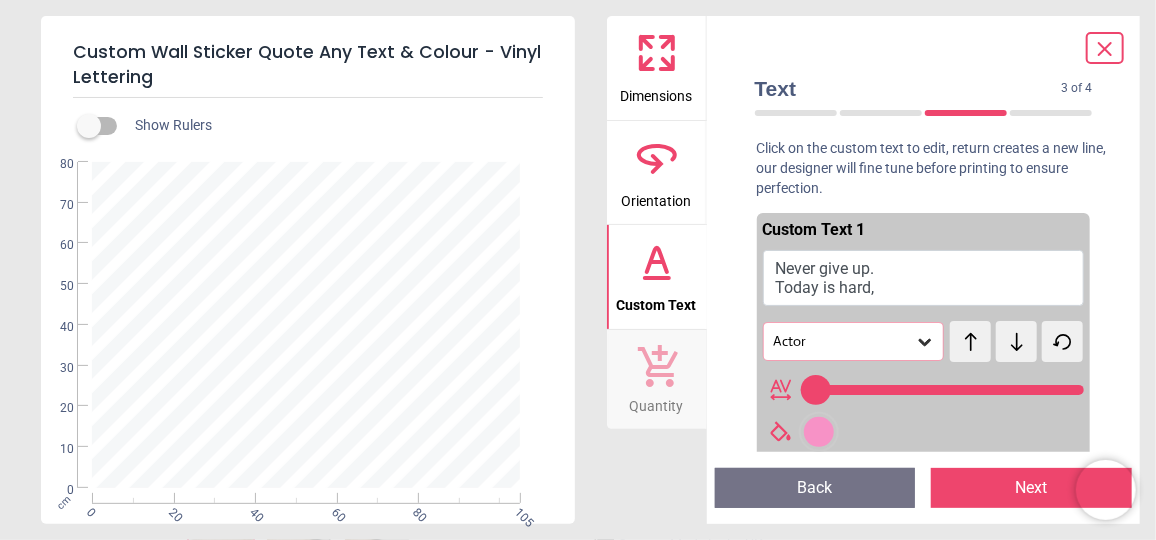 scroll, scrollTop: 0, scrollLeft: 0, axis: both 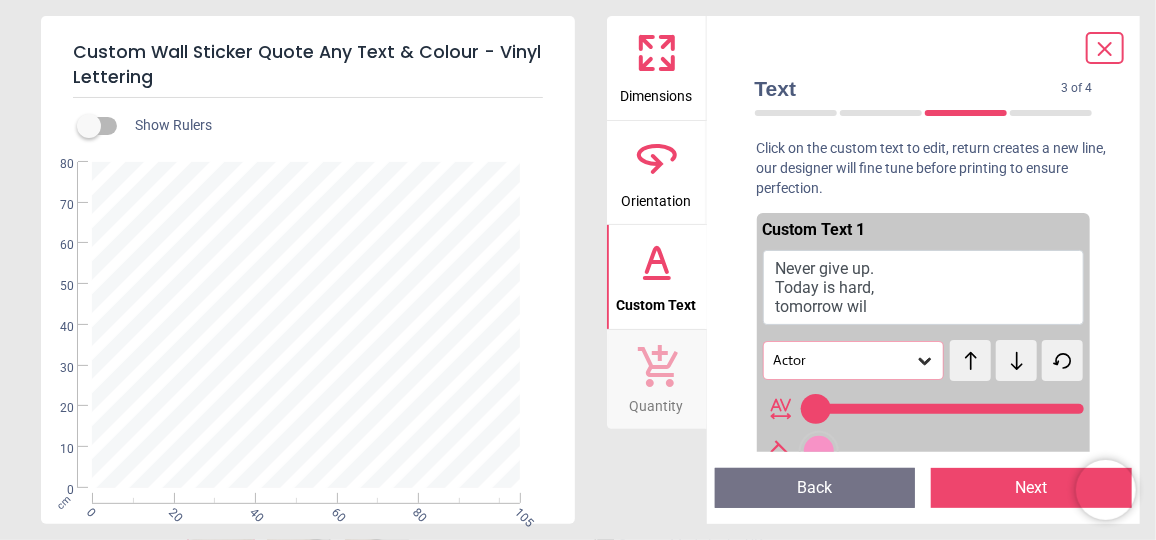type on "**********" 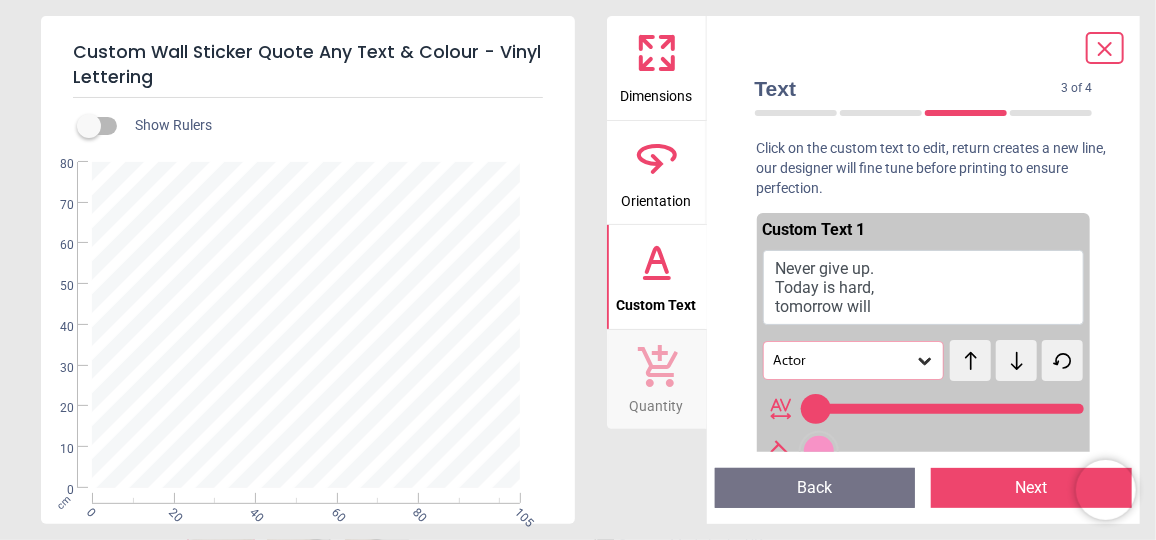type on "**********" 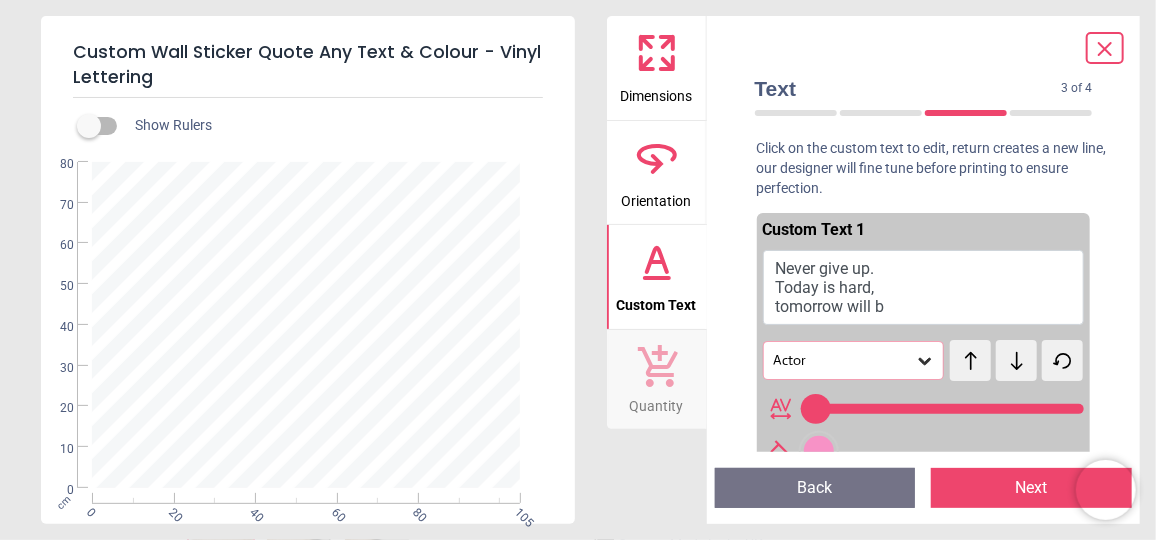 type on "**********" 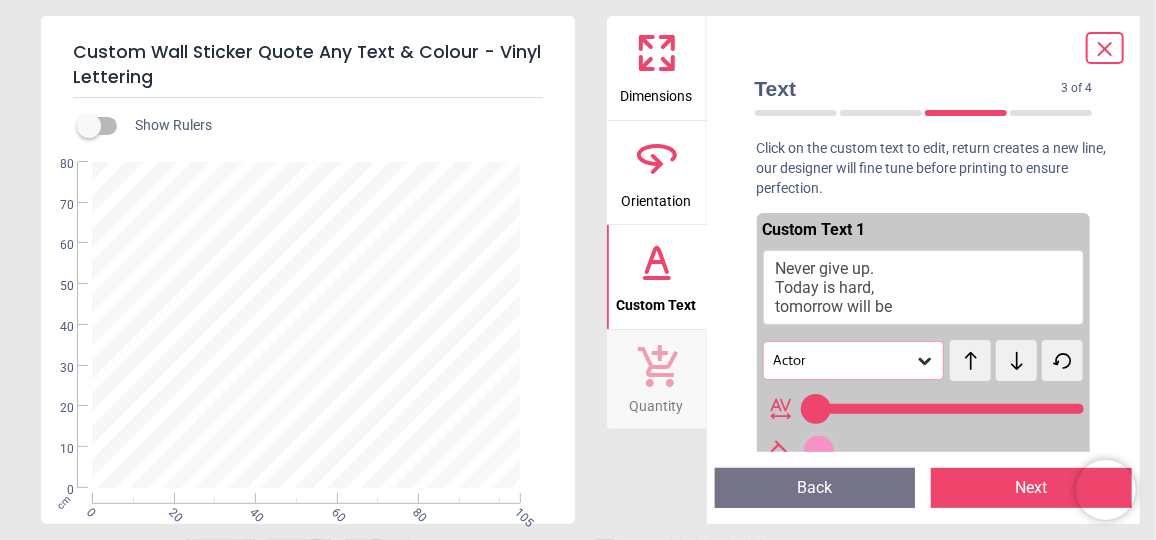 type on "**********" 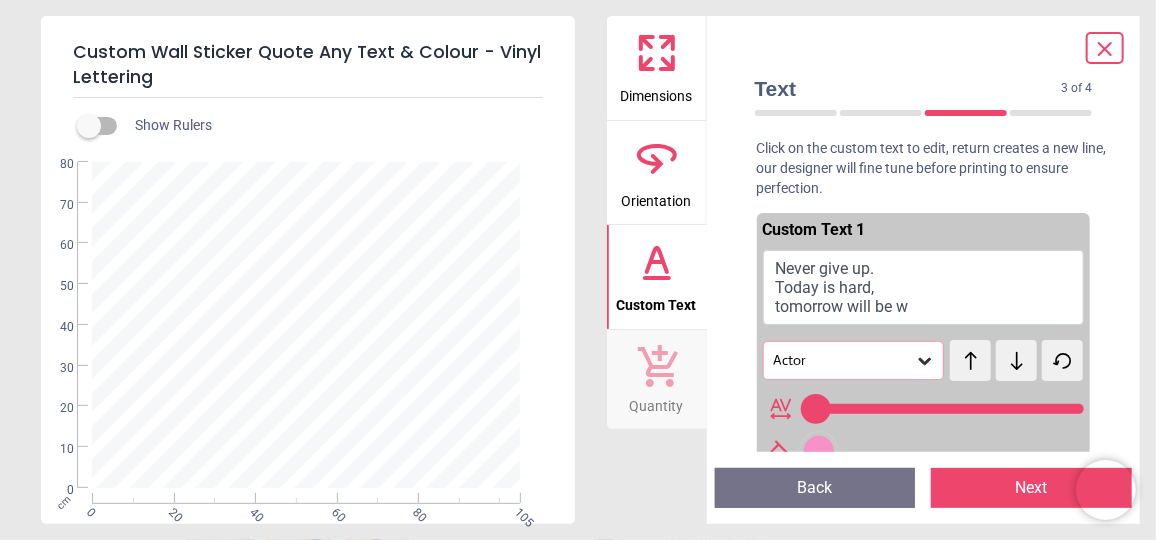 scroll, scrollTop: 0, scrollLeft: 0, axis: both 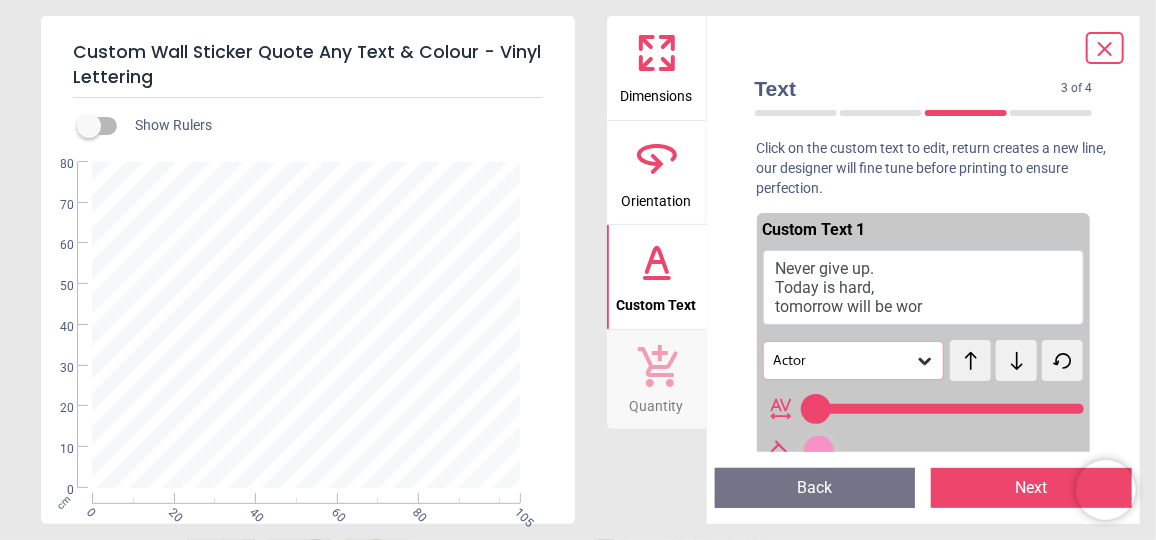 type on "**********" 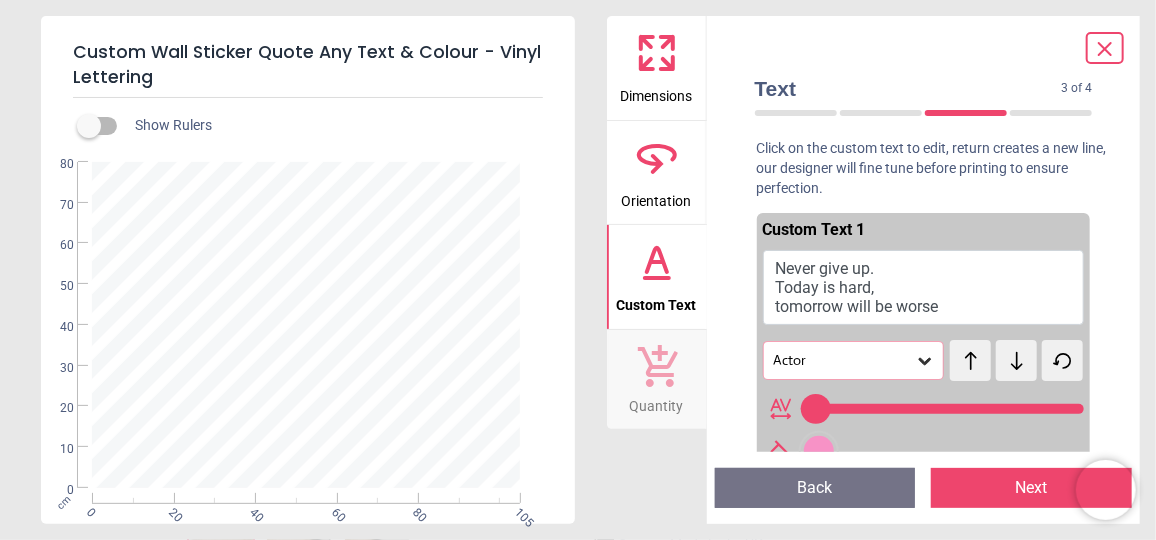 scroll, scrollTop: 0, scrollLeft: 0, axis: both 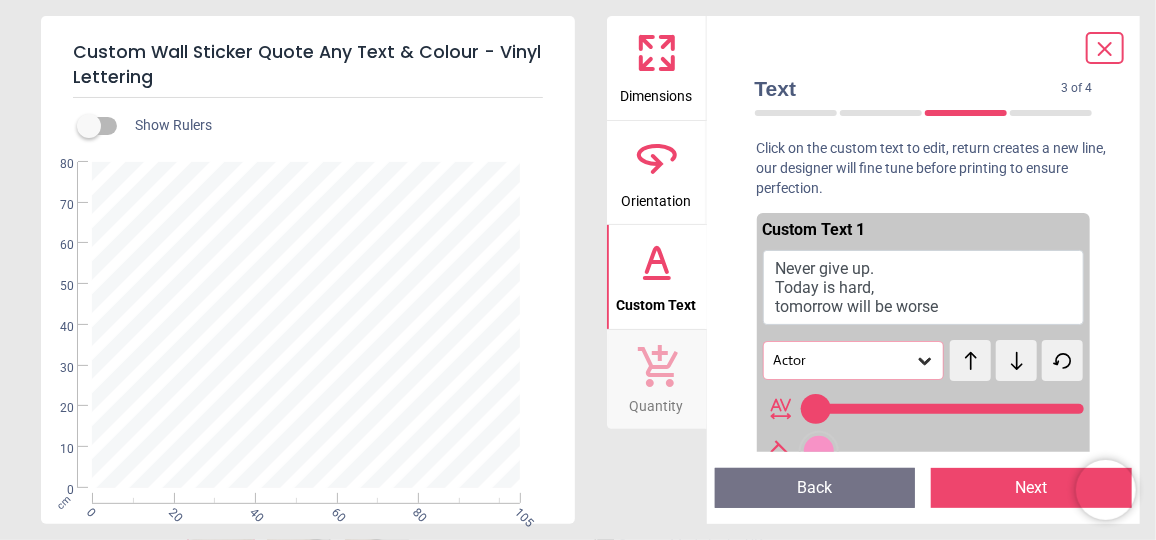 type on "**********" 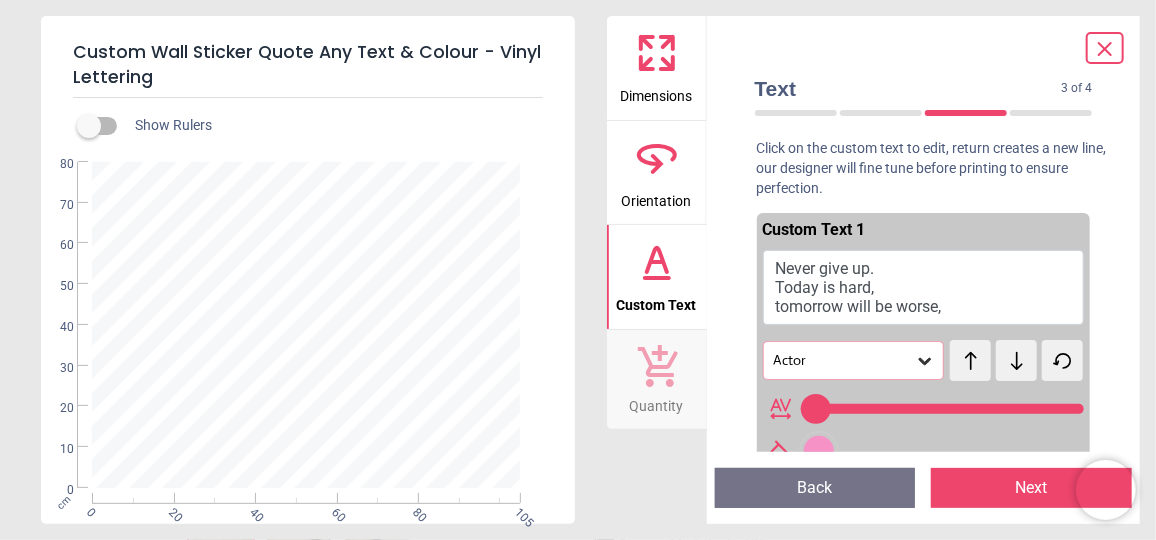 scroll, scrollTop: 0, scrollLeft: 0, axis: both 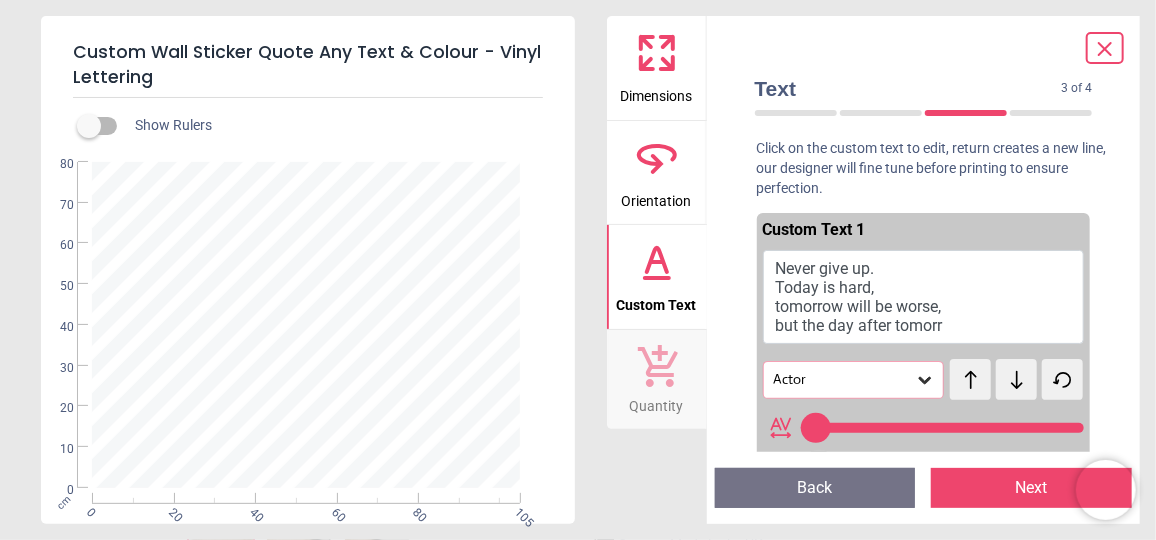 type on "**********" 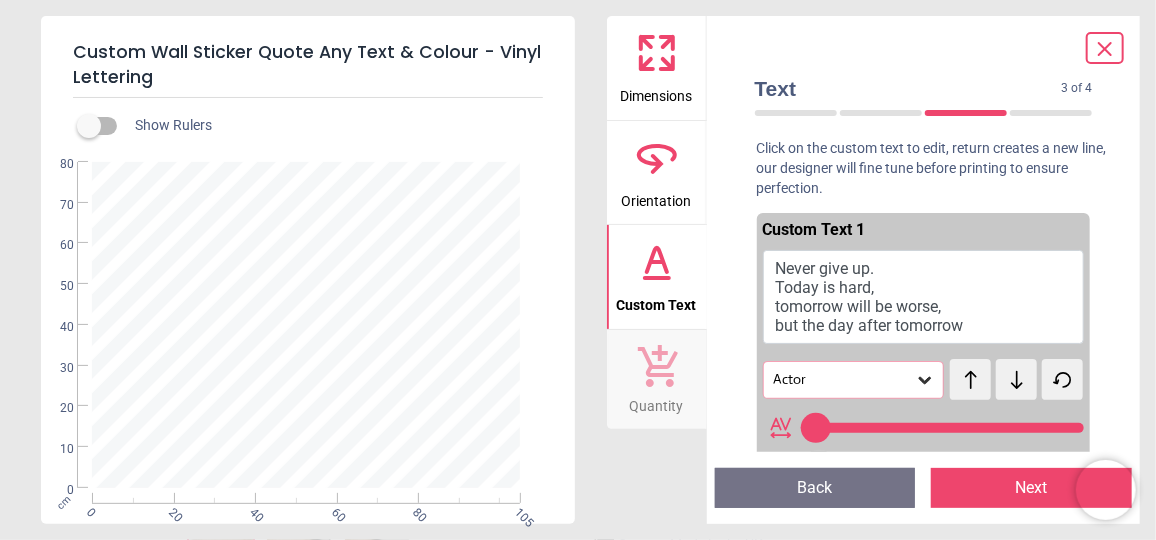 type on "**********" 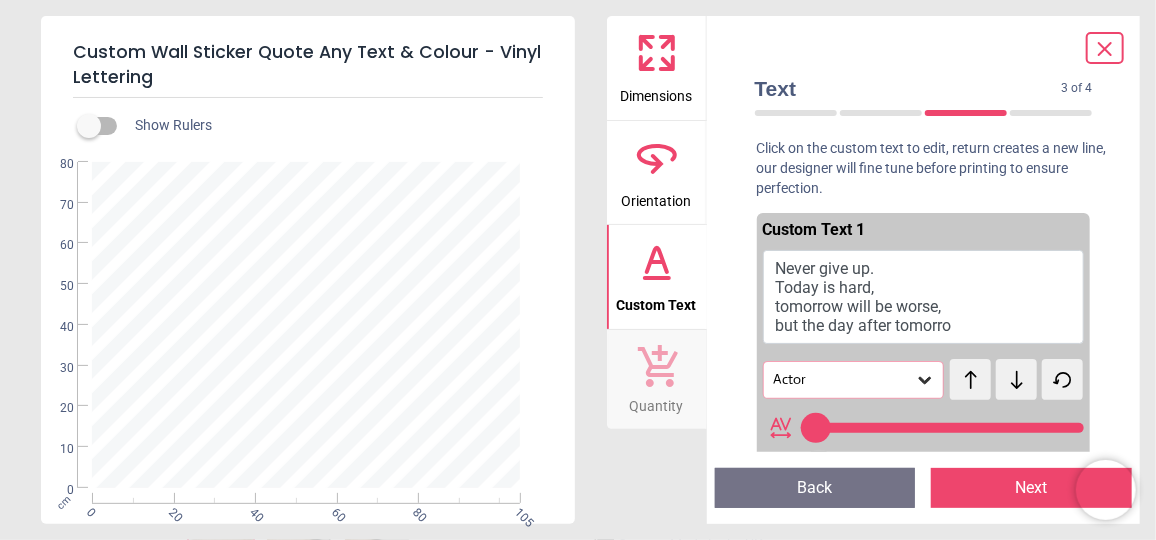 type on "**********" 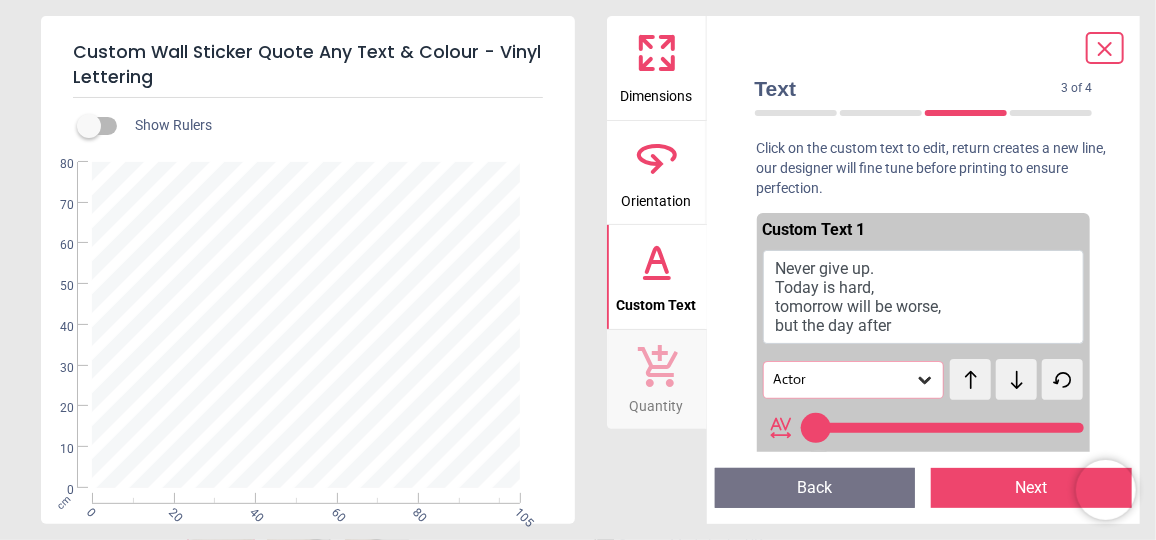 click on "**********" at bounding box center [306, 324] 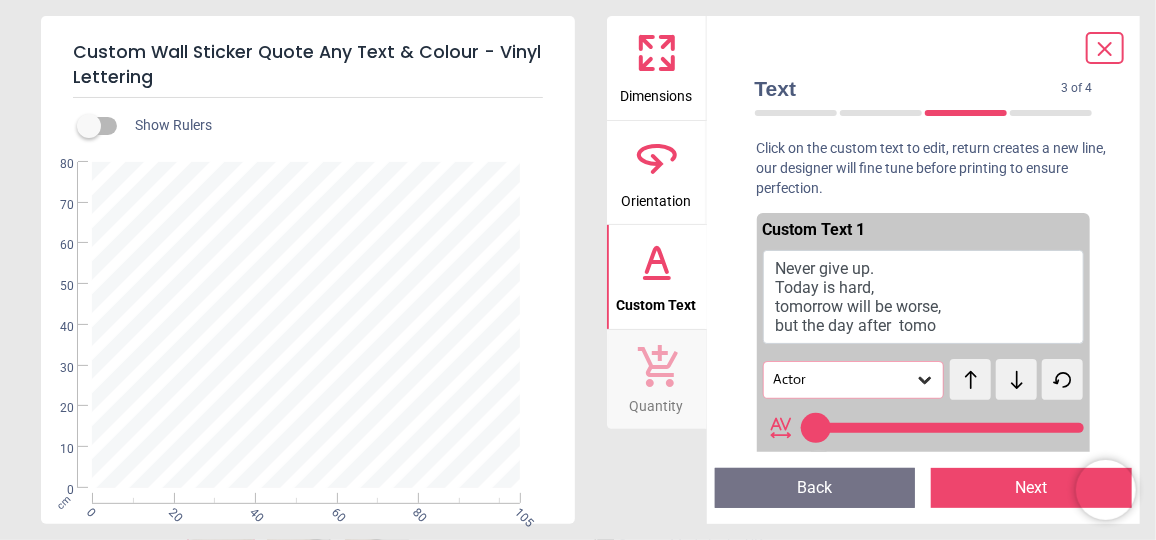 type on "**********" 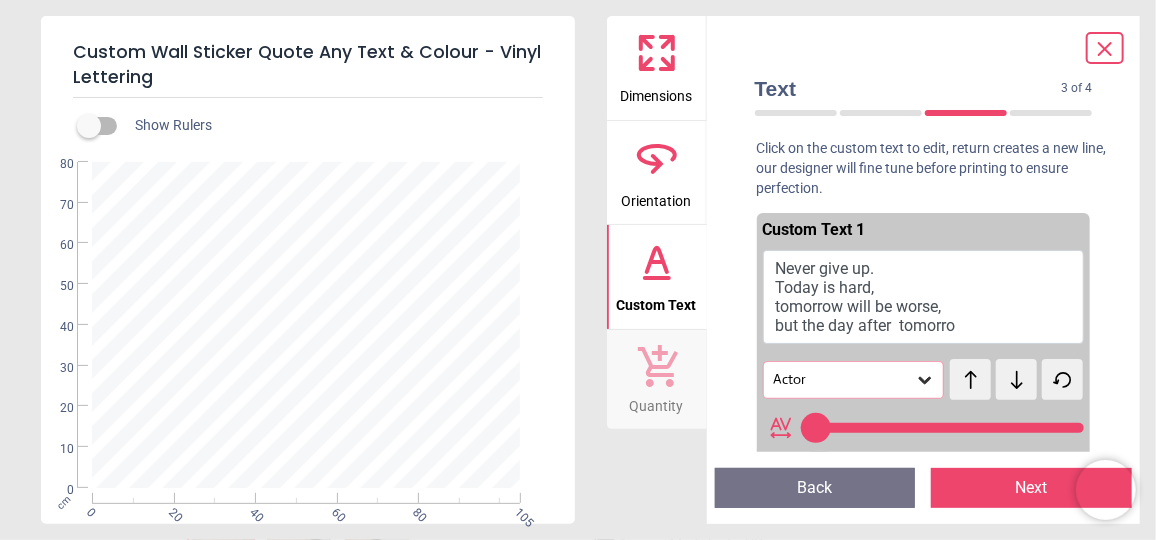 type on "**" 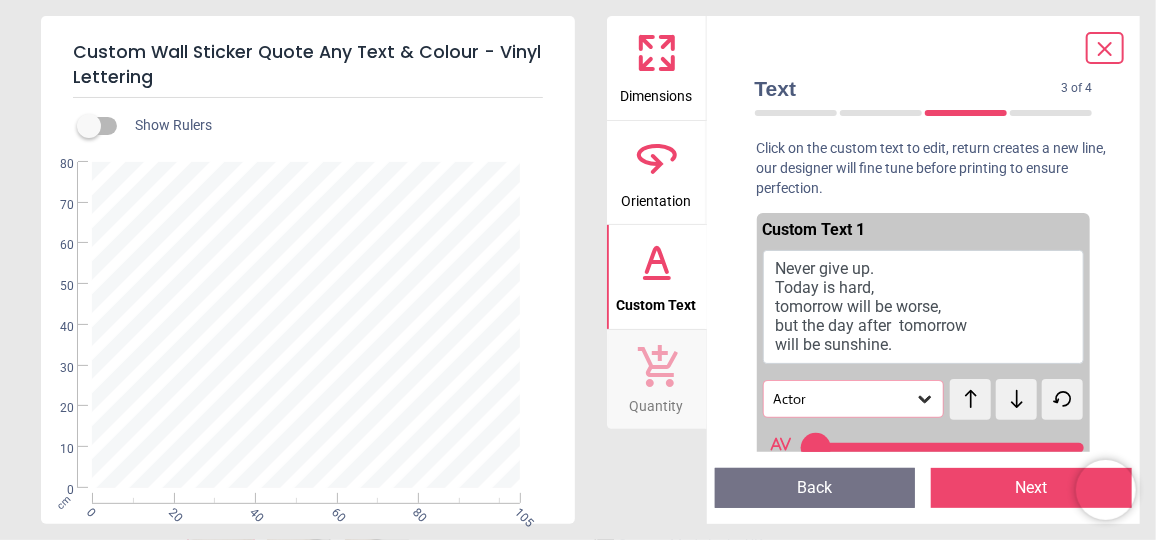 scroll, scrollTop: 0, scrollLeft: 0, axis: both 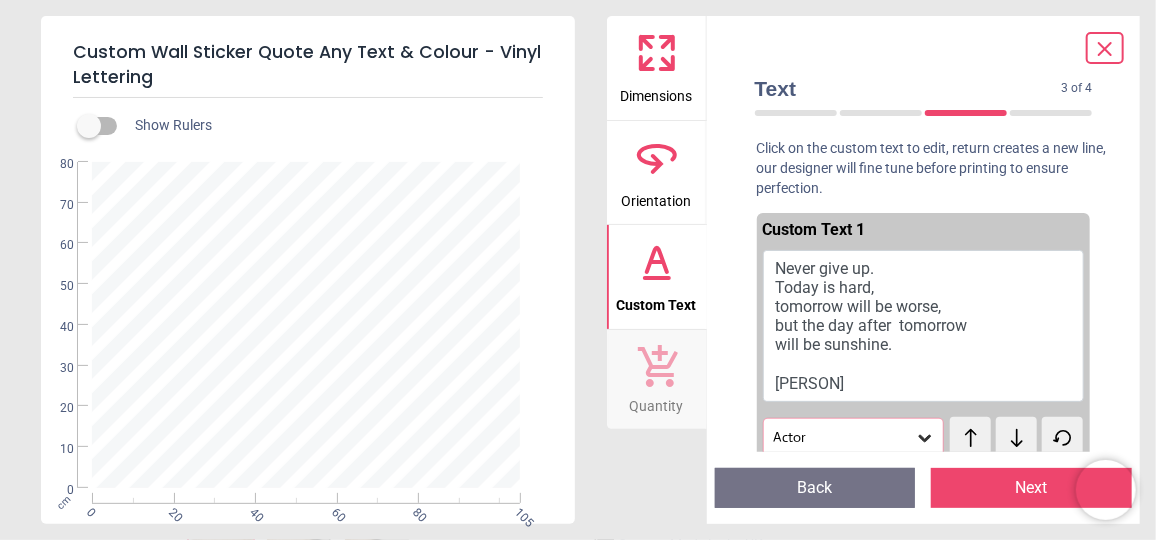 drag, startPoint x: 382, startPoint y: 419, endPoint x: 249, endPoint y: 409, distance: 133.37541 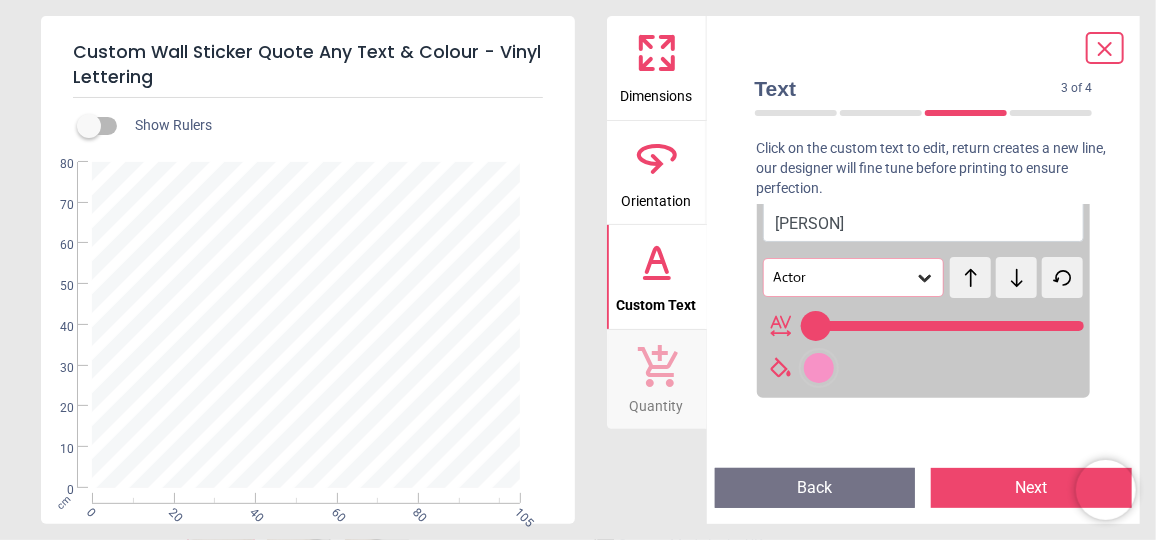 scroll, scrollTop: 107, scrollLeft: 0, axis: vertical 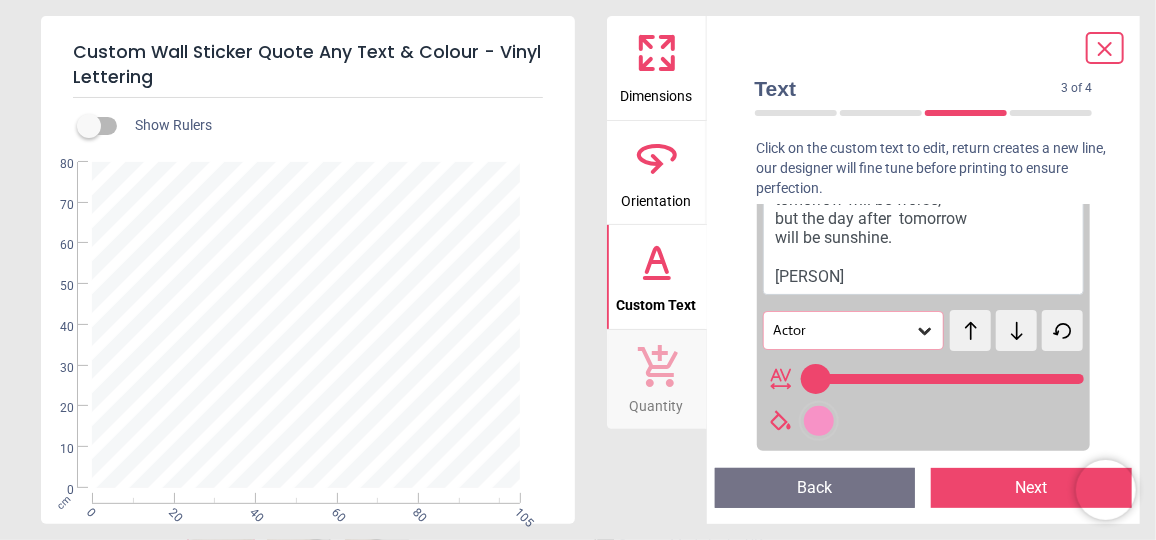 click at bounding box center [819, 421] 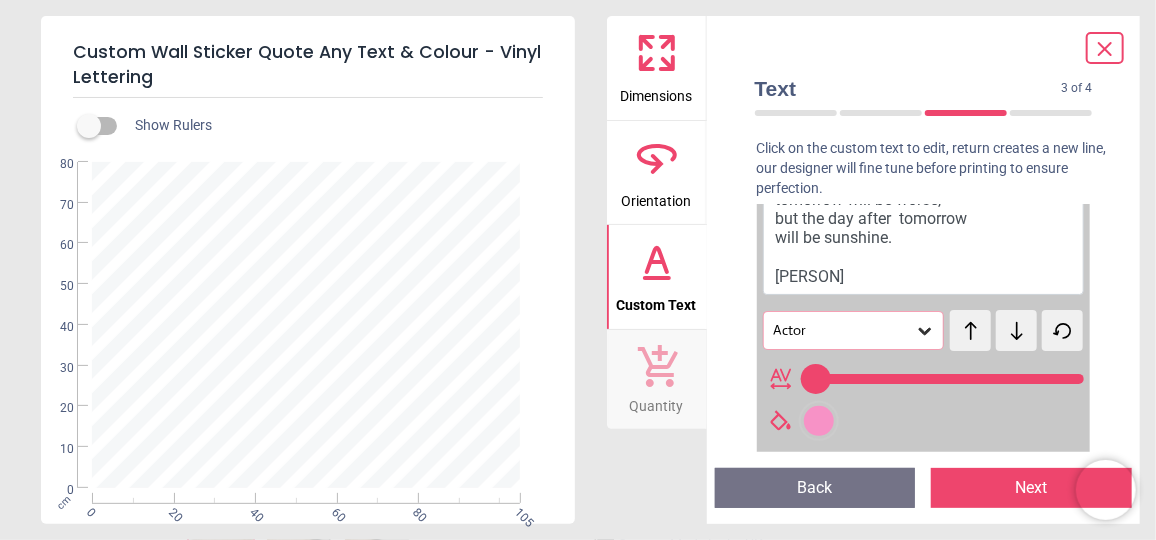 click at bounding box center [819, 421] 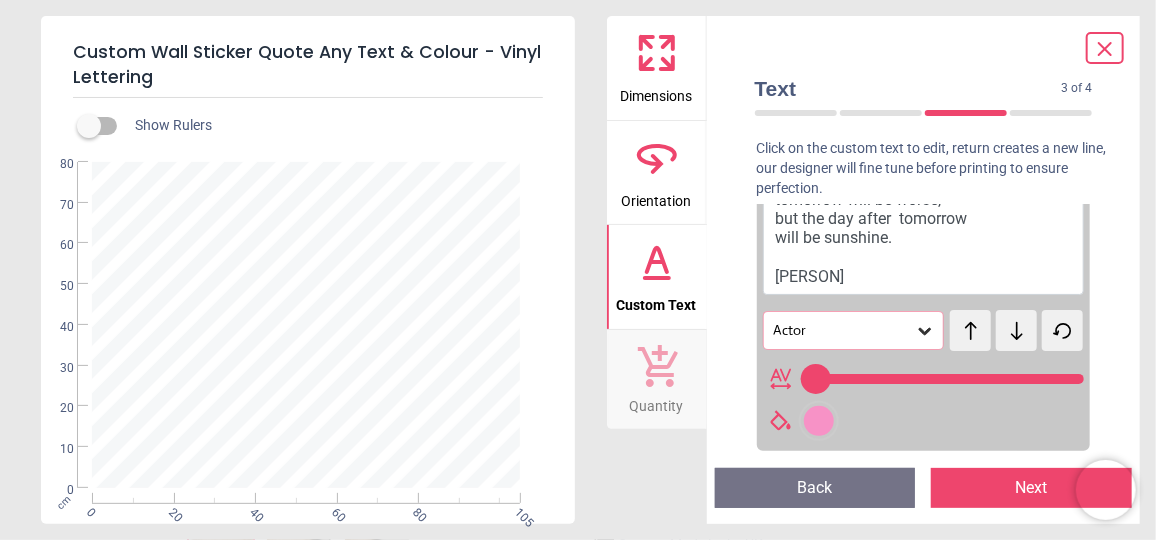click at bounding box center (819, 421) 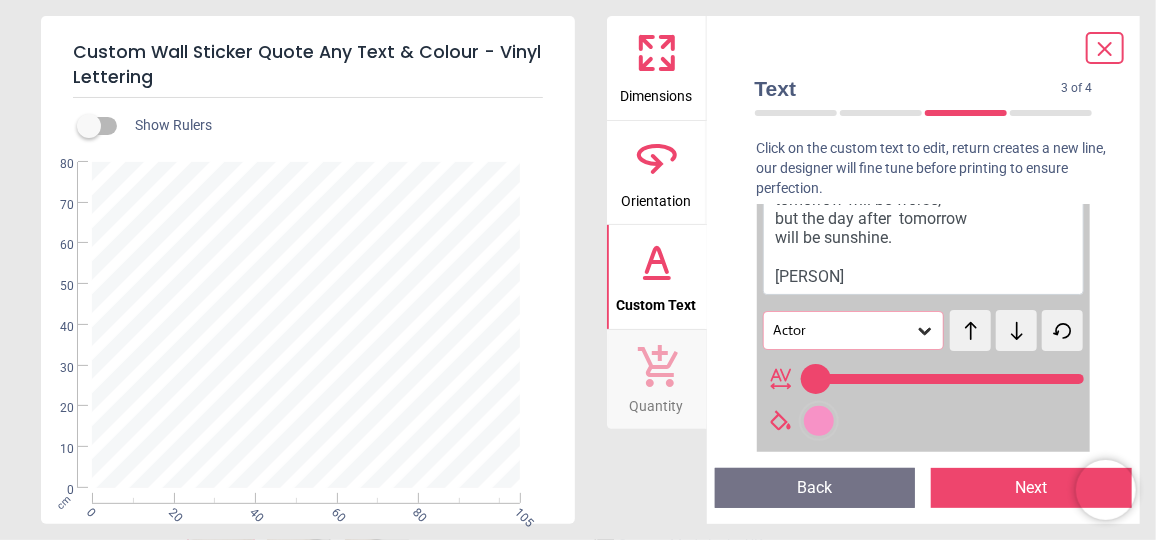 click at bounding box center (819, 421) 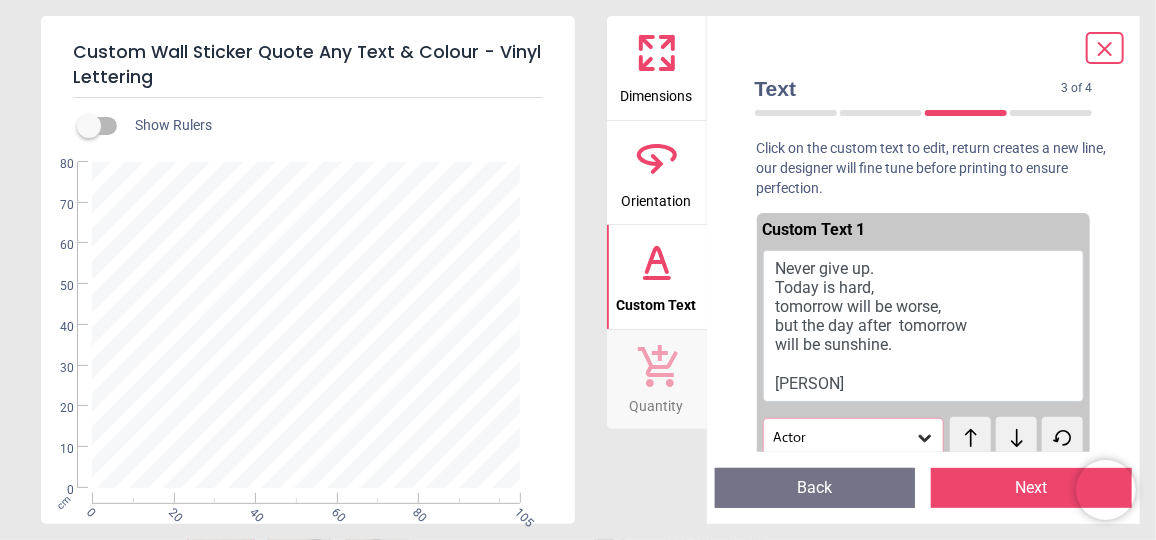 scroll, scrollTop: 90, scrollLeft: 0, axis: vertical 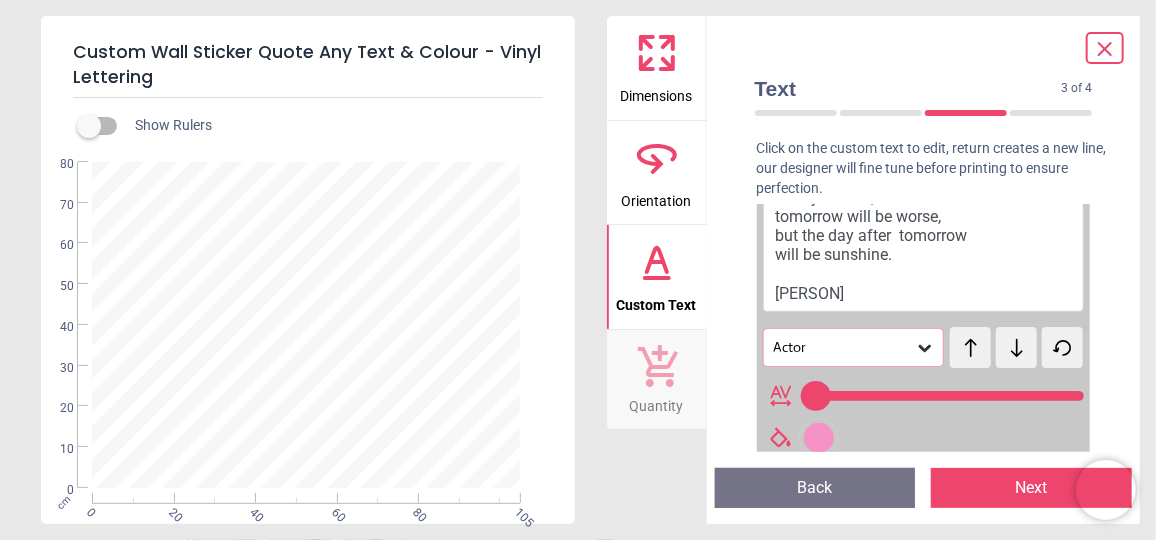 click 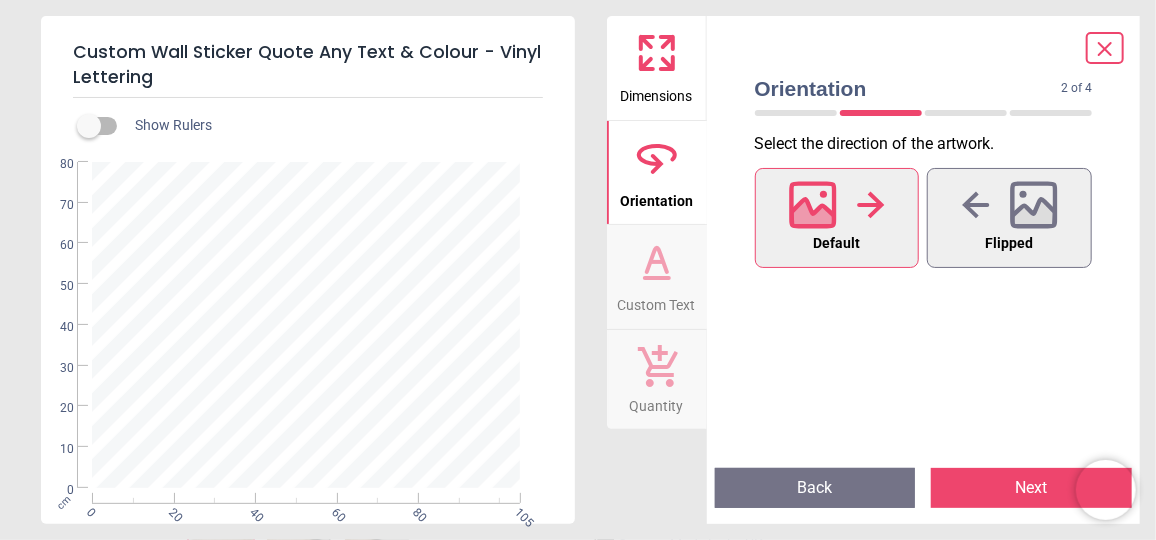 click 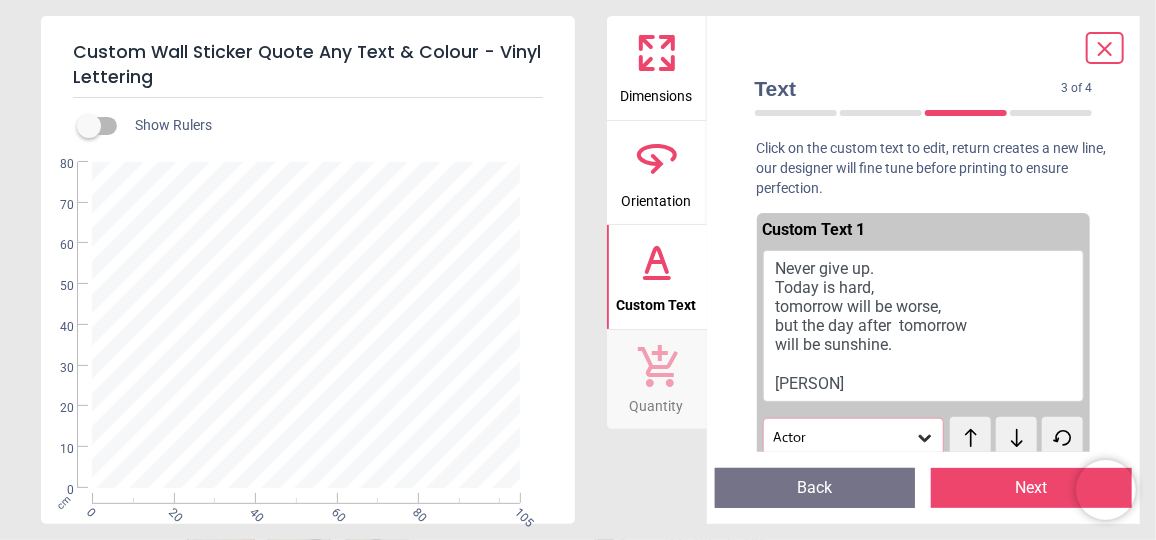 click 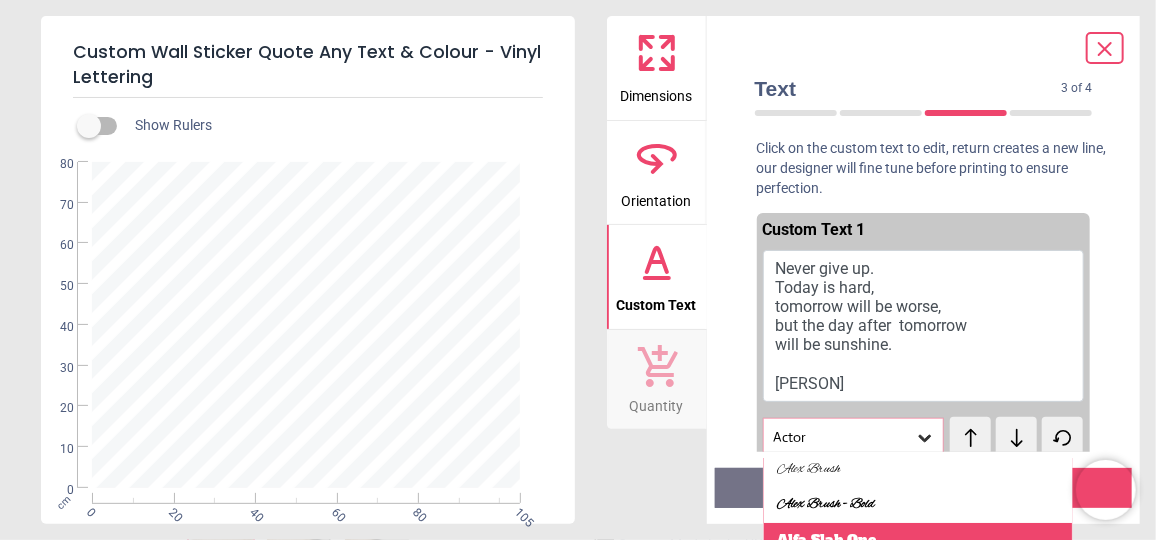 scroll, scrollTop: 90, scrollLeft: 0, axis: vertical 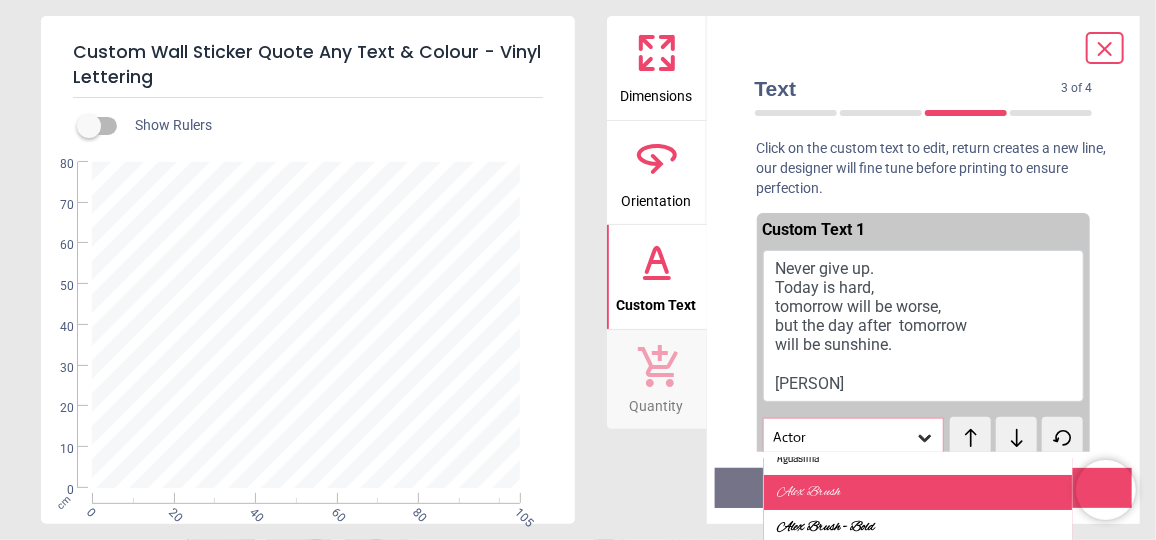 click on "Alex Brush" at bounding box center [918, 493] 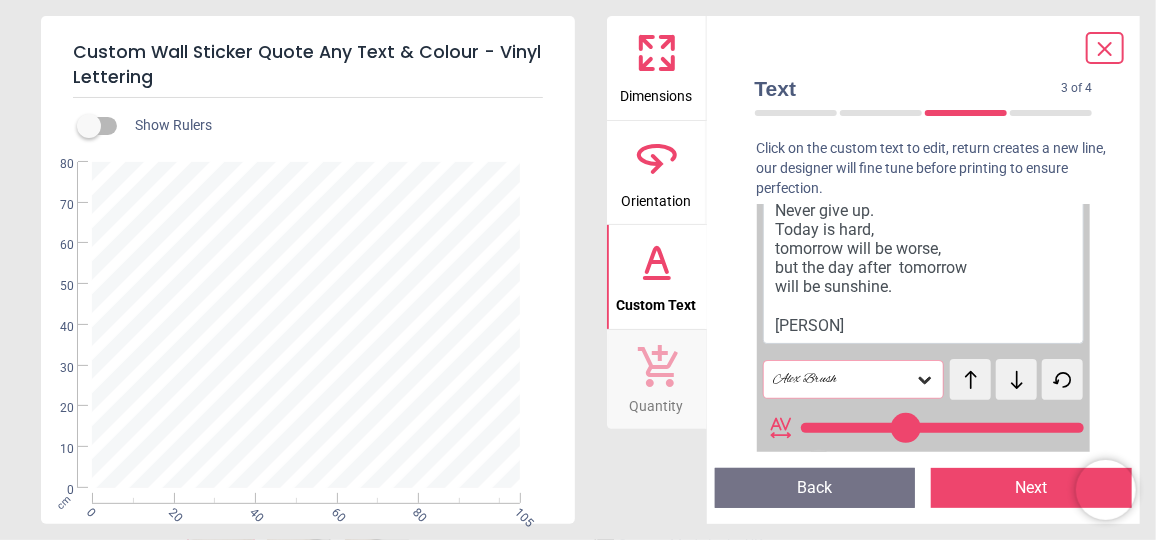 scroll, scrollTop: 90, scrollLeft: 0, axis: vertical 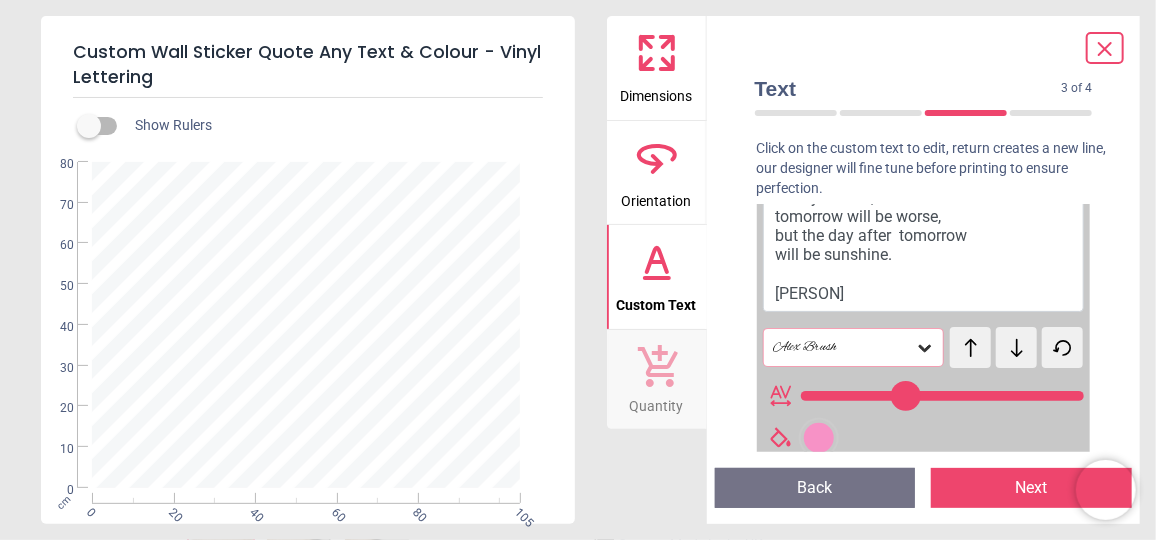 click 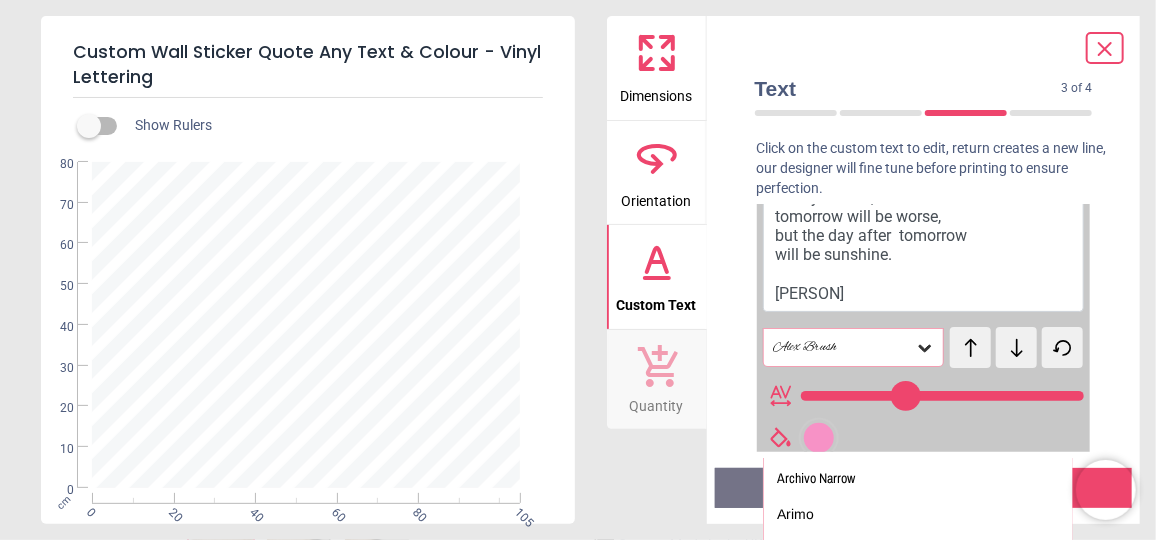 scroll, scrollTop: 479, scrollLeft: 0, axis: vertical 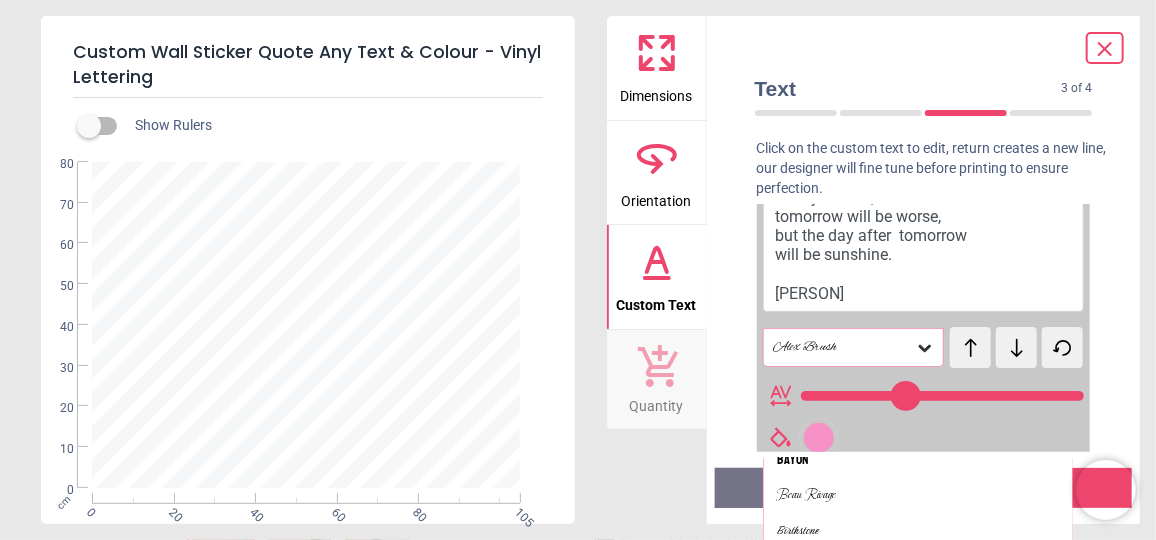 click on "Beau Rivage" at bounding box center [918, 495] 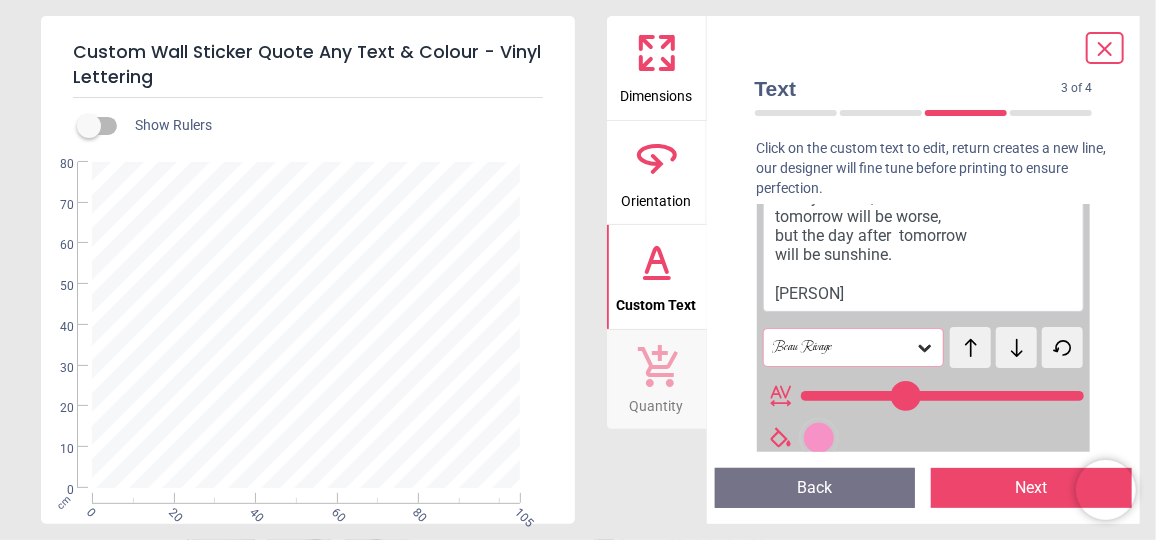click on "Next" at bounding box center (1031, 488) 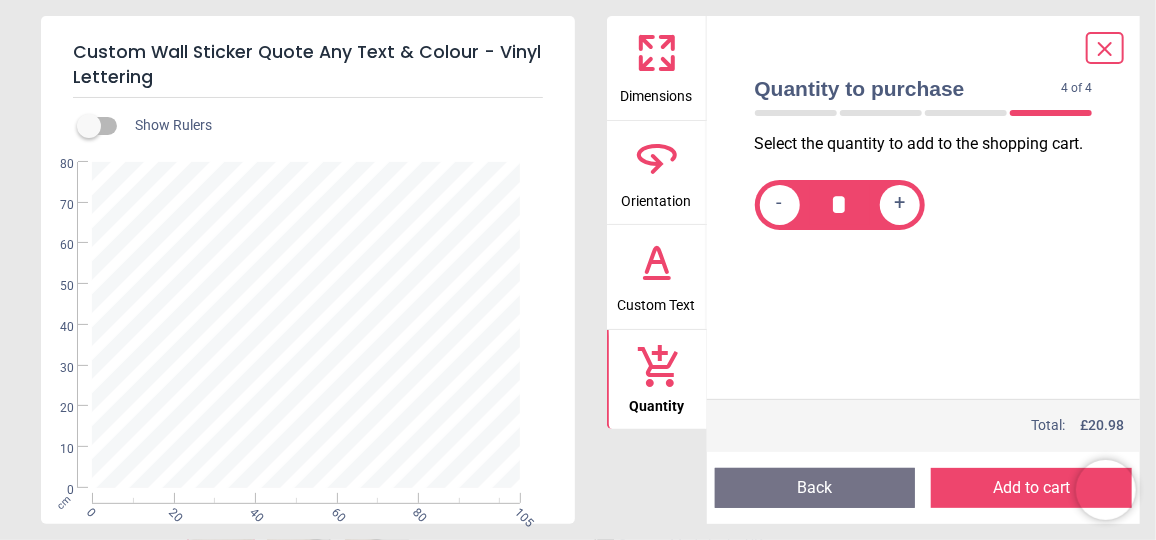 click on "Back" at bounding box center (815, 488) 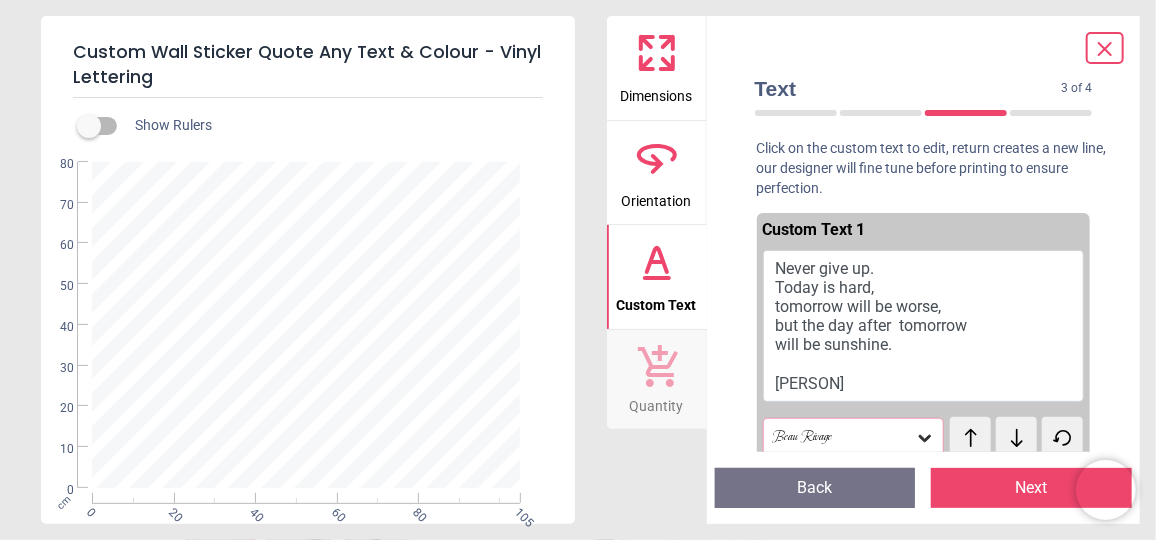 scroll, scrollTop: 111, scrollLeft: 0, axis: vertical 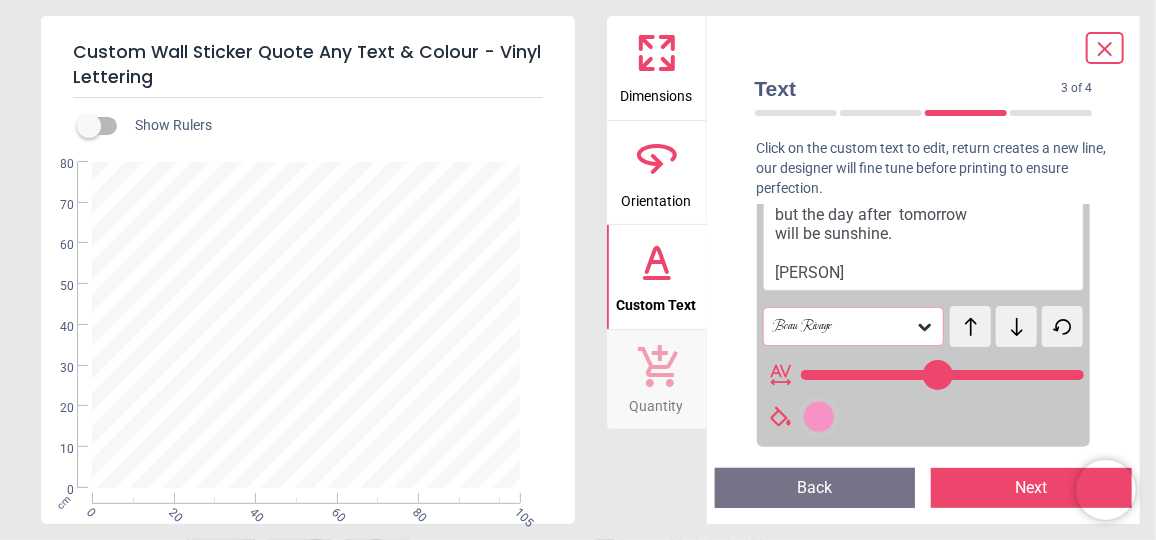 click at bounding box center [819, 417] 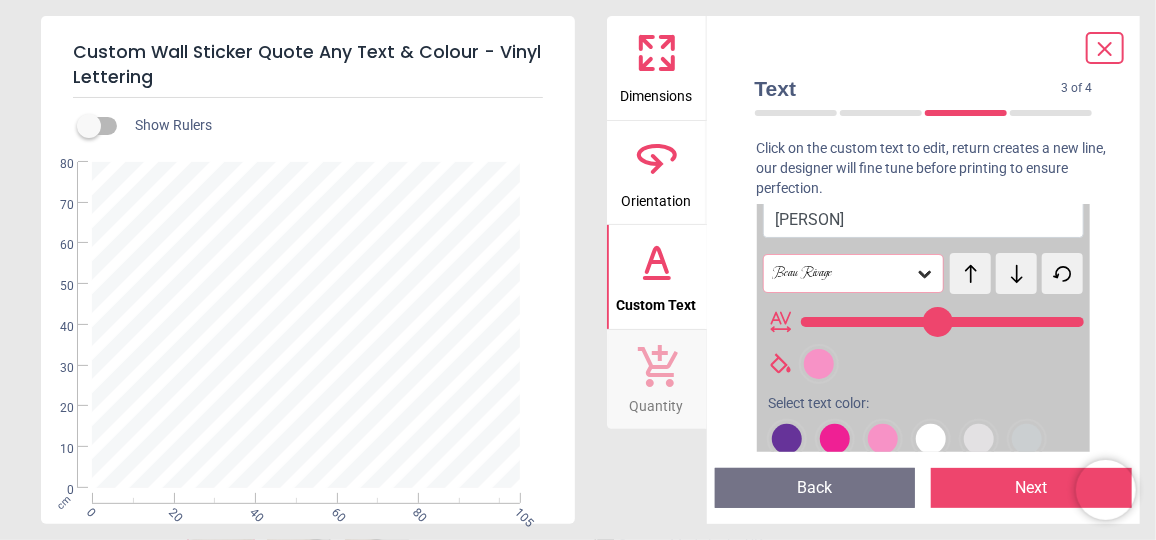 scroll, scrollTop: 202, scrollLeft: 0, axis: vertical 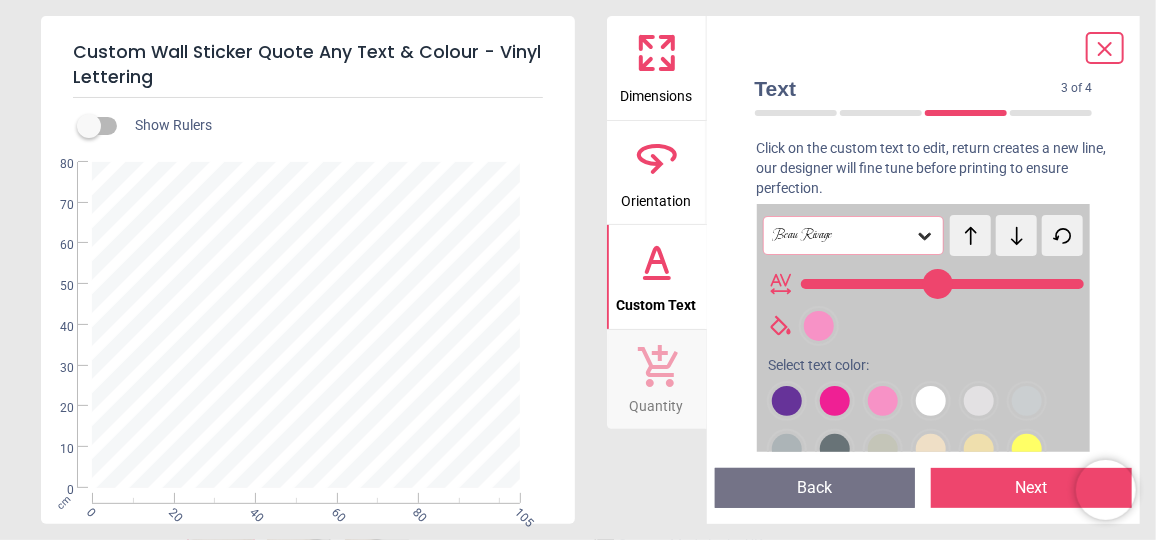 click at bounding box center (787, 401) 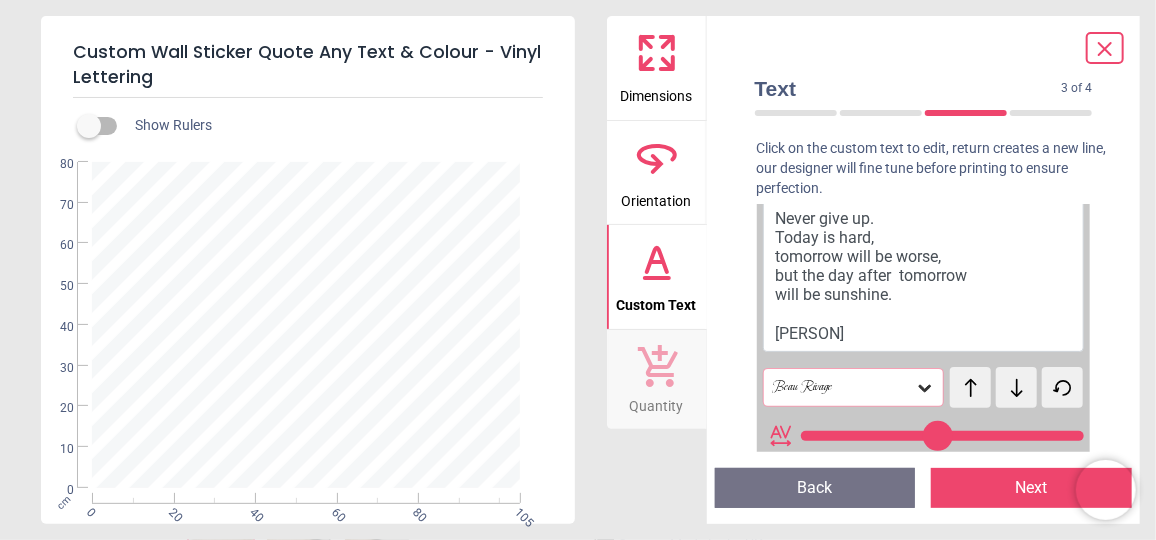 scroll, scrollTop: 0, scrollLeft: 0, axis: both 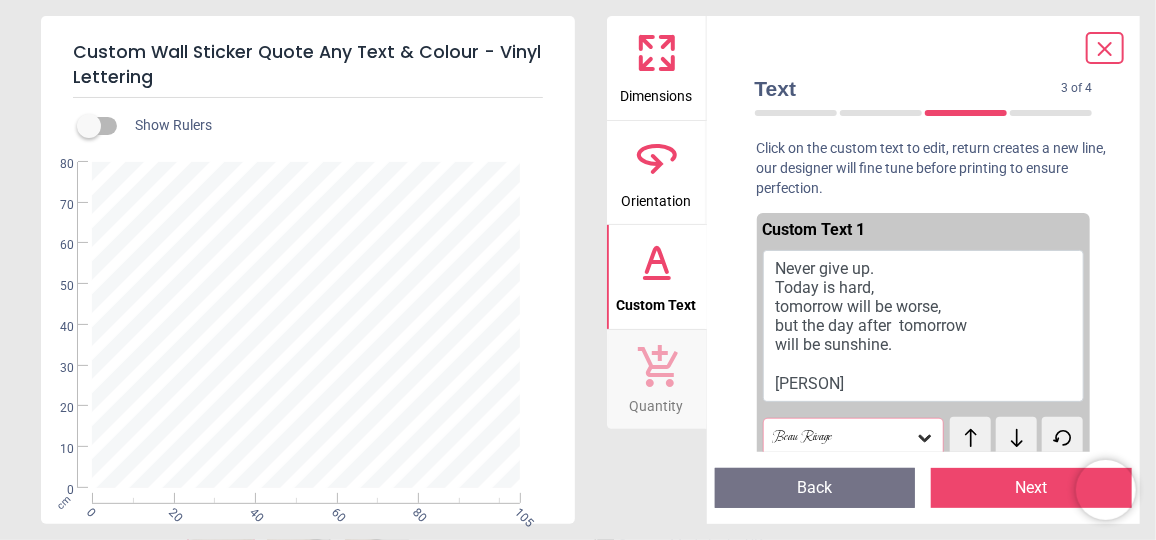 click on "**********" at bounding box center (306, 327) 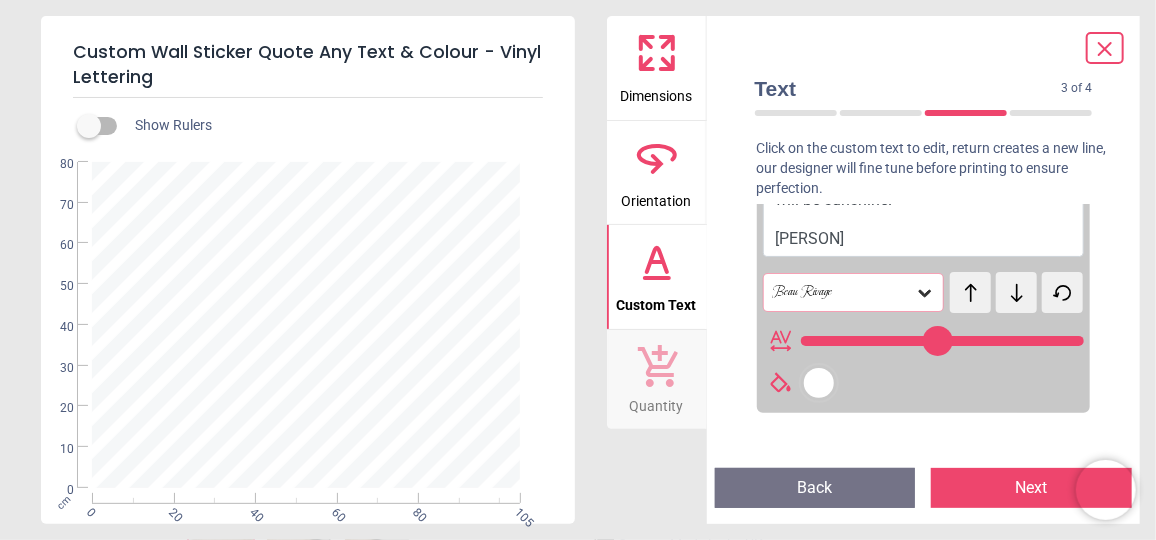 scroll, scrollTop: 181, scrollLeft: 0, axis: vertical 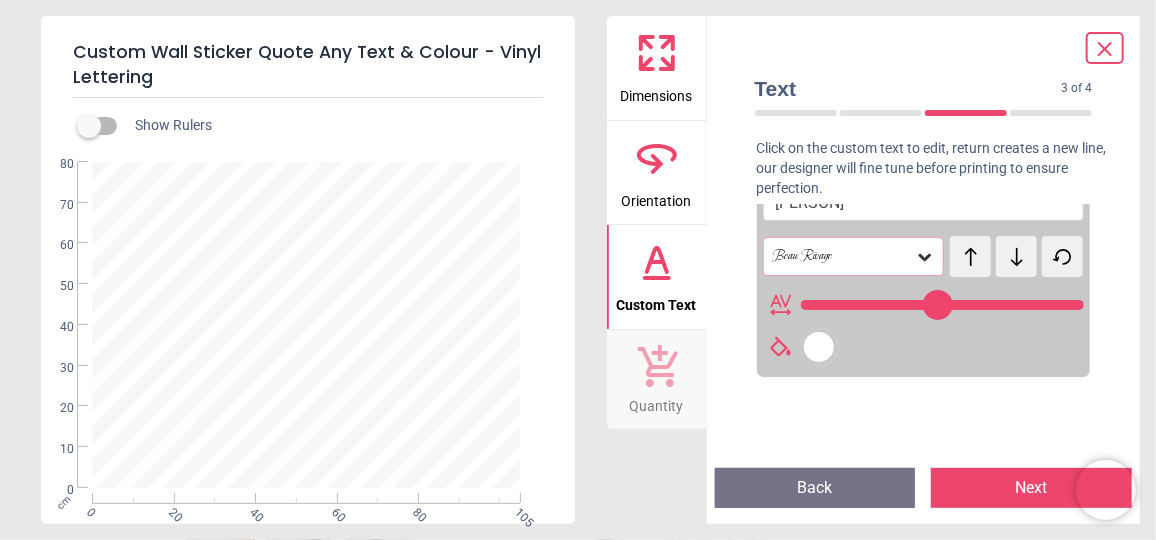 click on "**********" at bounding box center [306, 327] 